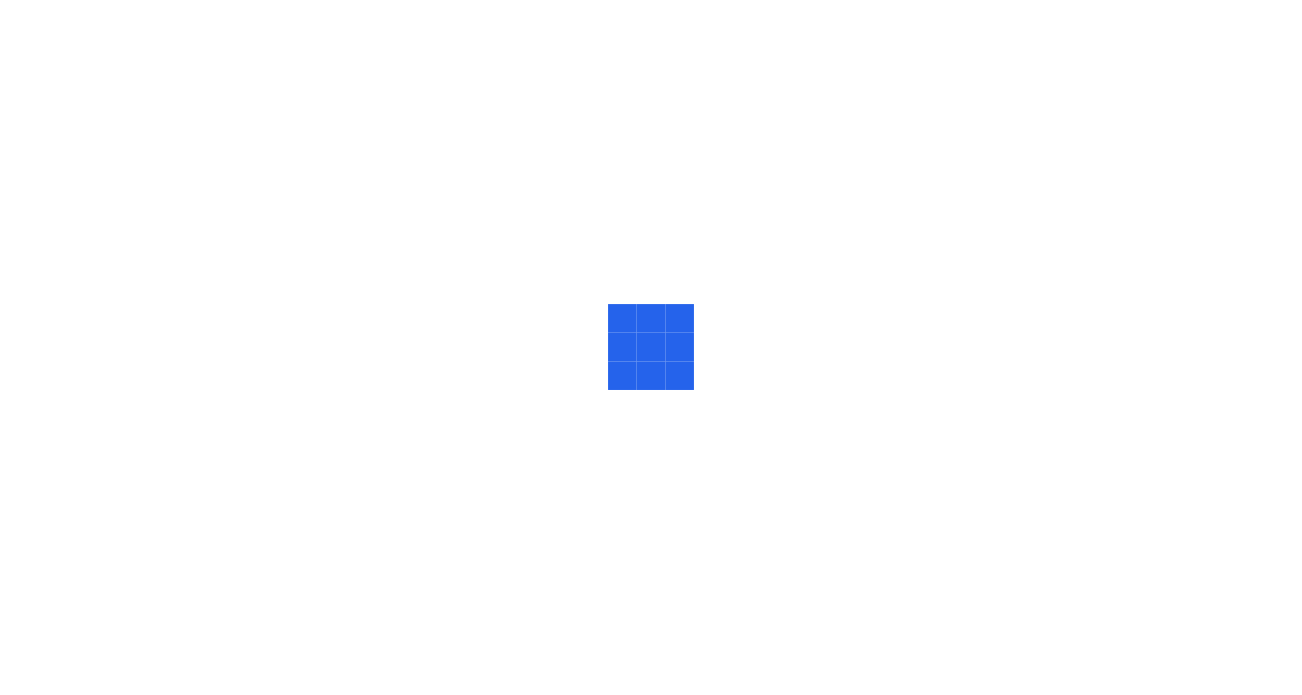 scroll, scrollTop: 0, scrollLeft: 0, axis: both 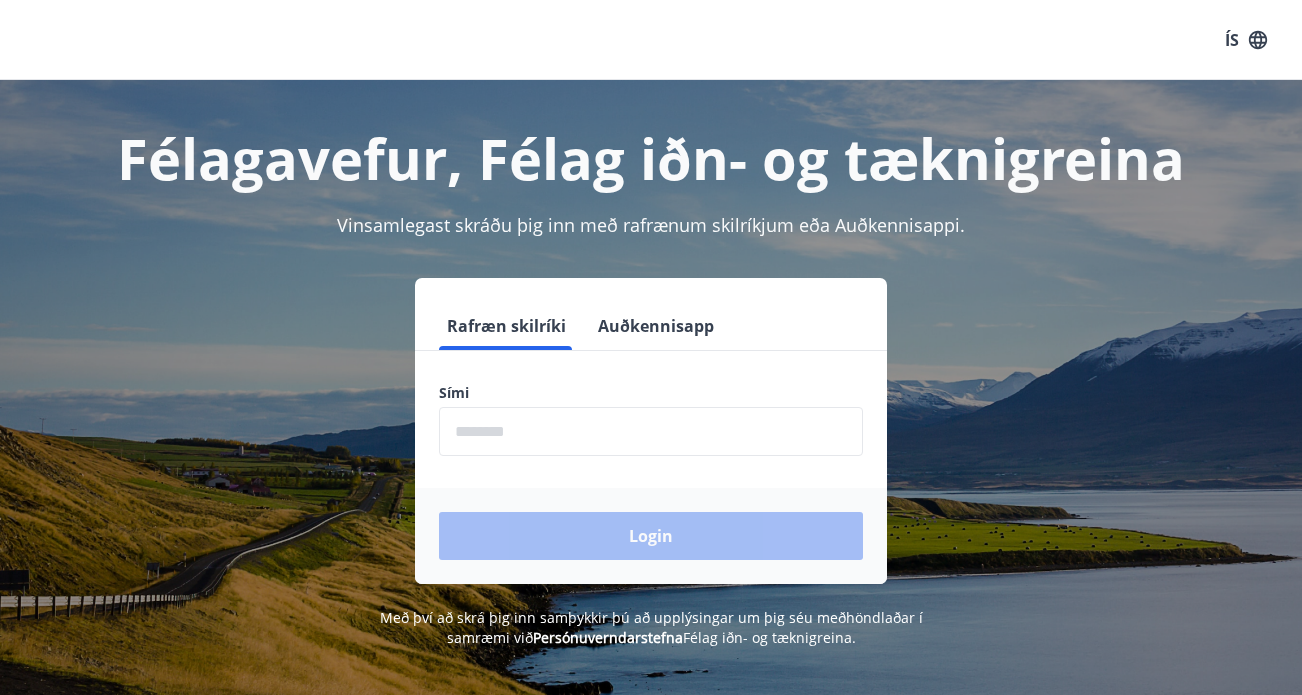 click at bounding box center [651, 431] 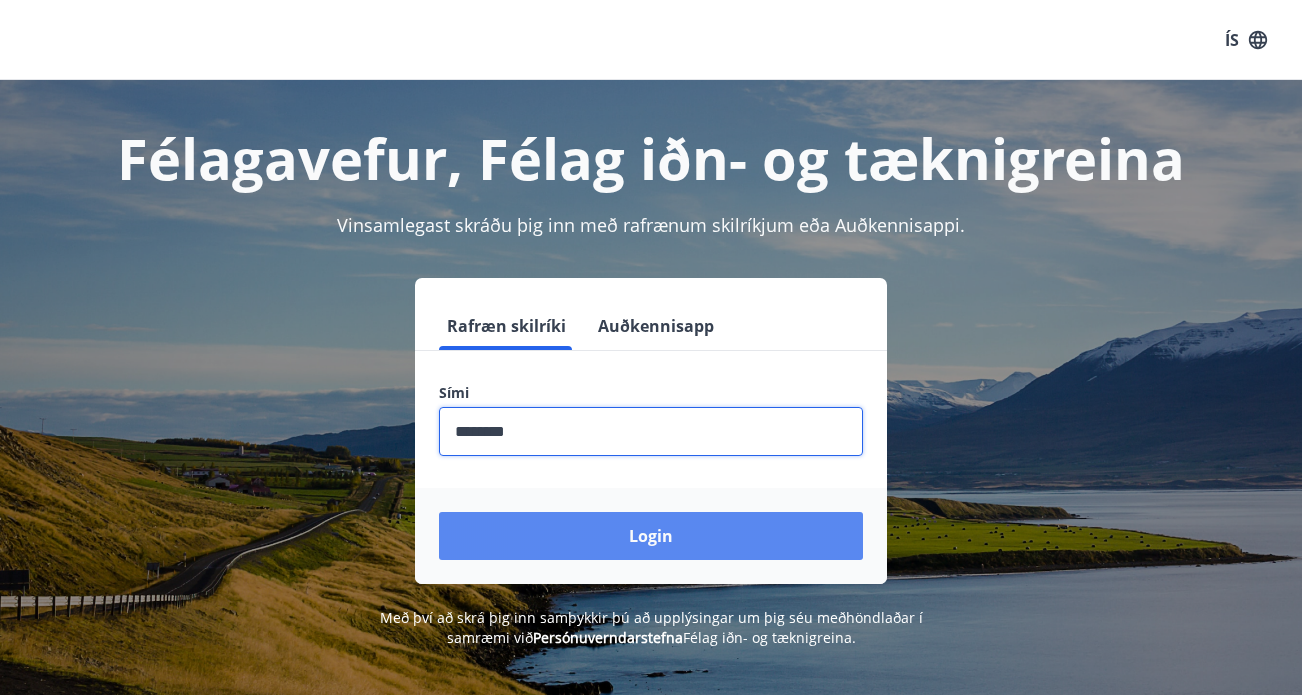 type on "********" 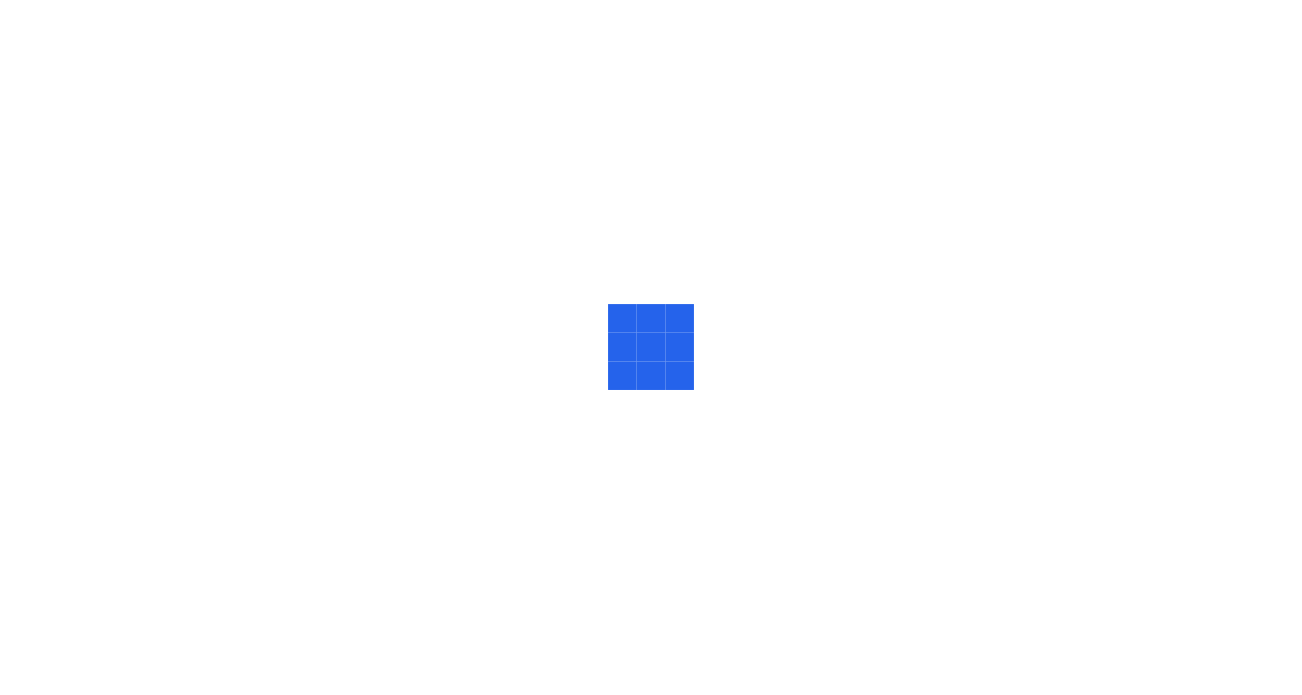 scroll, scrollTop: 0, scrollLeft: 0, axis: both 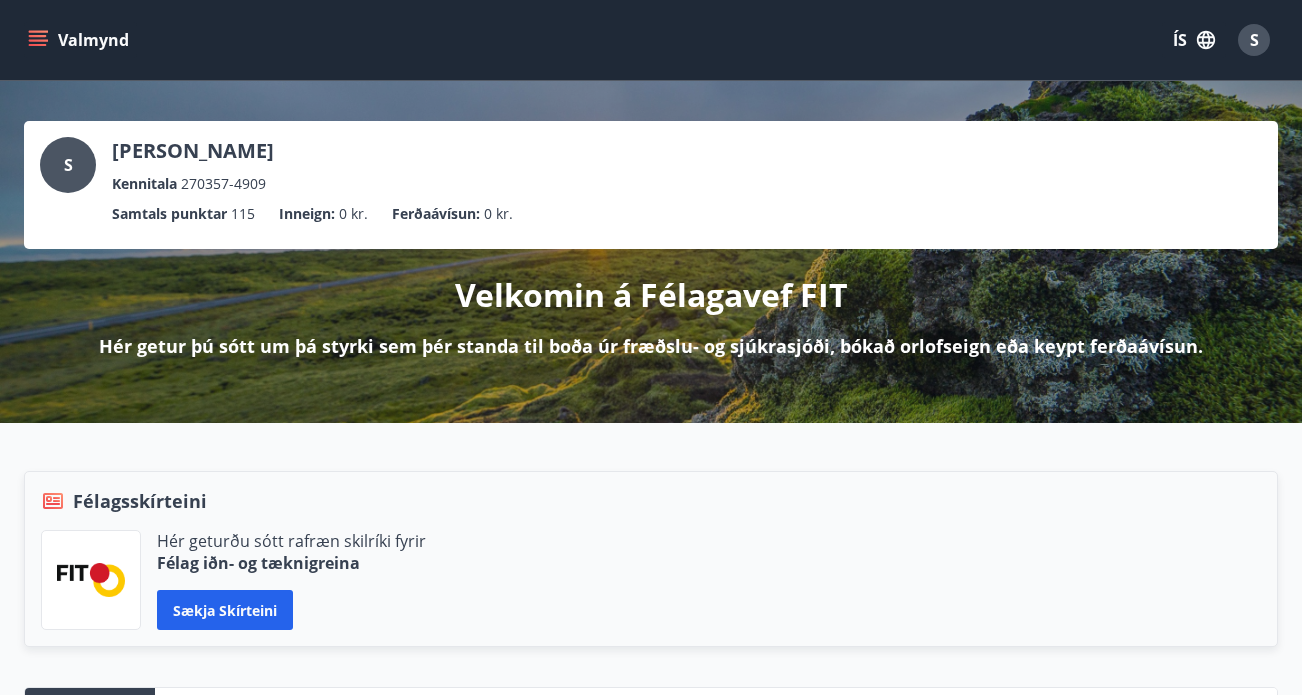 click on "S" at bounding box center (1254, 40) 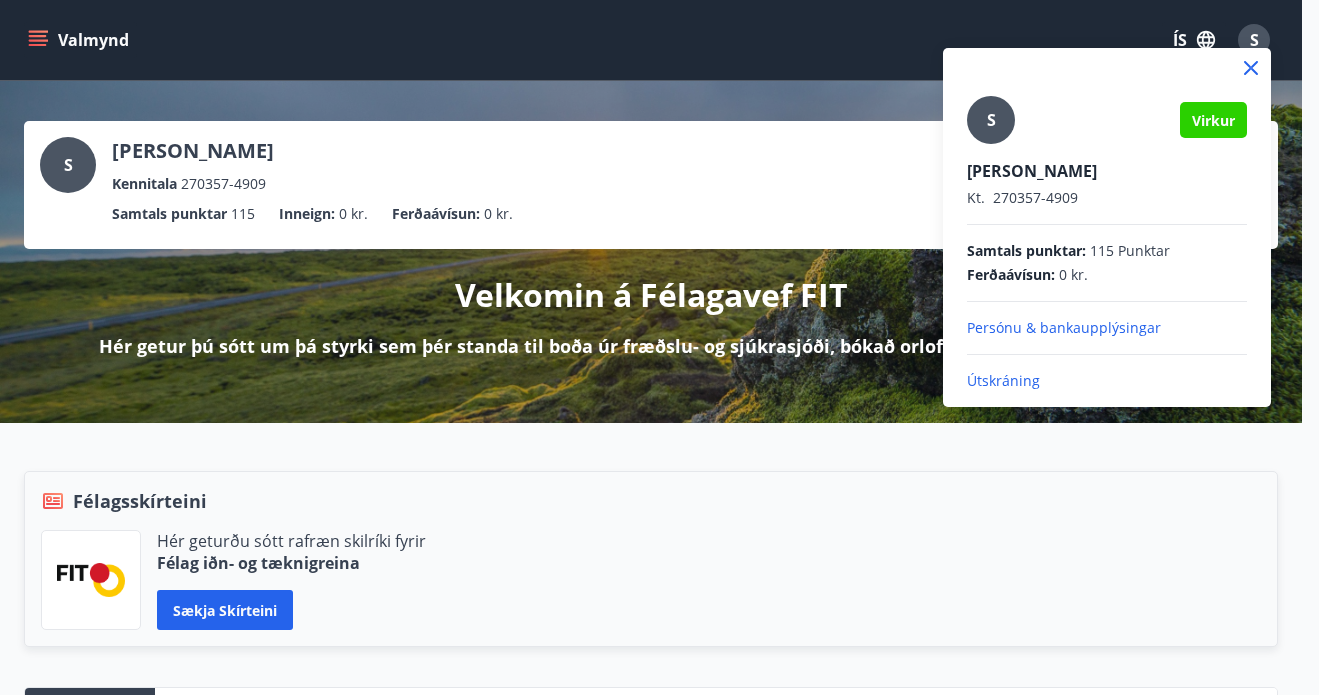 click at bounding box center (659, 347) 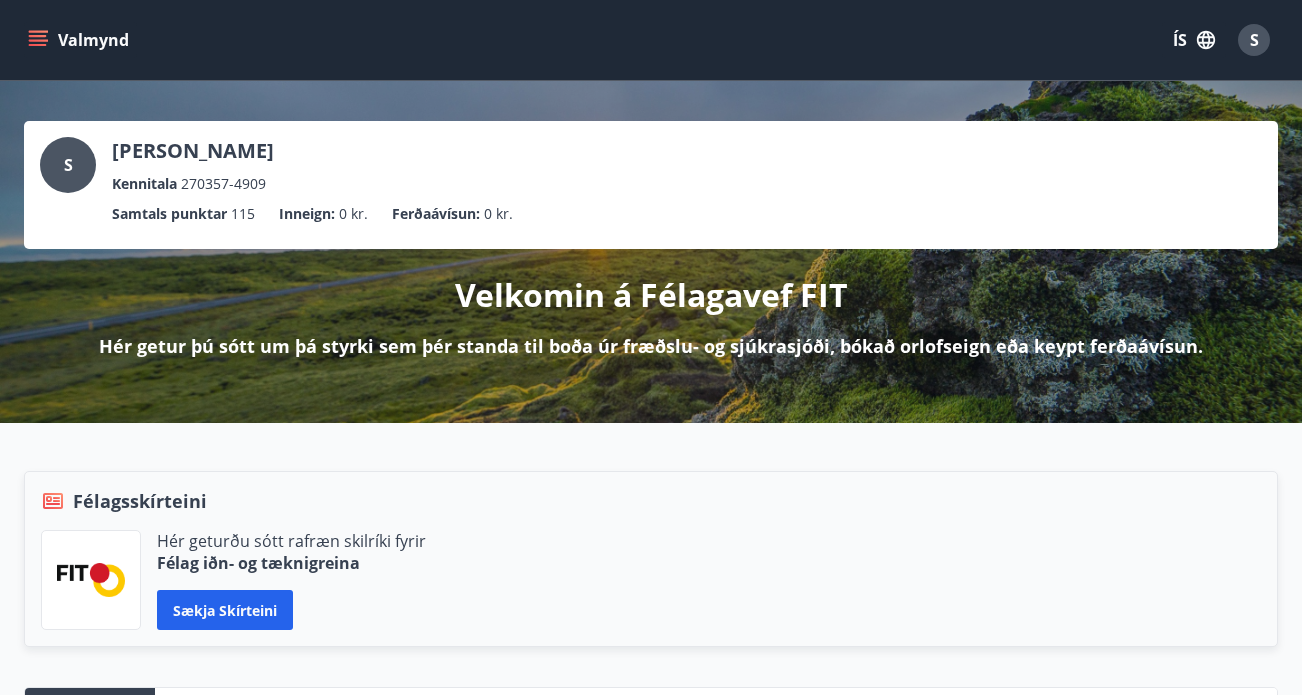 click 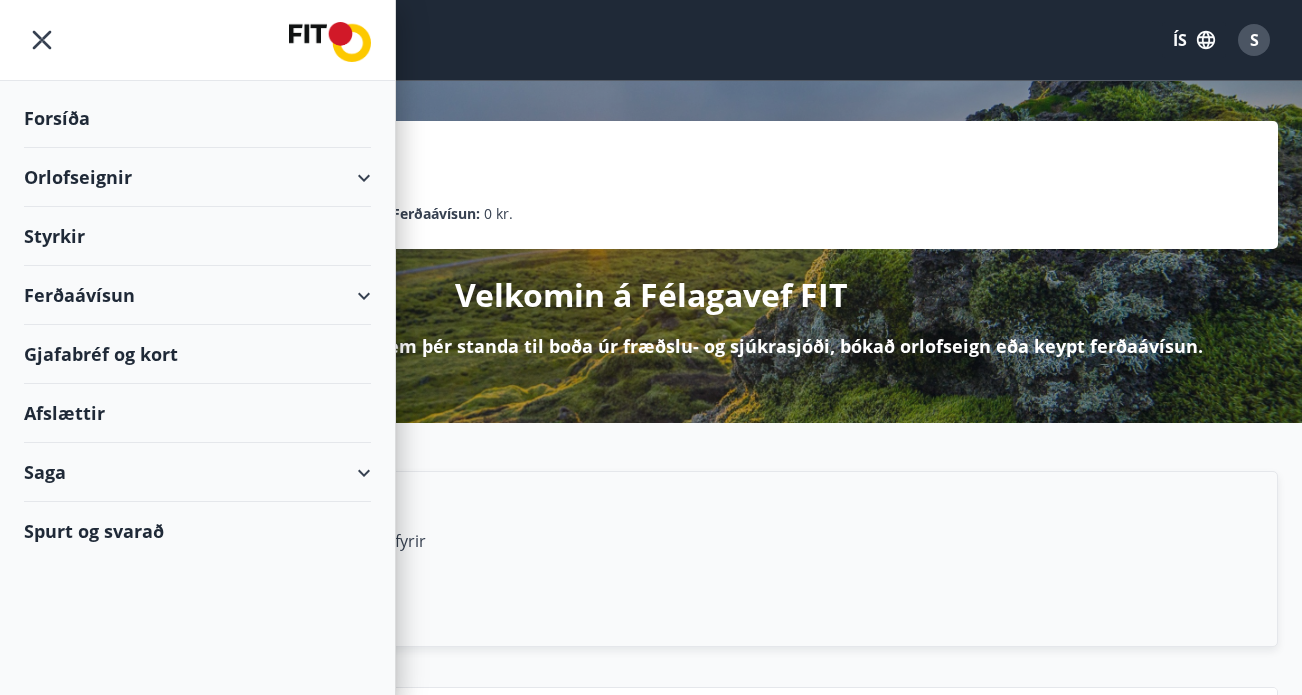 click on "Styrkir" at bounding box center (197, 118) 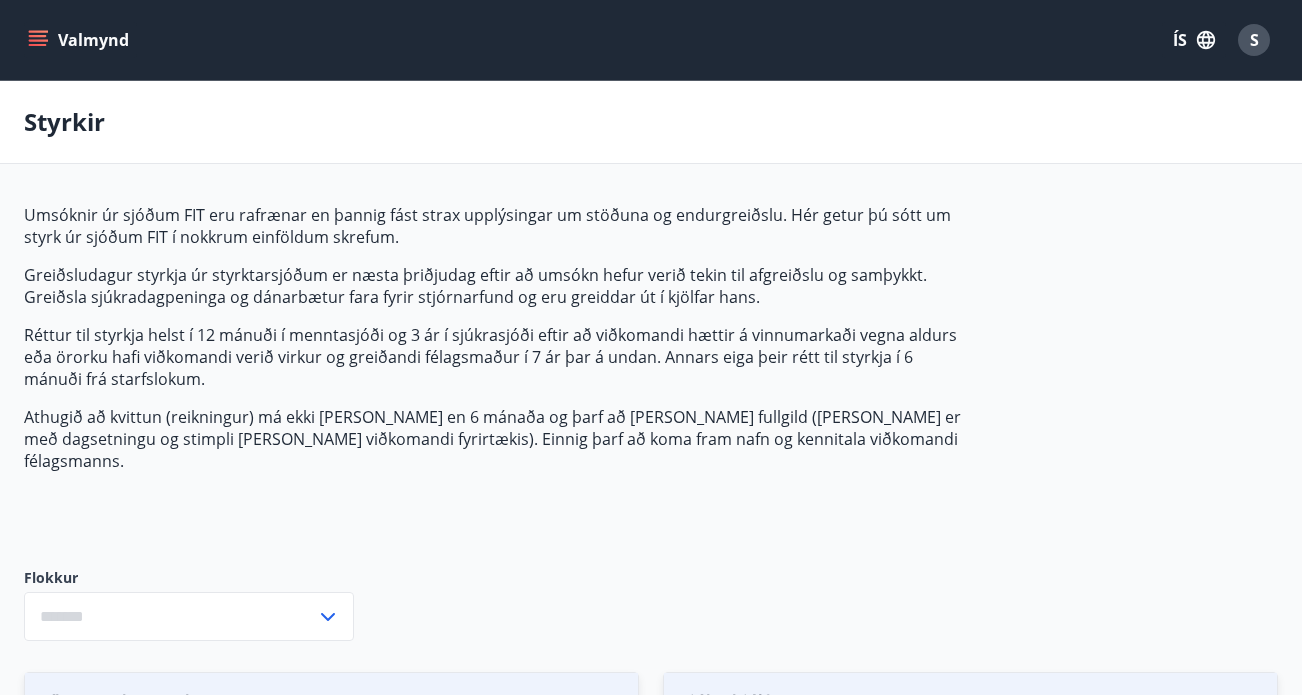 type on "***" 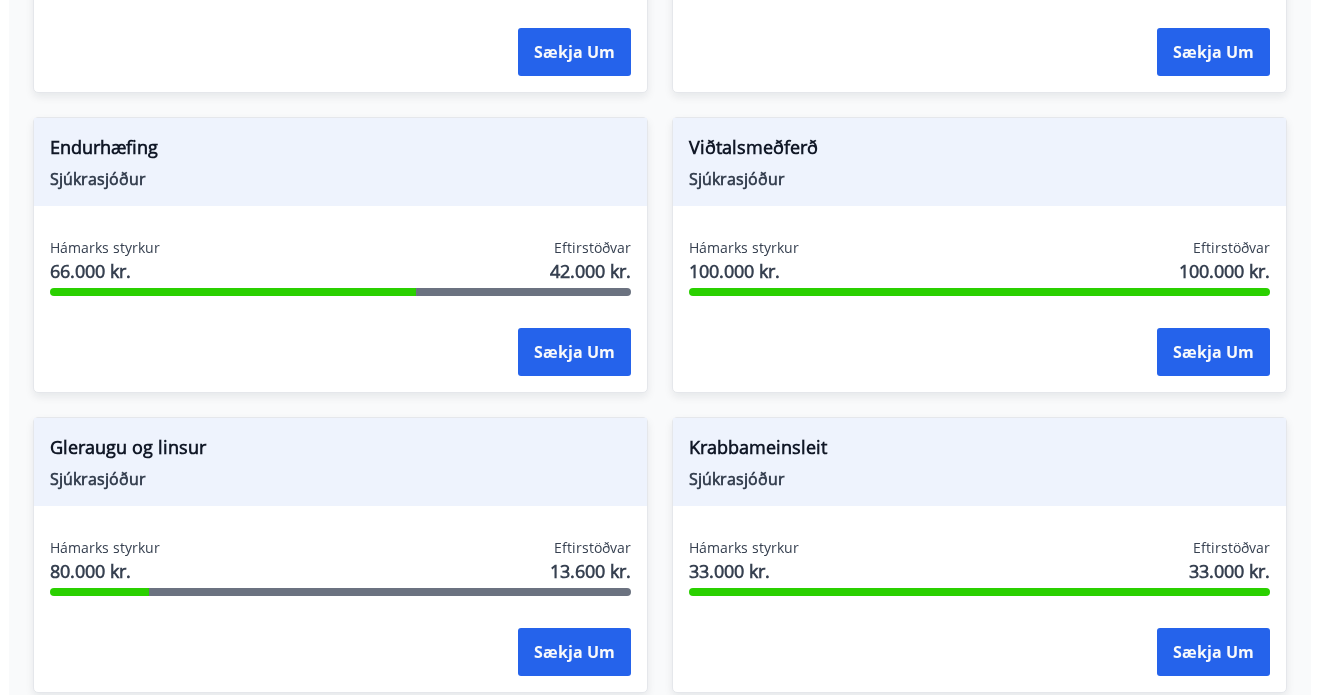 scroll, scrollTop: 855, scrollLeft: 0, axis: vertical 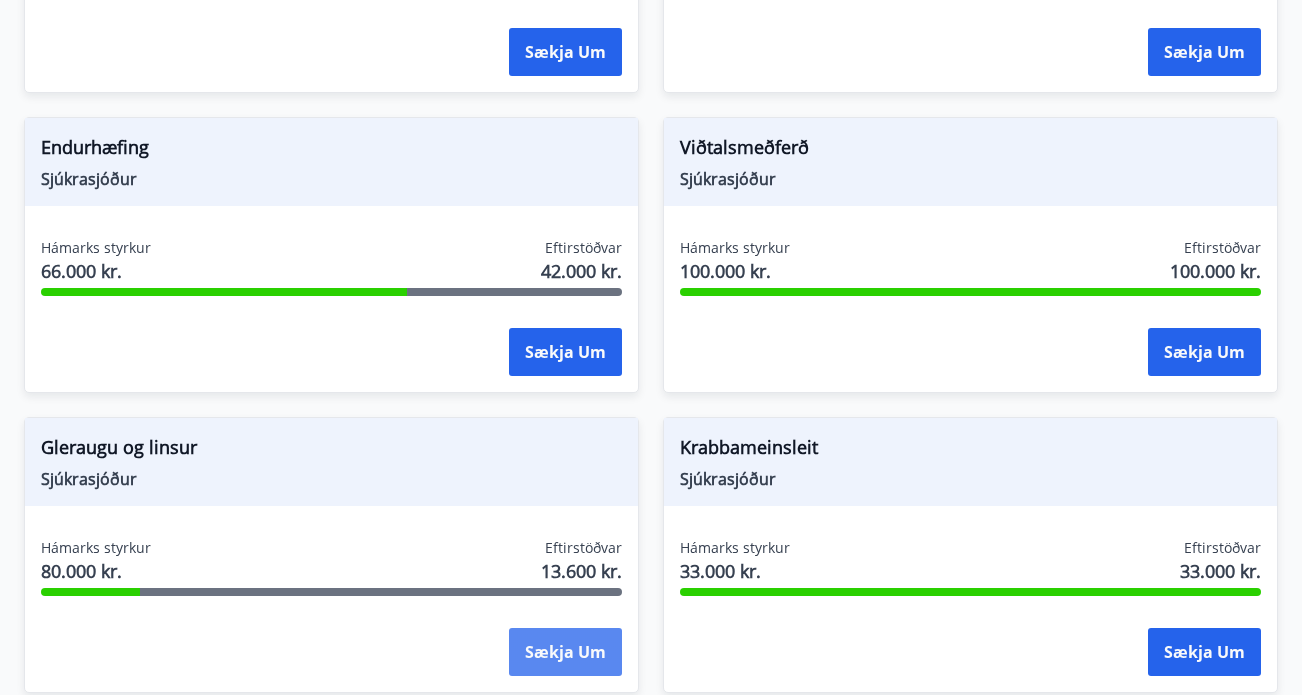 click on "Sækja um" at bounding box center [565, 652] 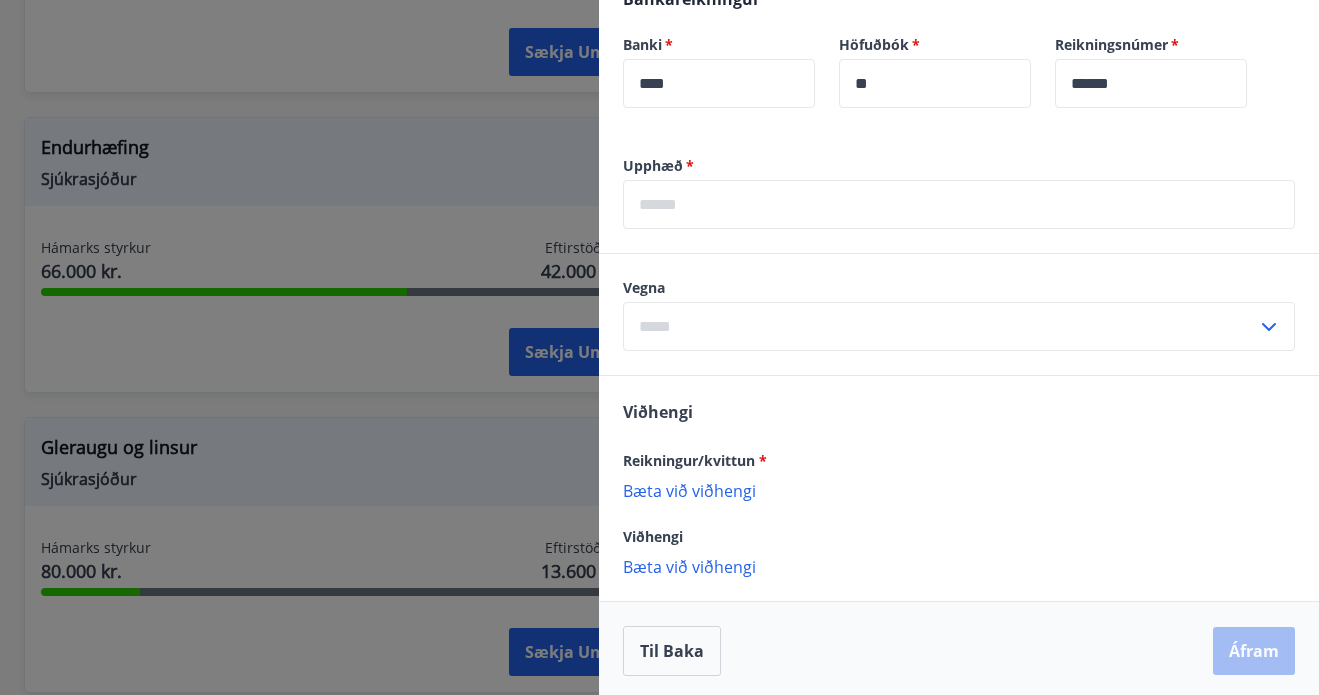 scroll, scrollTop: 616, scrollLeft: 0, axis: vertical 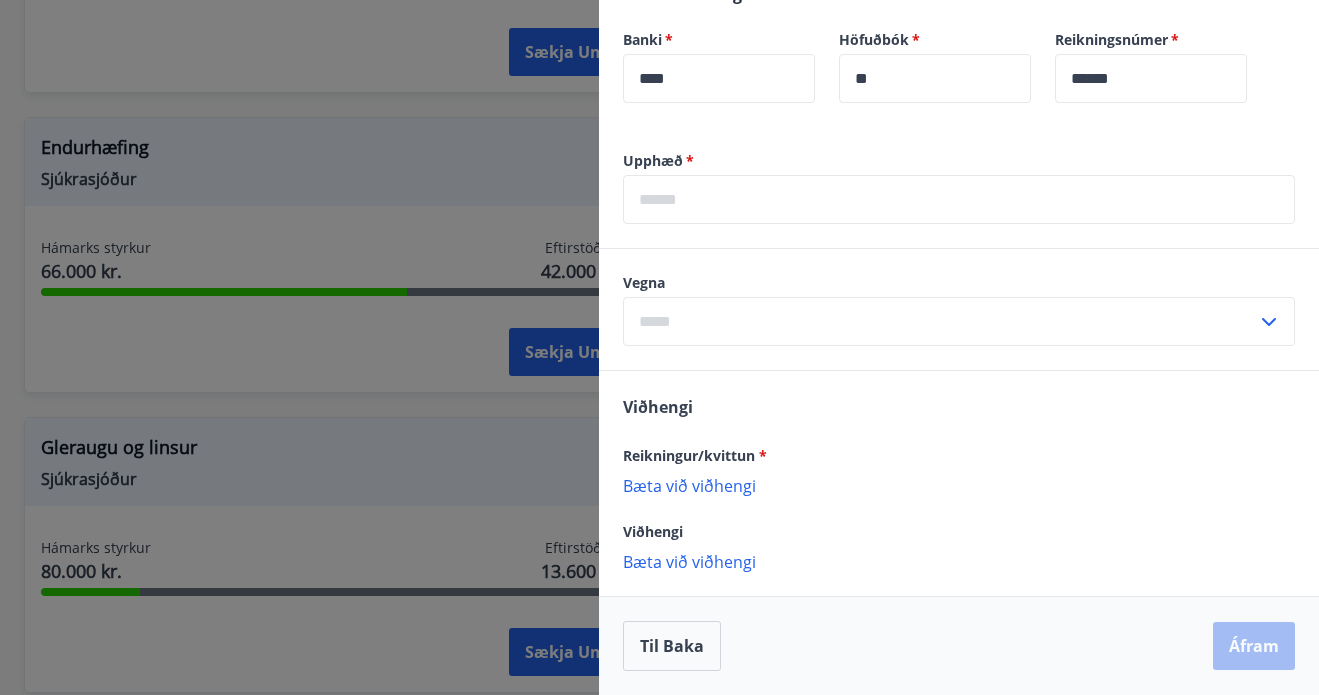 click on "Bæta við viðhengi" at bounding box center (959, 485) 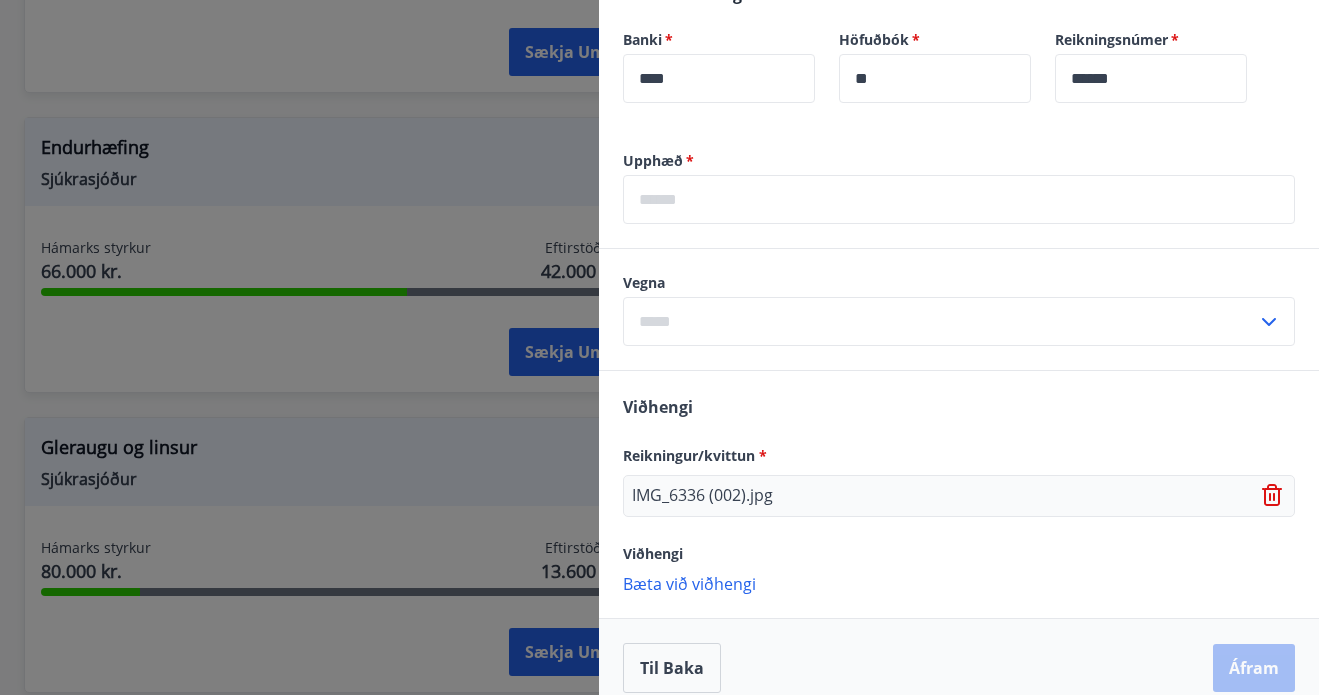 click on "IMG_6336 (002).jpg" at bounding box center (702, 496) 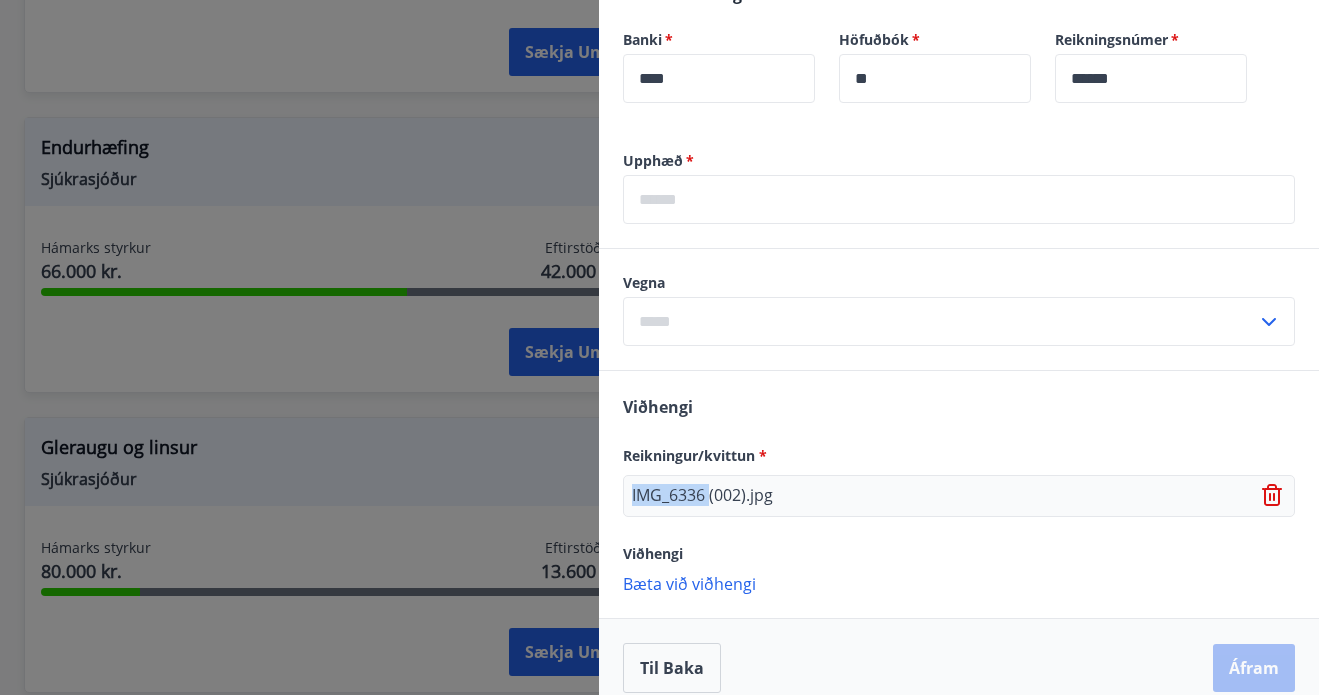 click on "IMG_6336 (002).jpg" at bounding box center (702, 496) 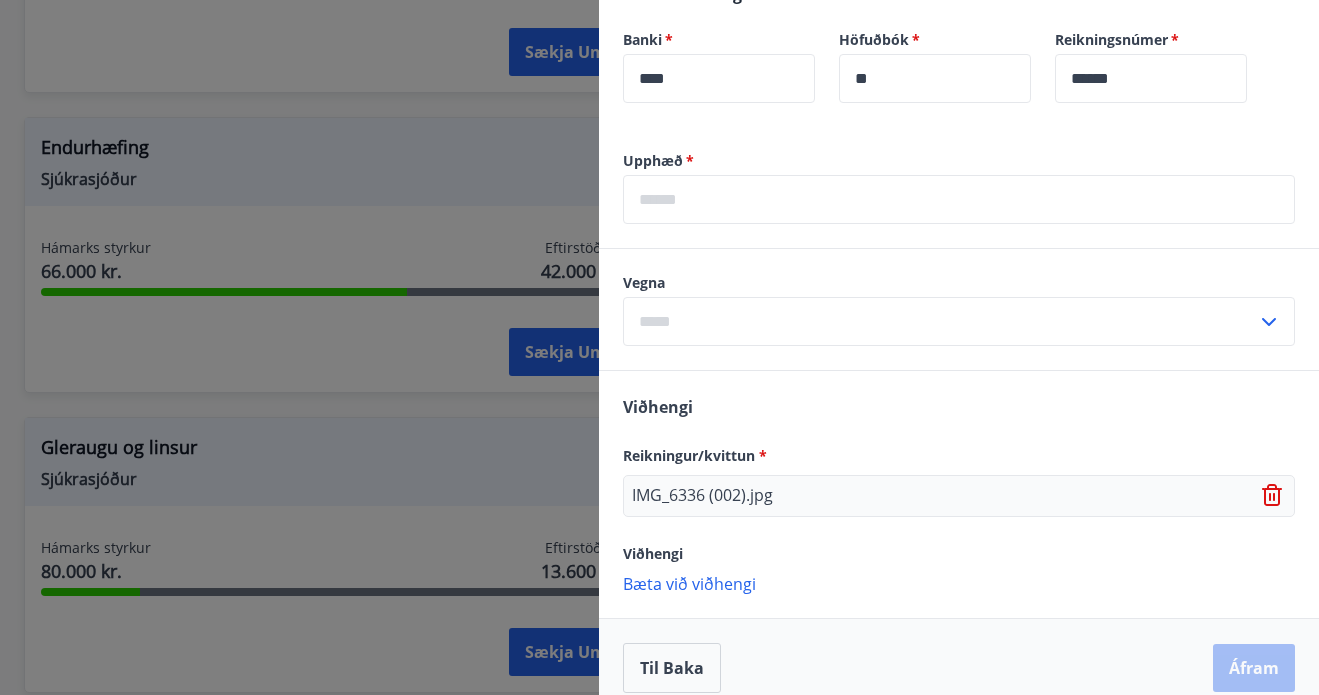 drag, startPoint x: 676, startPoint y: 497, endPoint x: 723, endPoint y: 497, distance: 47 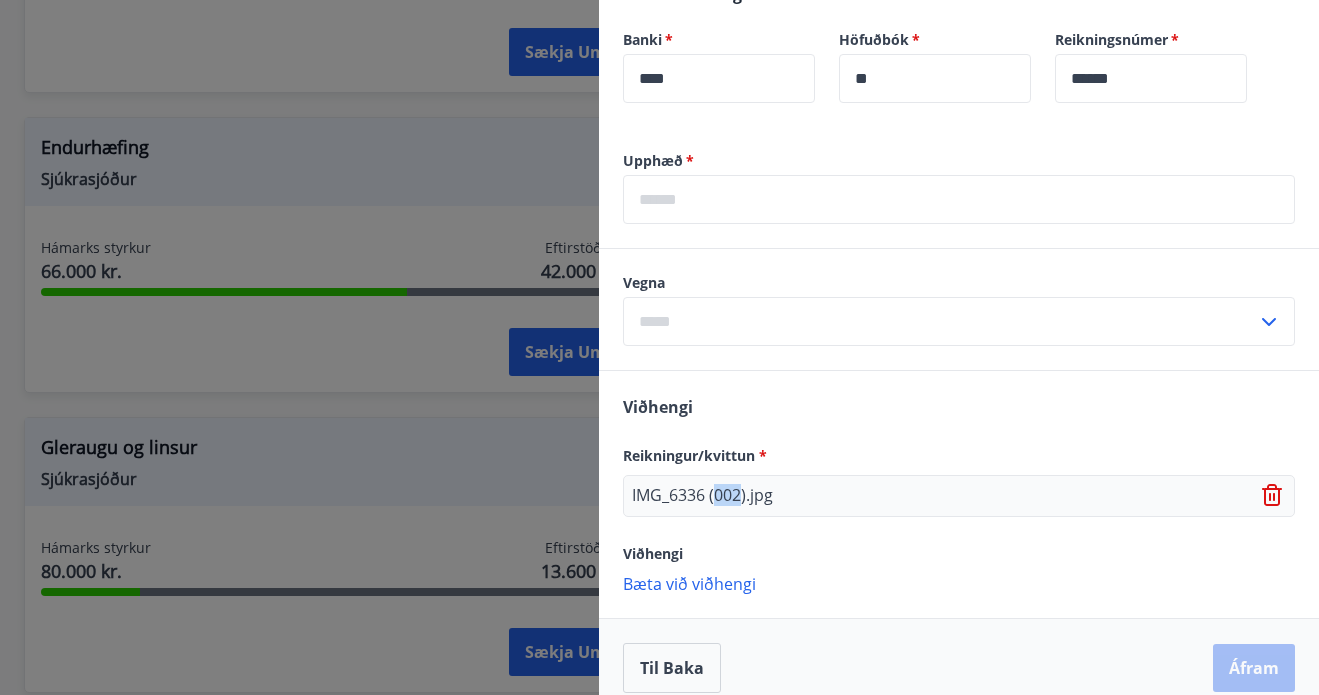 click on "IMG_6336 (002).jpg" at bounding box center [702, 496] 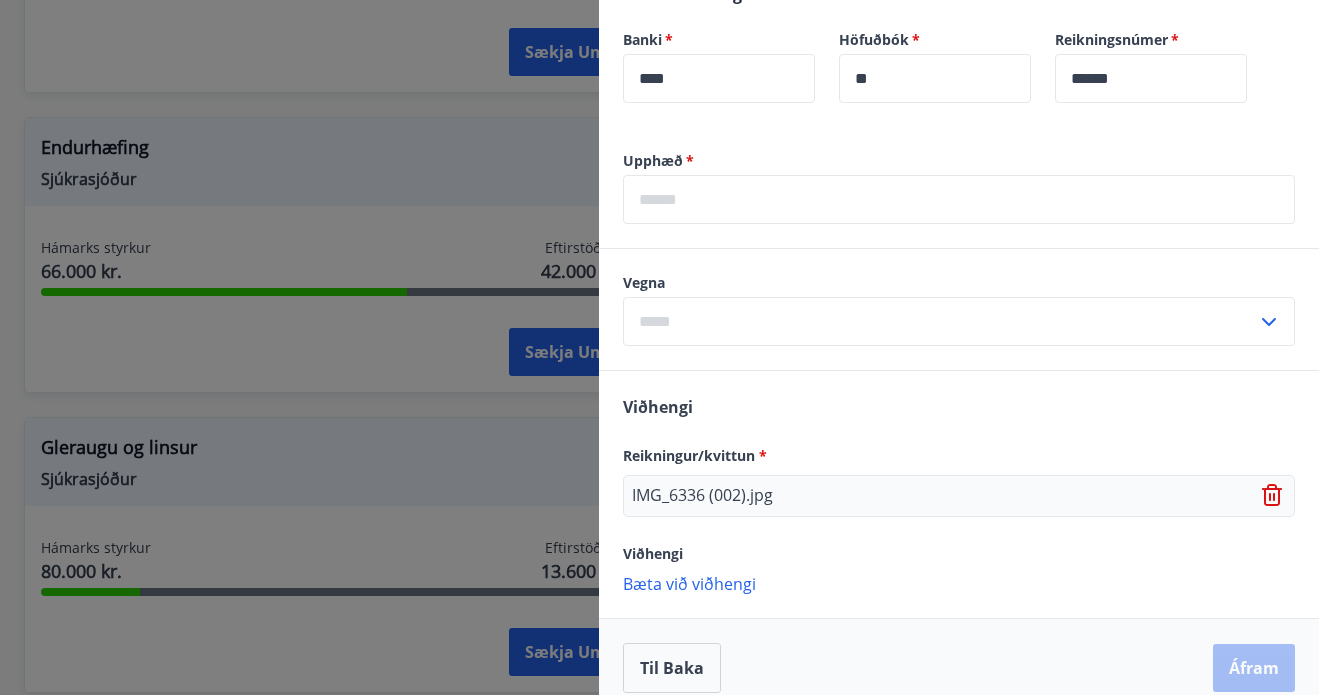 drag, startPoint x: 723, startPoint y: 497, endPoint x: 694, endPoint y: 495, distance: 29.068884 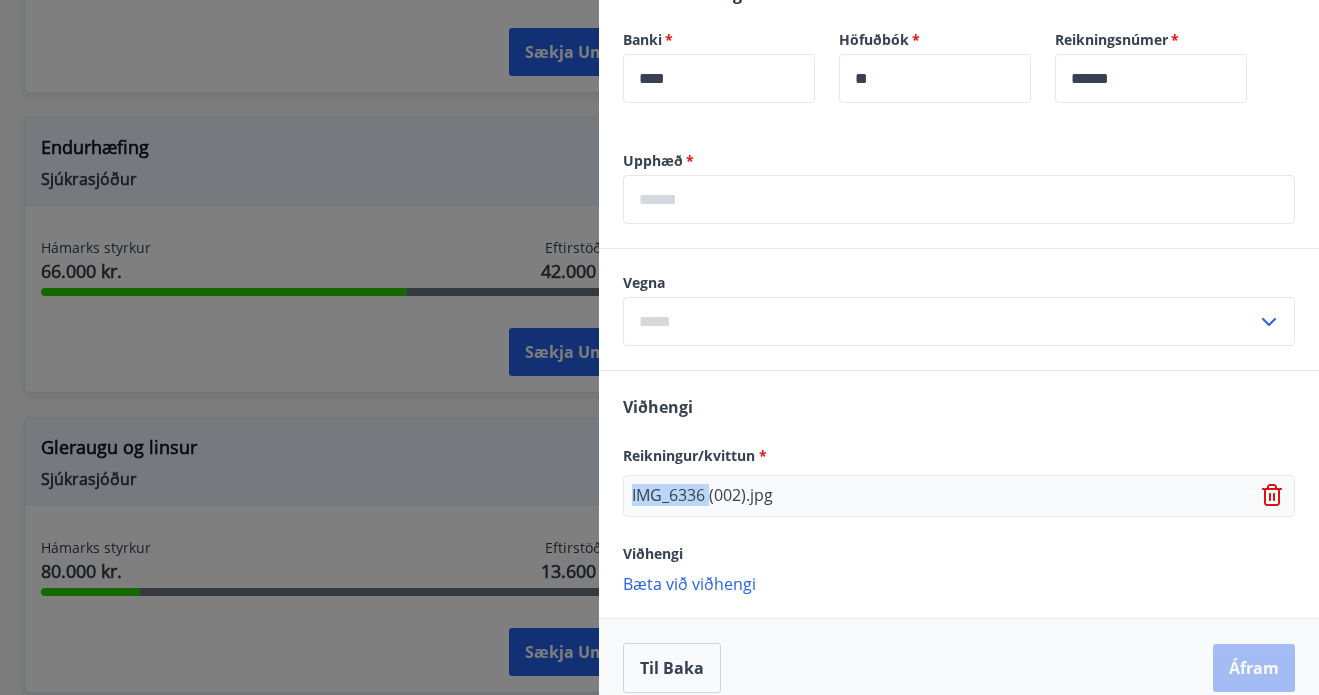 click on "IMG_6336 (002).jpg" at bounding box center (702, 496) 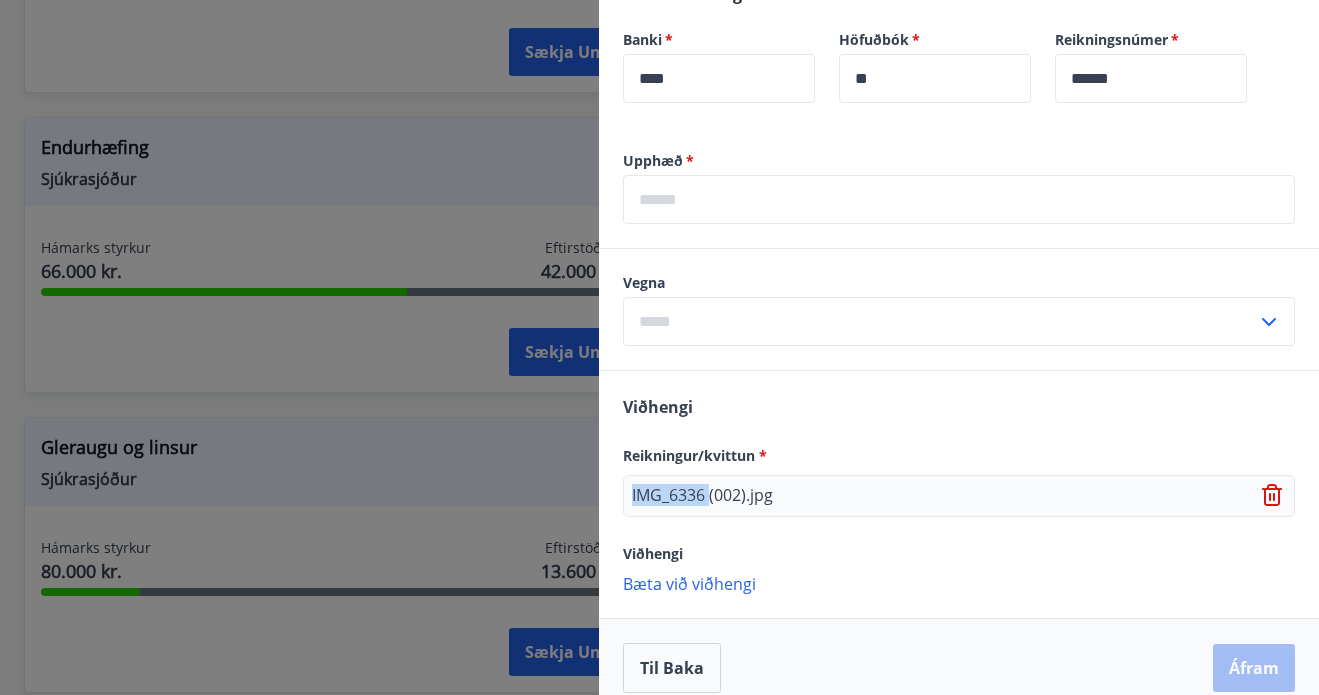 copy on "IMG_6336" 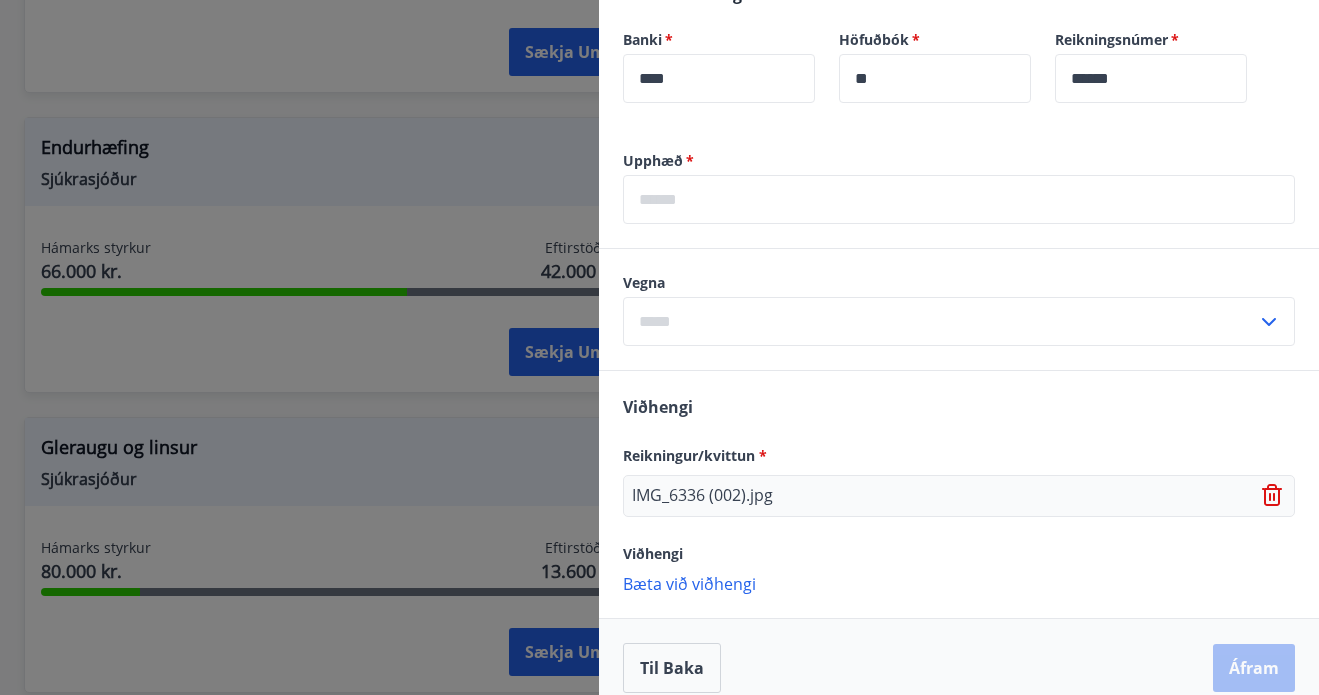 click on "Viðhengi Reikningur/kvittun   * IMG_6336 (002).jpg Viðhengi [PERSON_NAME] við viðhengi {error_attachment_undefined}" at bounding box center (959, 494) 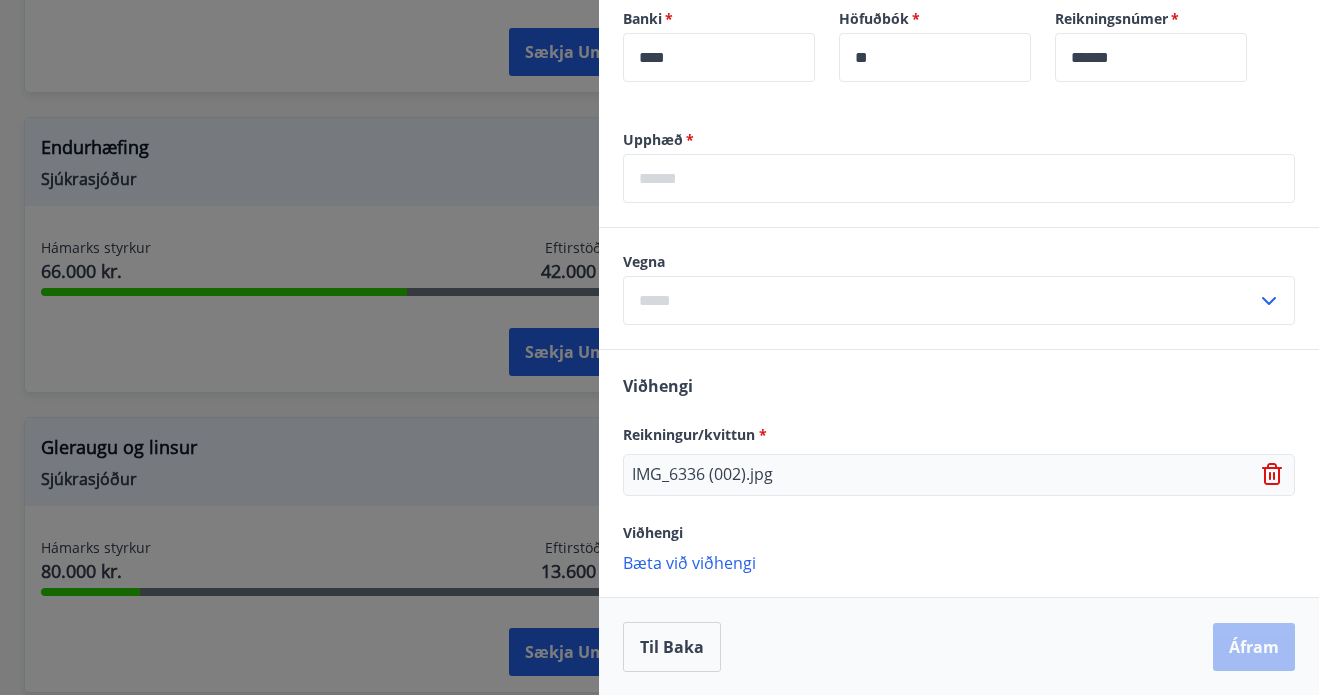 scroll, scrollTop: 638, scrollLeft: 0, axis: vertical 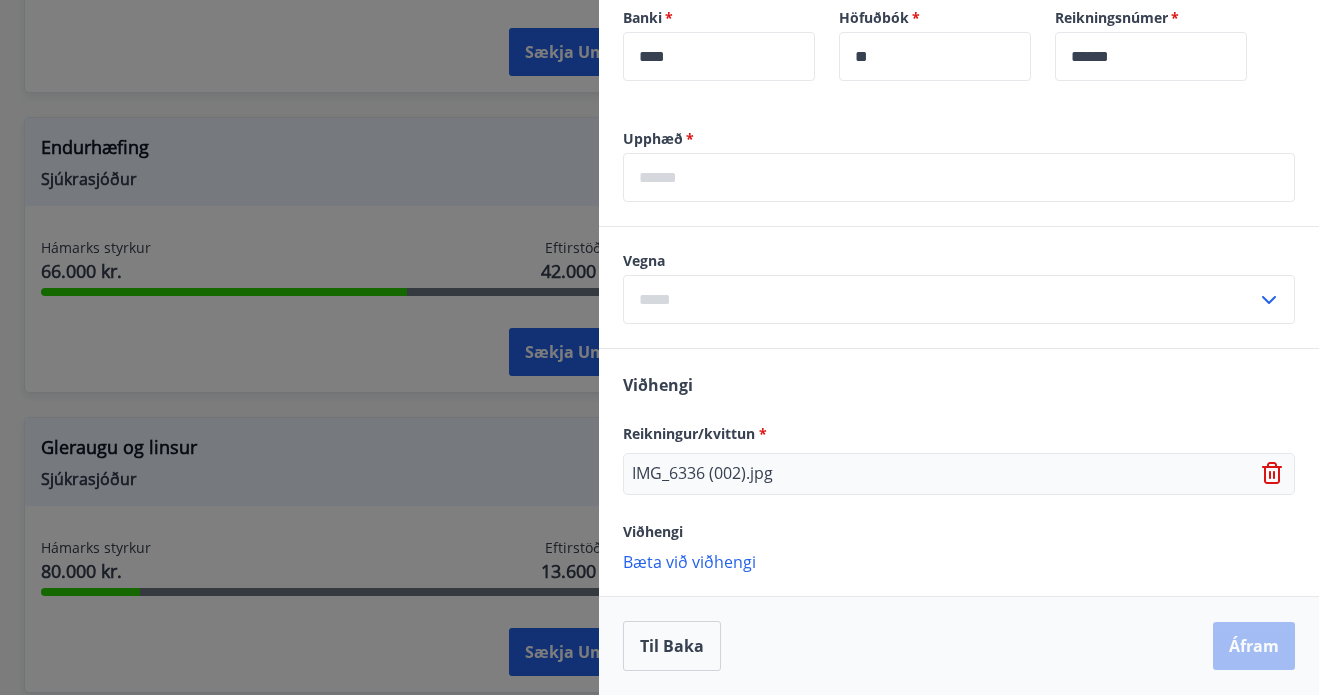 click at bounding box center (959, 177) 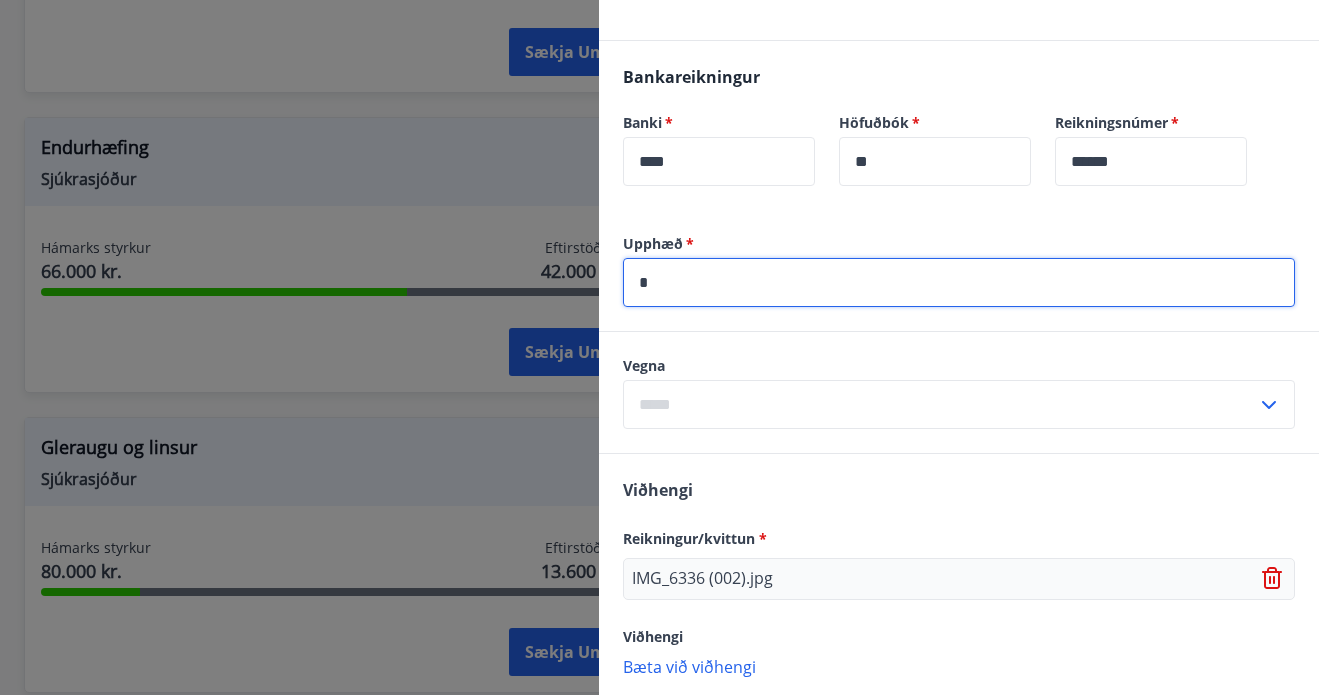 scroll, scrollTop: 534, scrollLeft: 0, axis: vertical 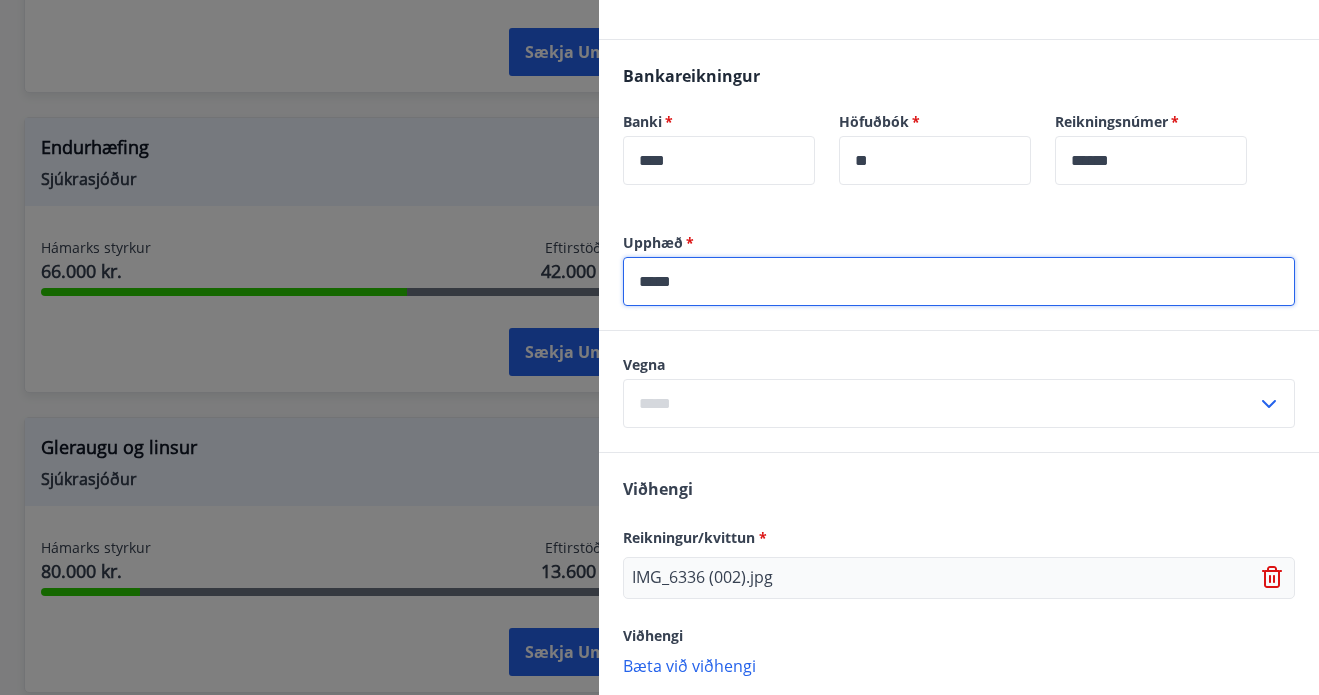 type on "*****" 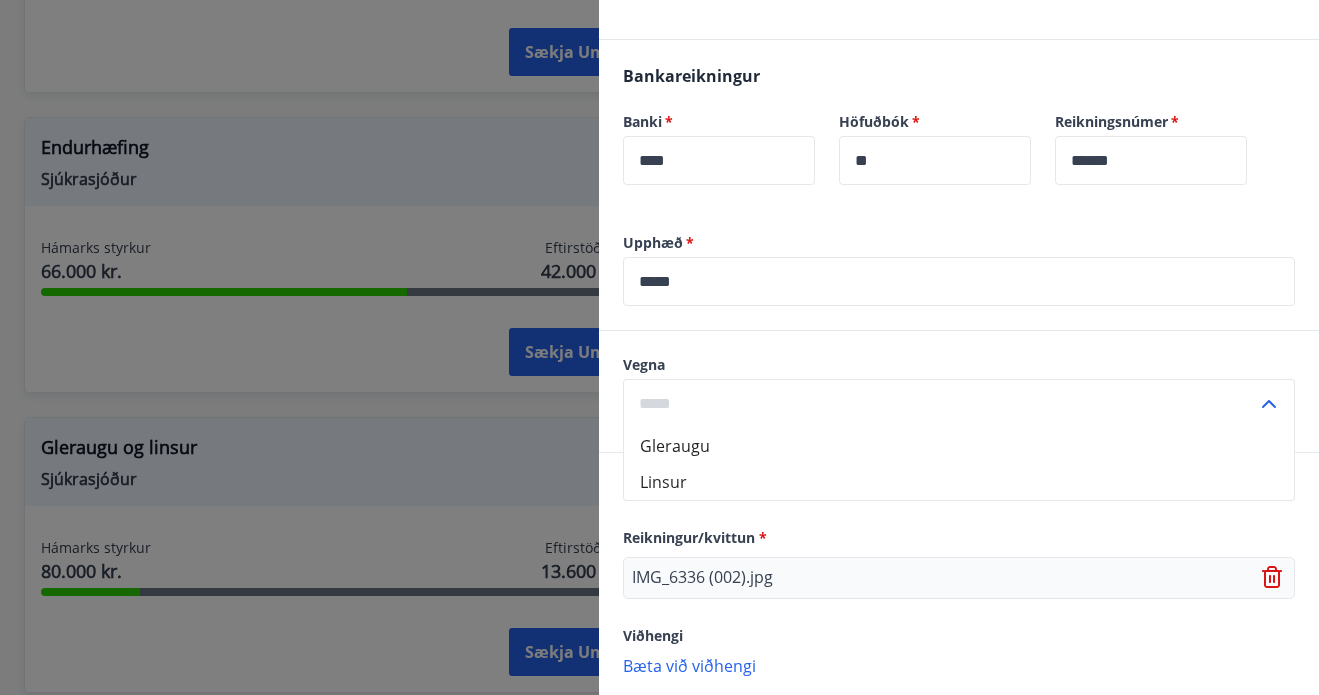 click on "Gleraugu" at bounding box center [959, 446] 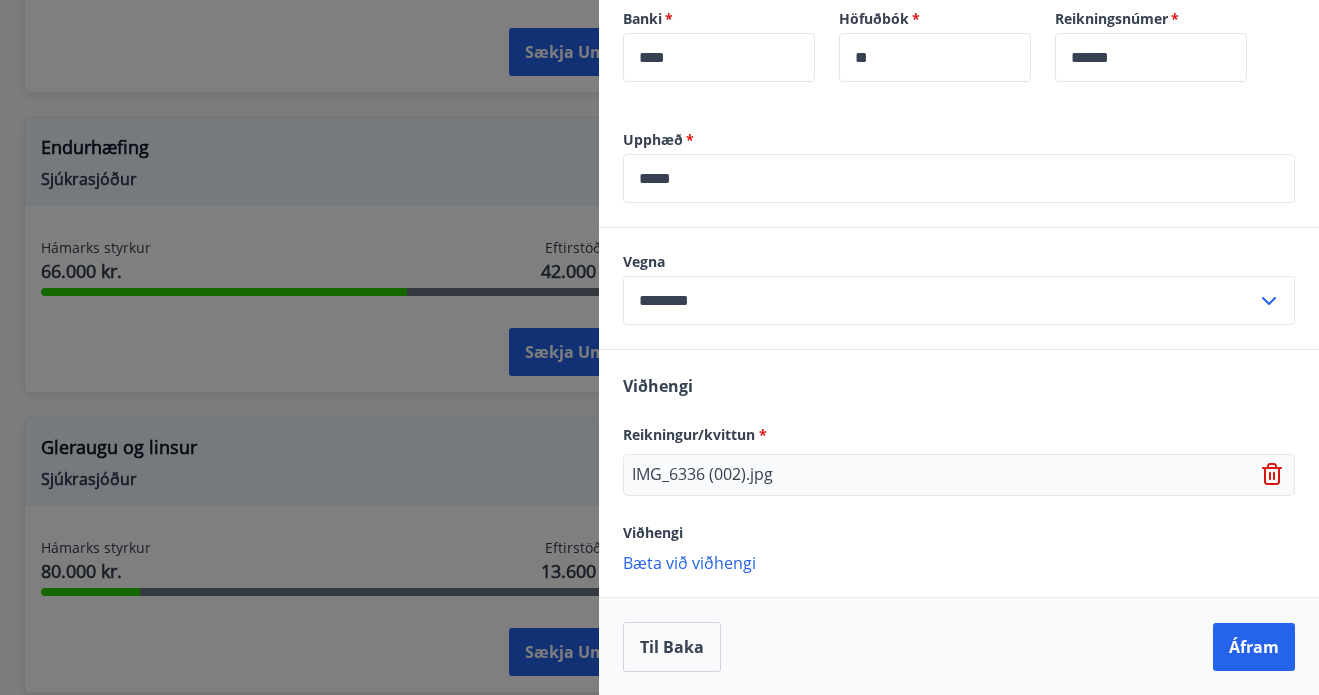 scroll, scrollTop: 638, scrollLeft: 0, axis: vertical 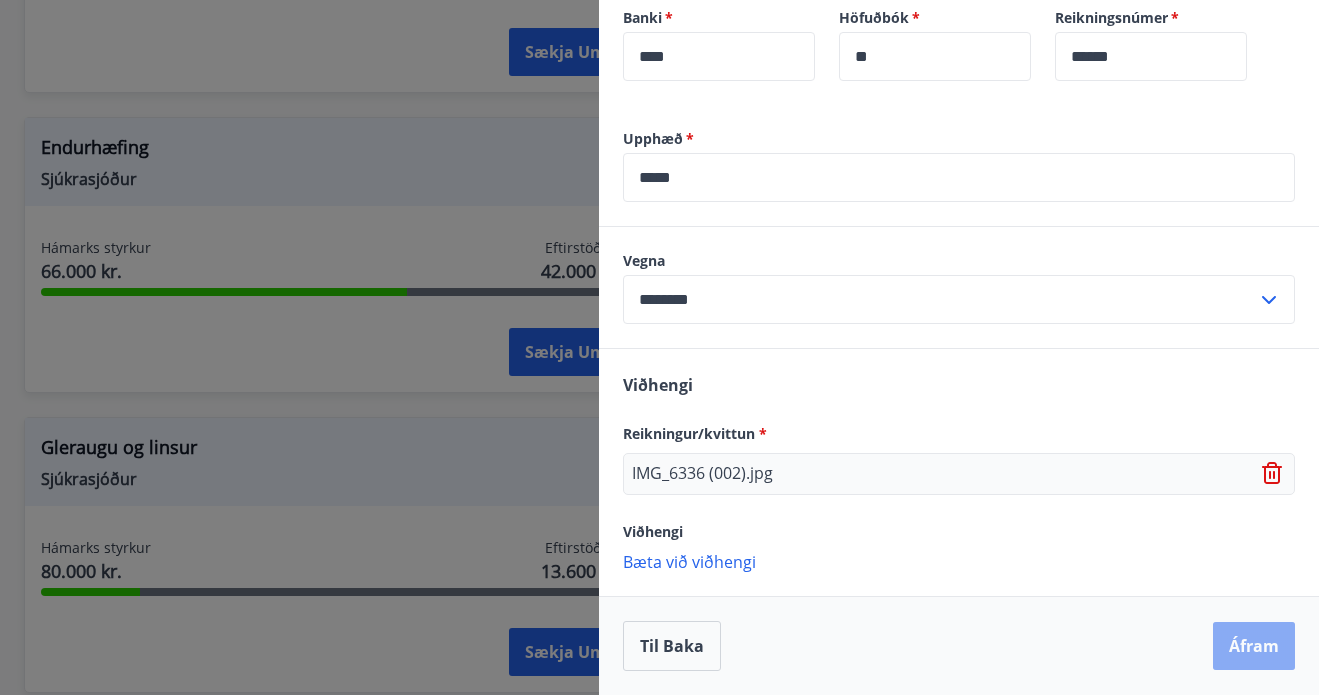 click on "Áfram" at bounding box center (1254, 646) 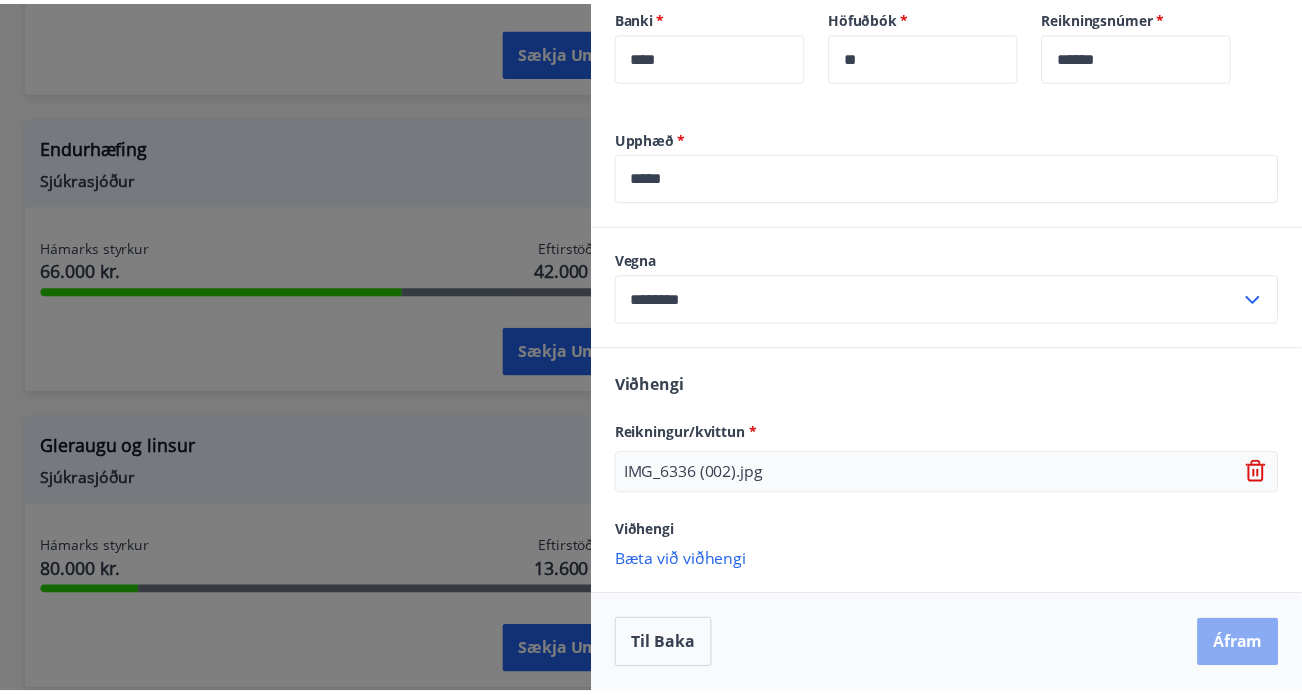 scroll, scrollTop: 0, scrollLeft: 0, axis: both 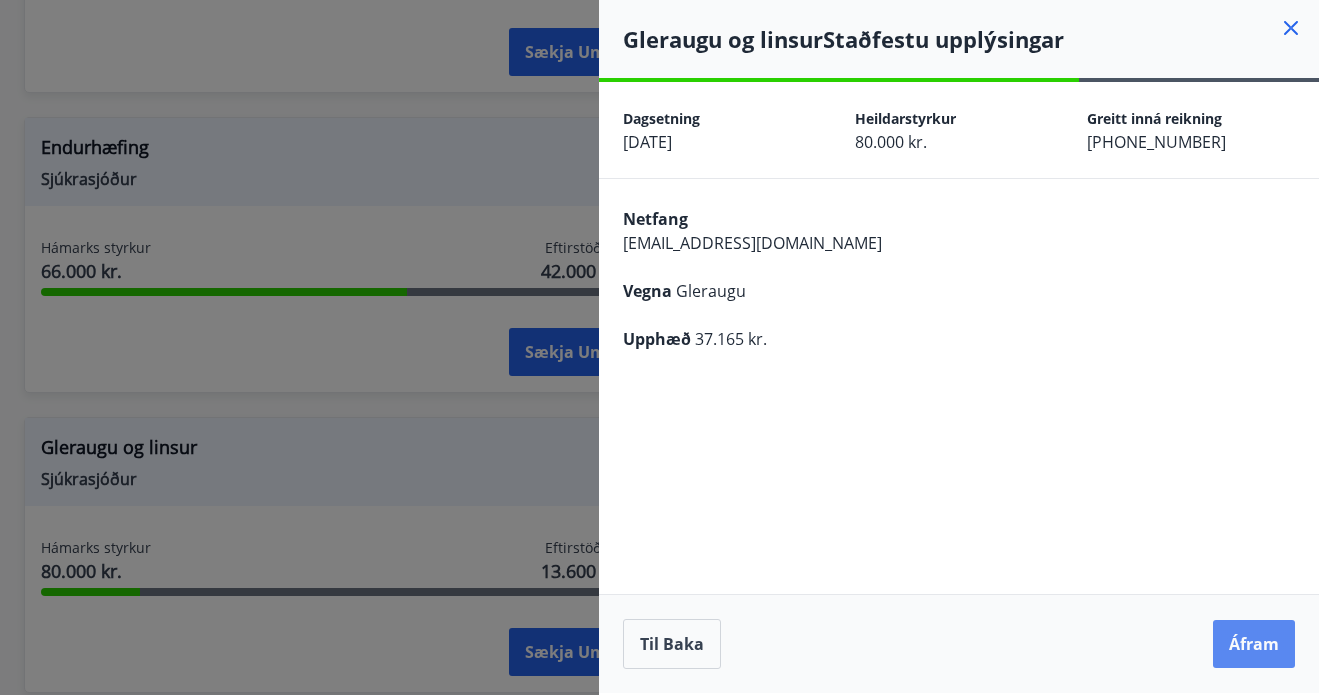 click on "Áfram" at bounding box center (1254, 644) 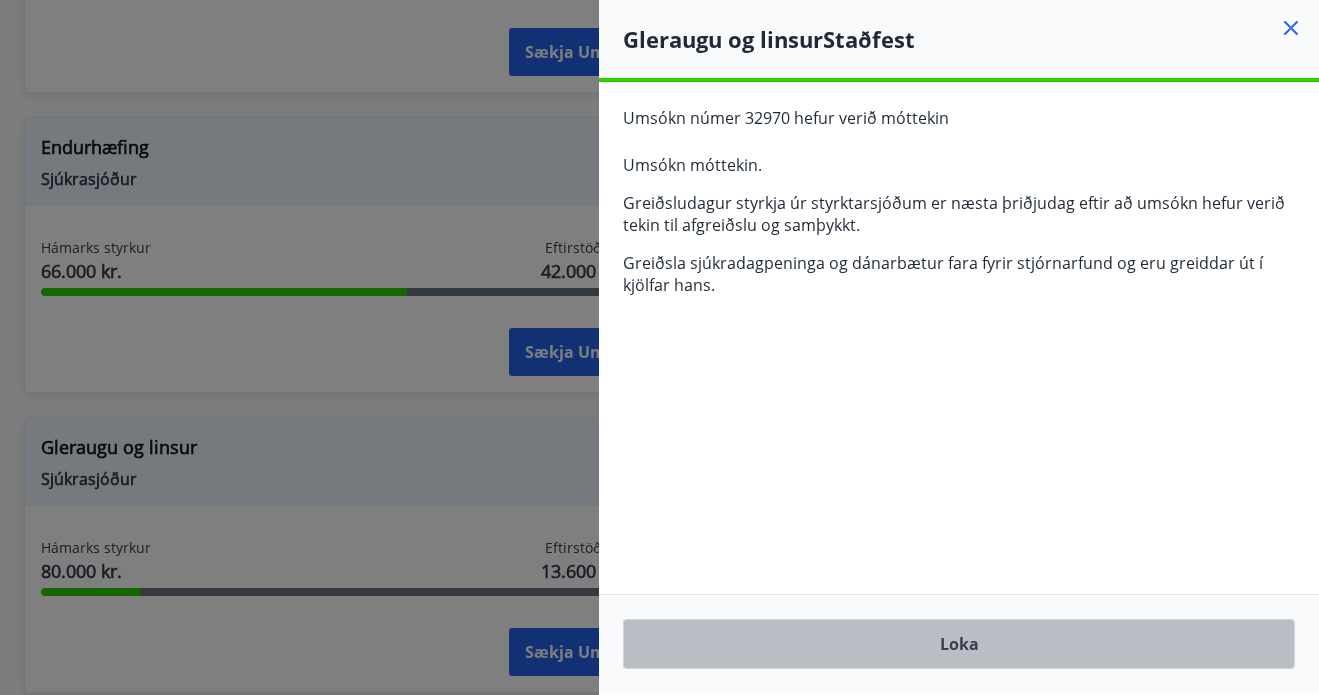 click on "Loka" at bounding box center [959, 644] 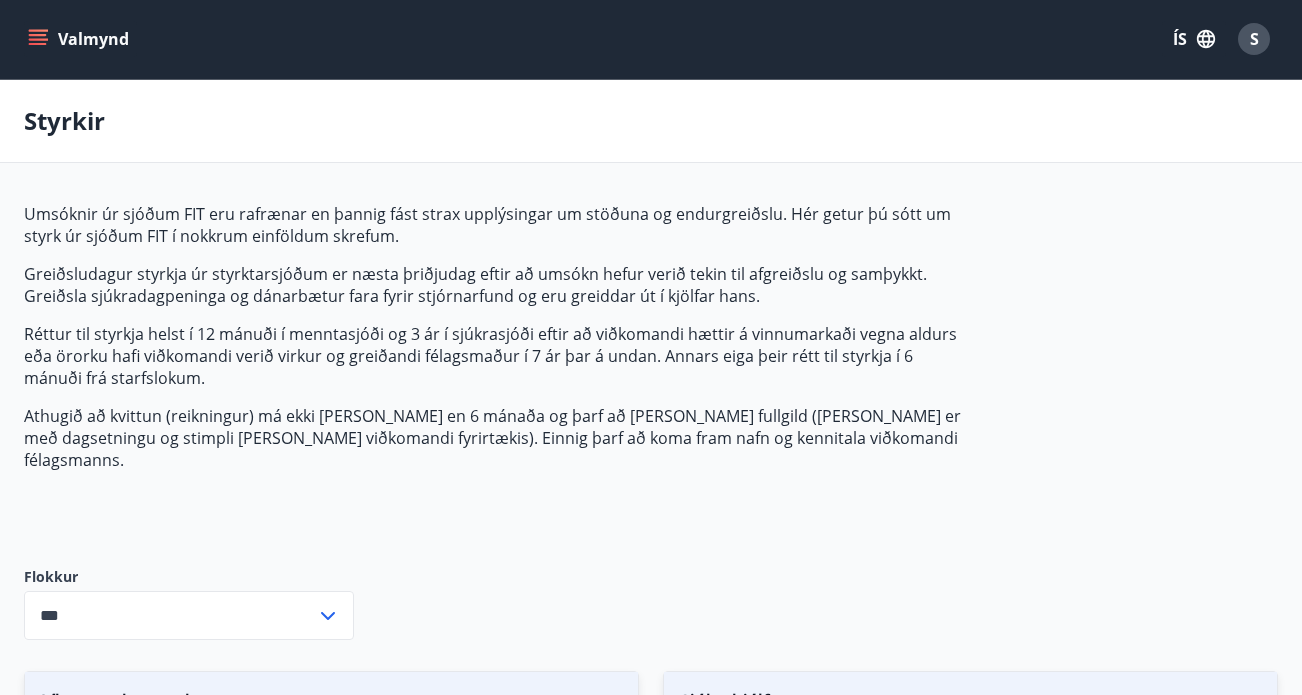 scroll, scrollTop: 0, scrollLeft: 0, axis: both 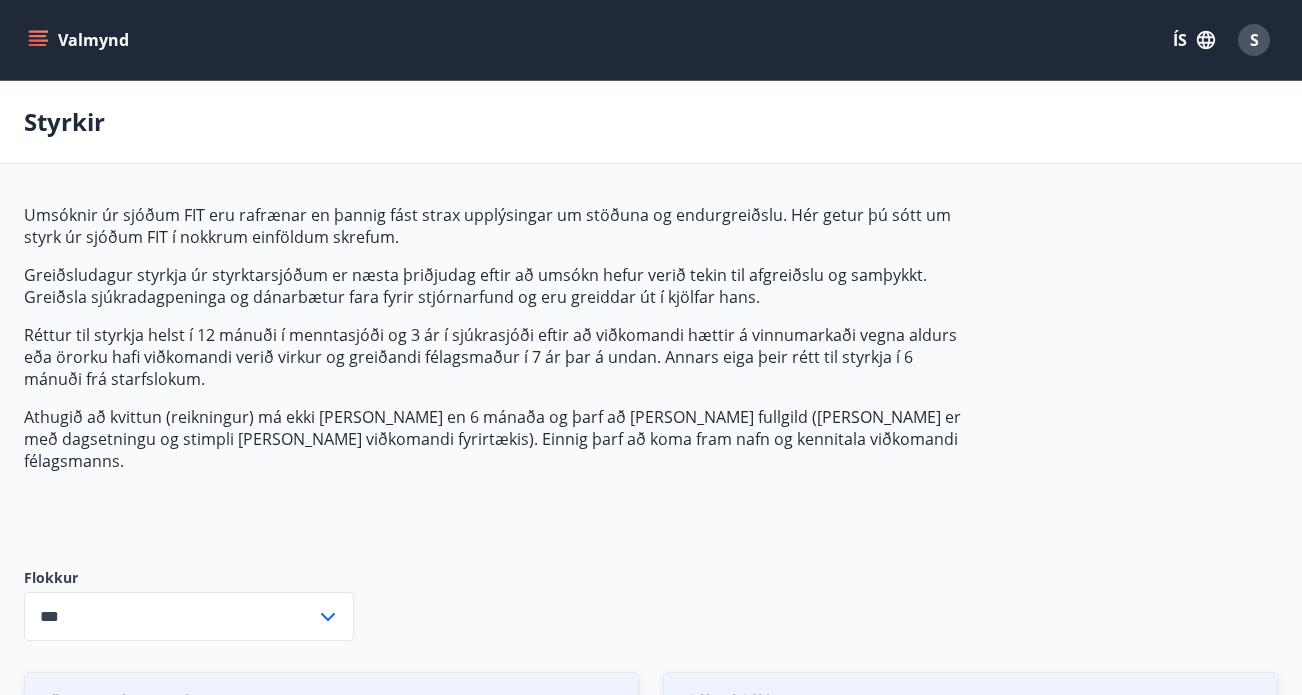 click 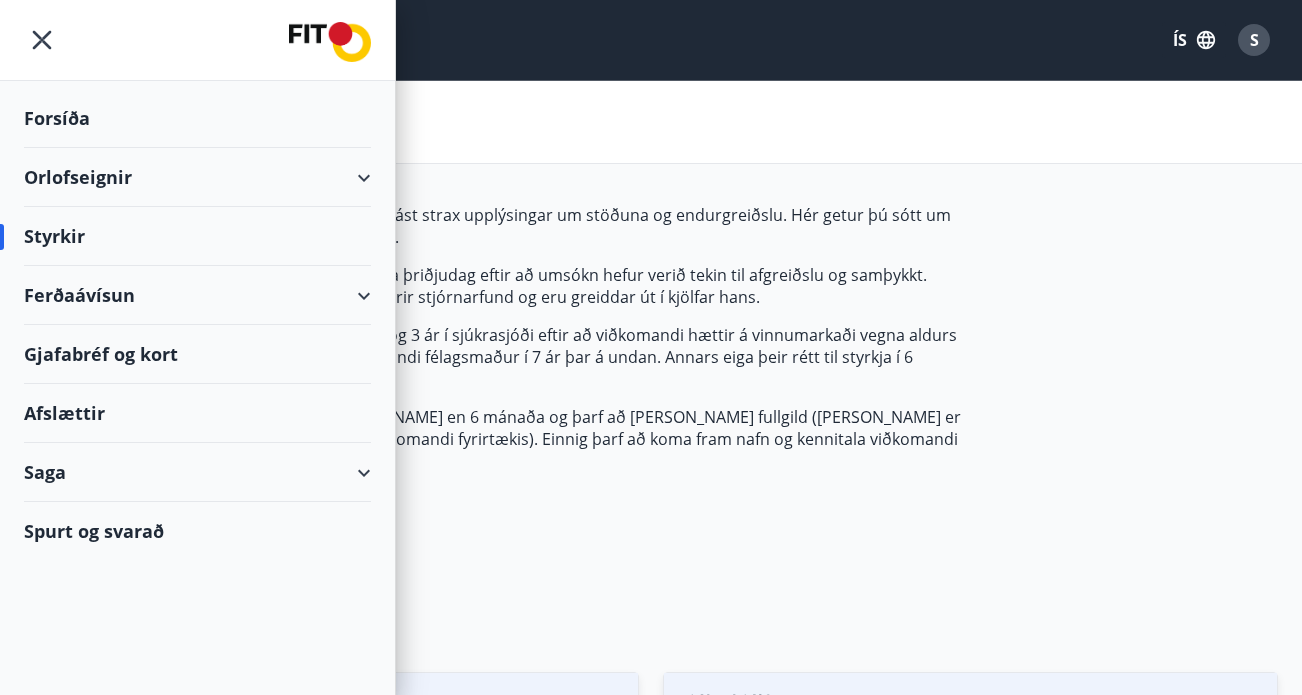 click on "Saga" at bounding box center [197, 472] 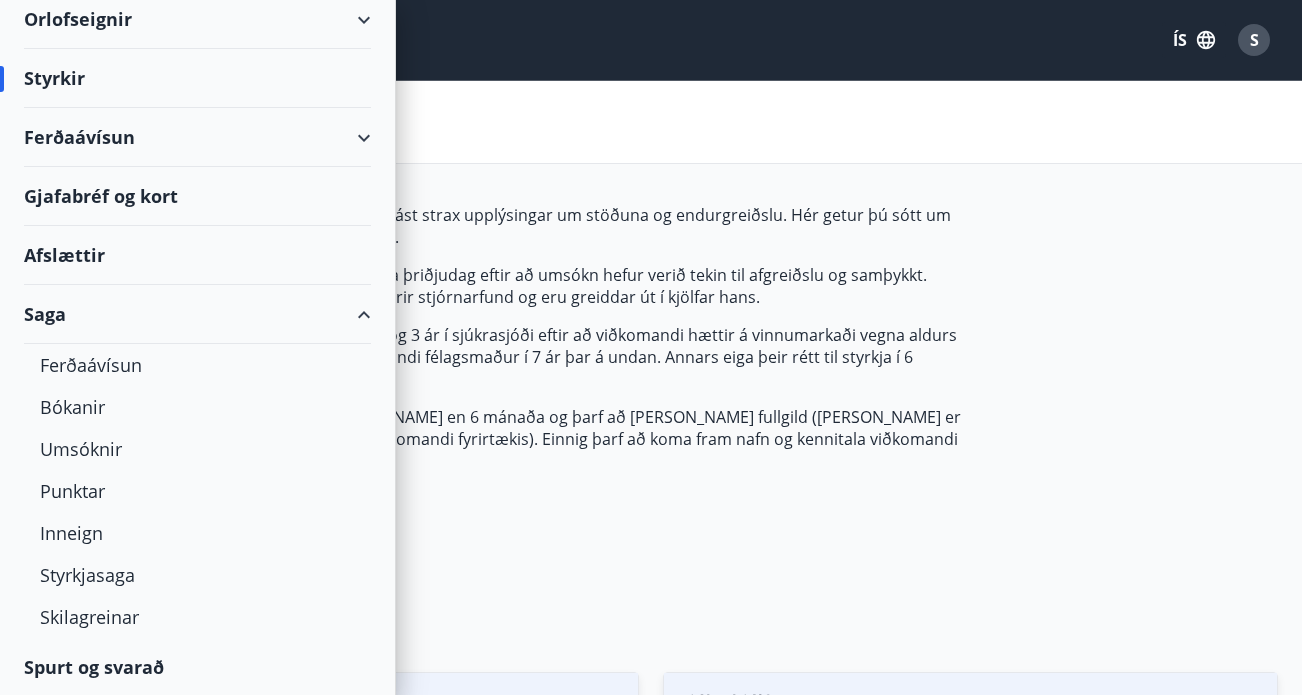 scroll, scrollTop: 159, scrollLeft: 0, axis: vertical 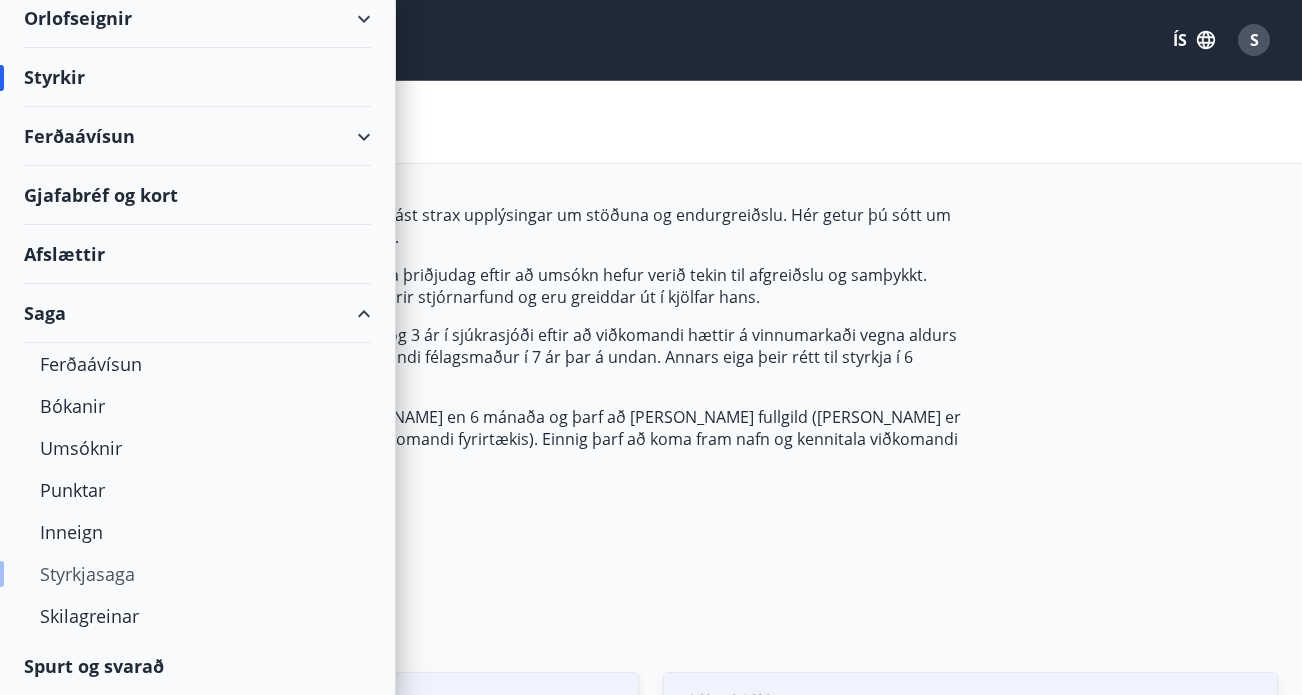 click on "Styrkjasaga" at bounding box center [197, 574] 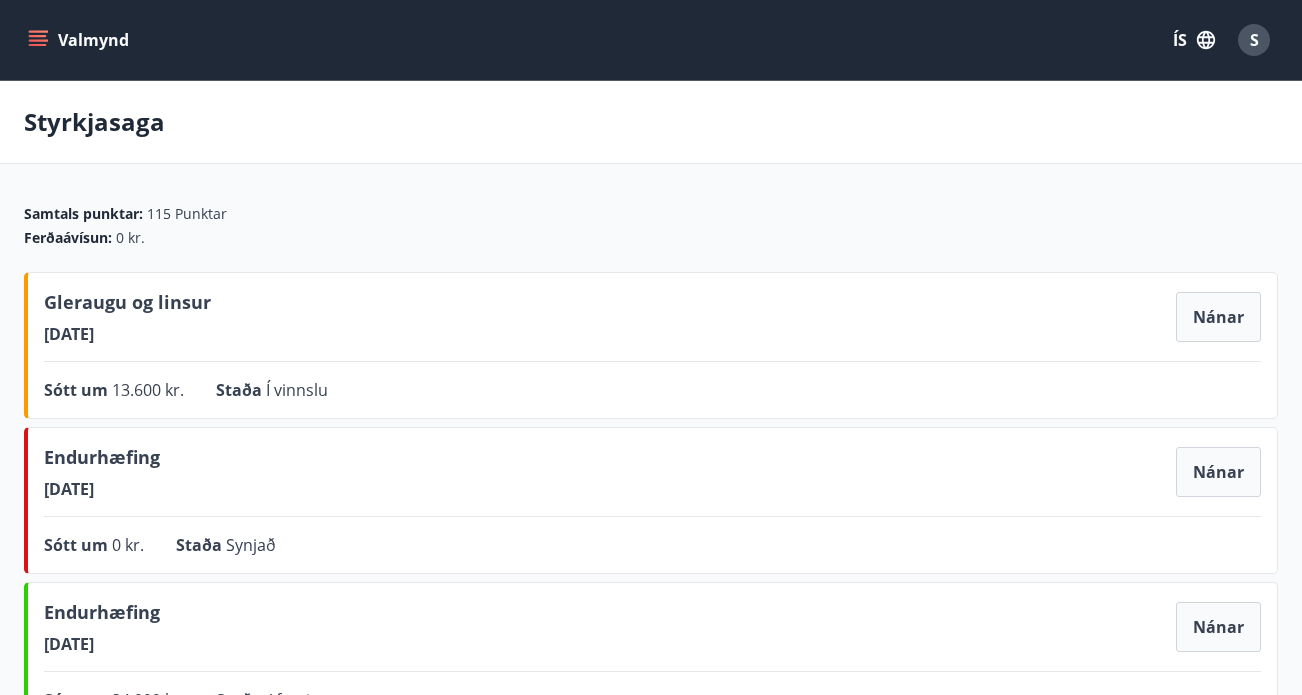 scroll, scrollTop: 0, scrollLeft: 0, axis: both 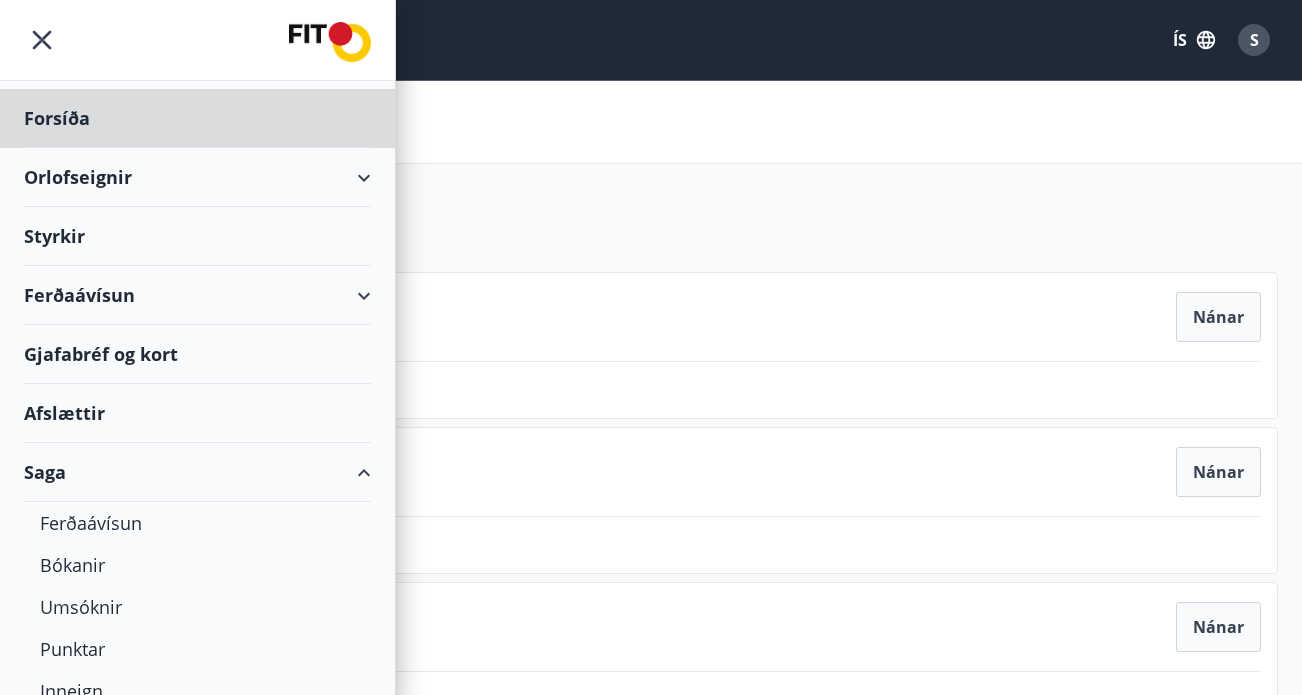 click on "Styrkir" at bounding box center [197, 118] 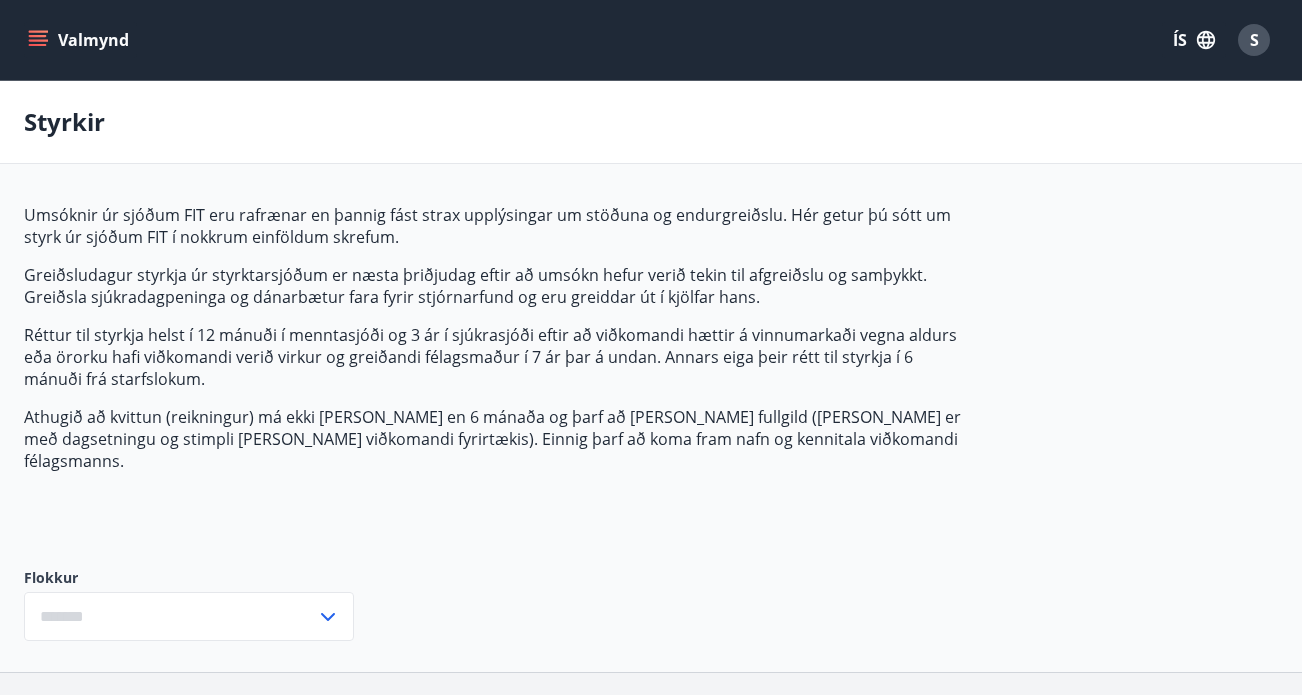 type on "***" 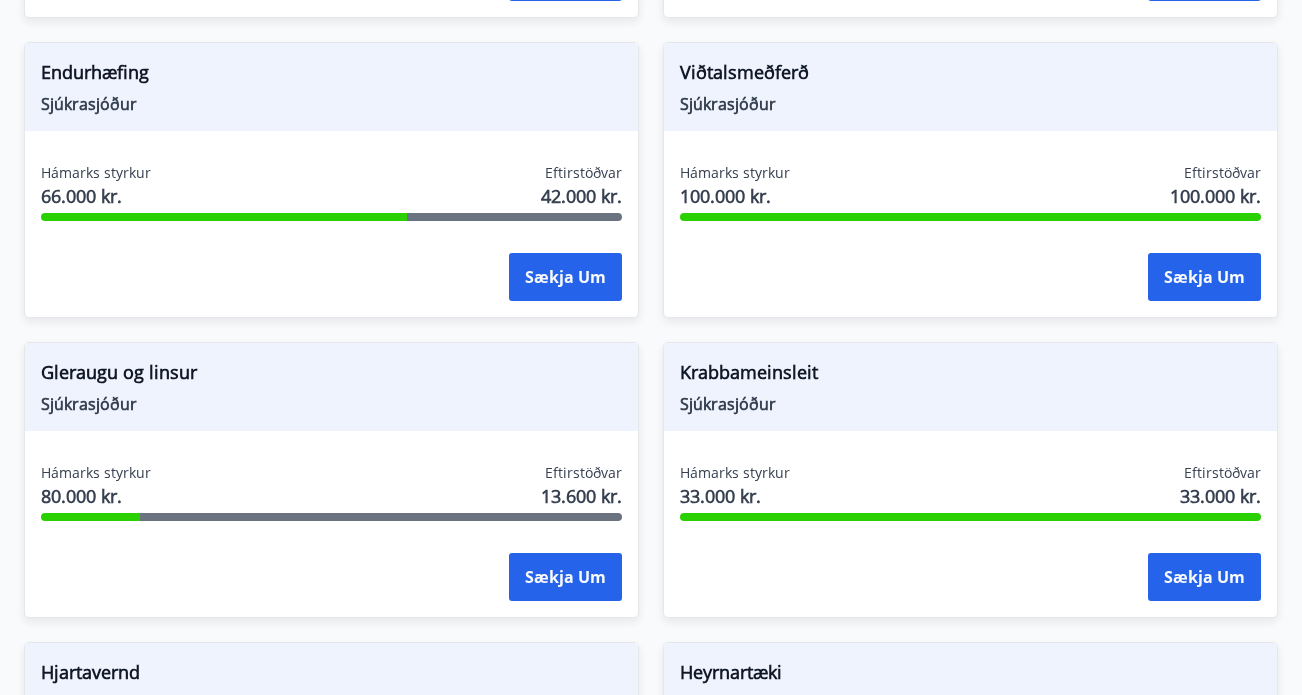 scroll, scrollTop: 938, scrollLeft: 0, axis: vertical 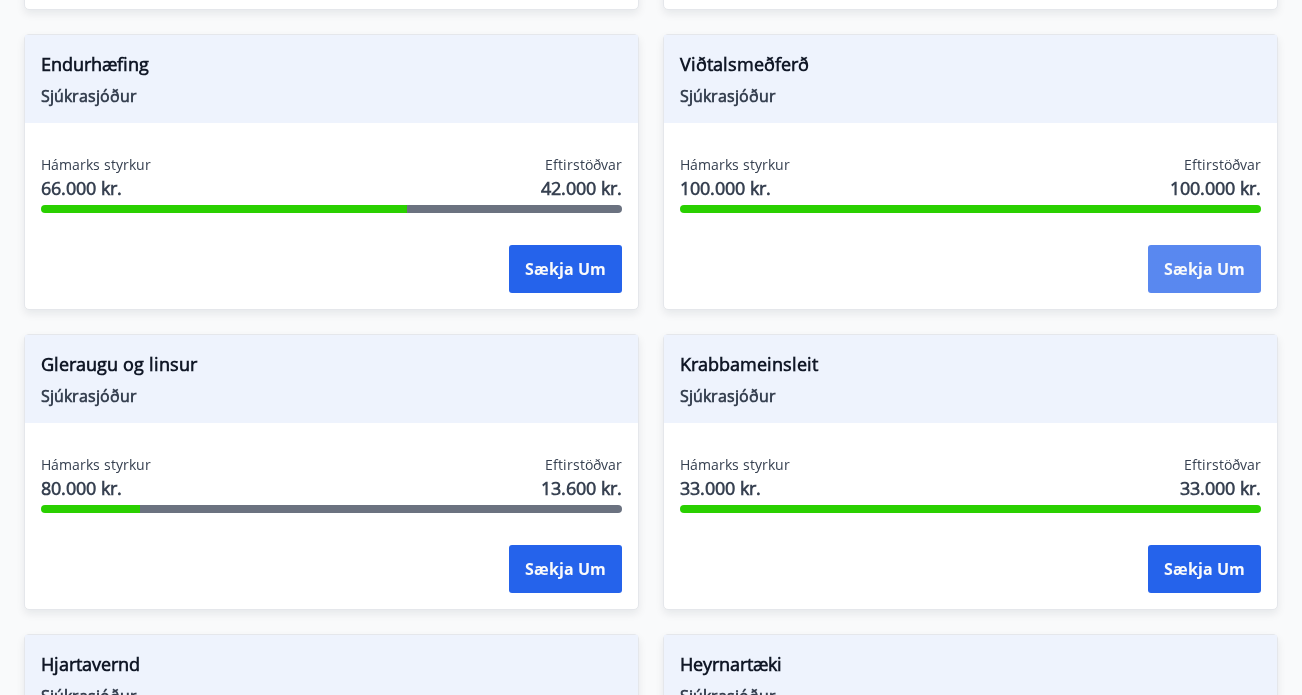 click on "Sækja um" at bounding box center (1204, 269) 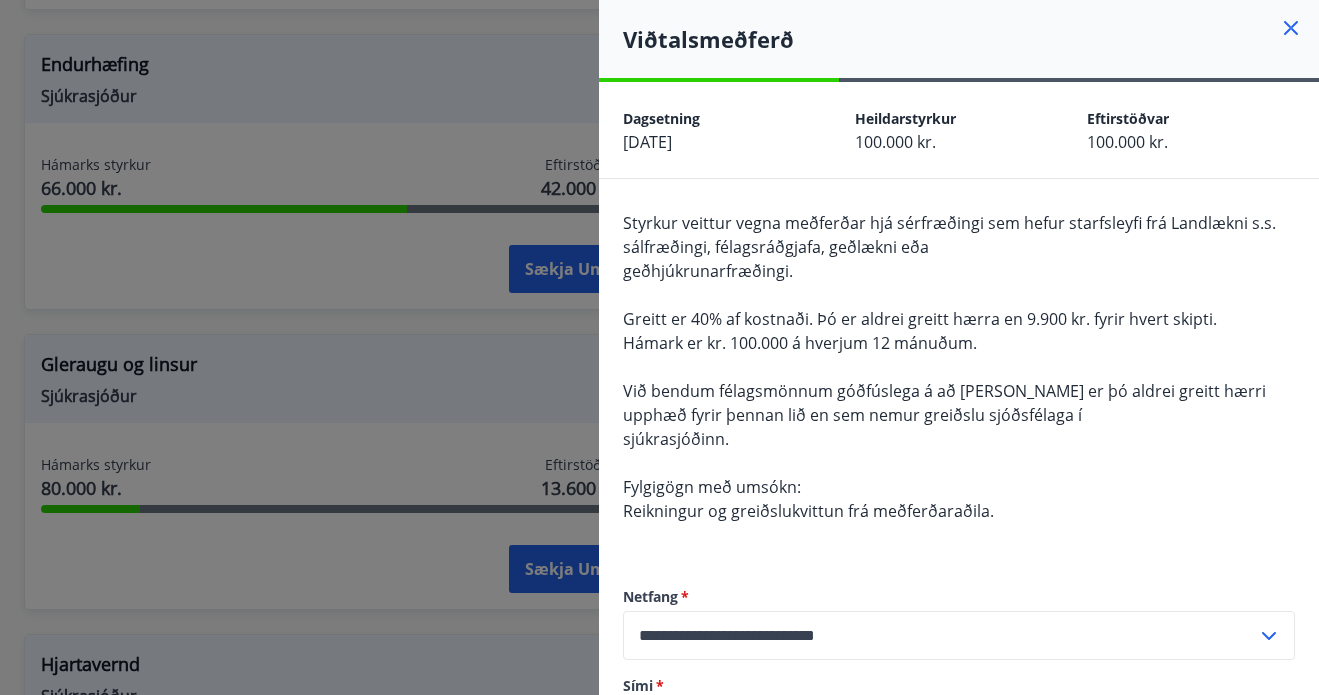 click 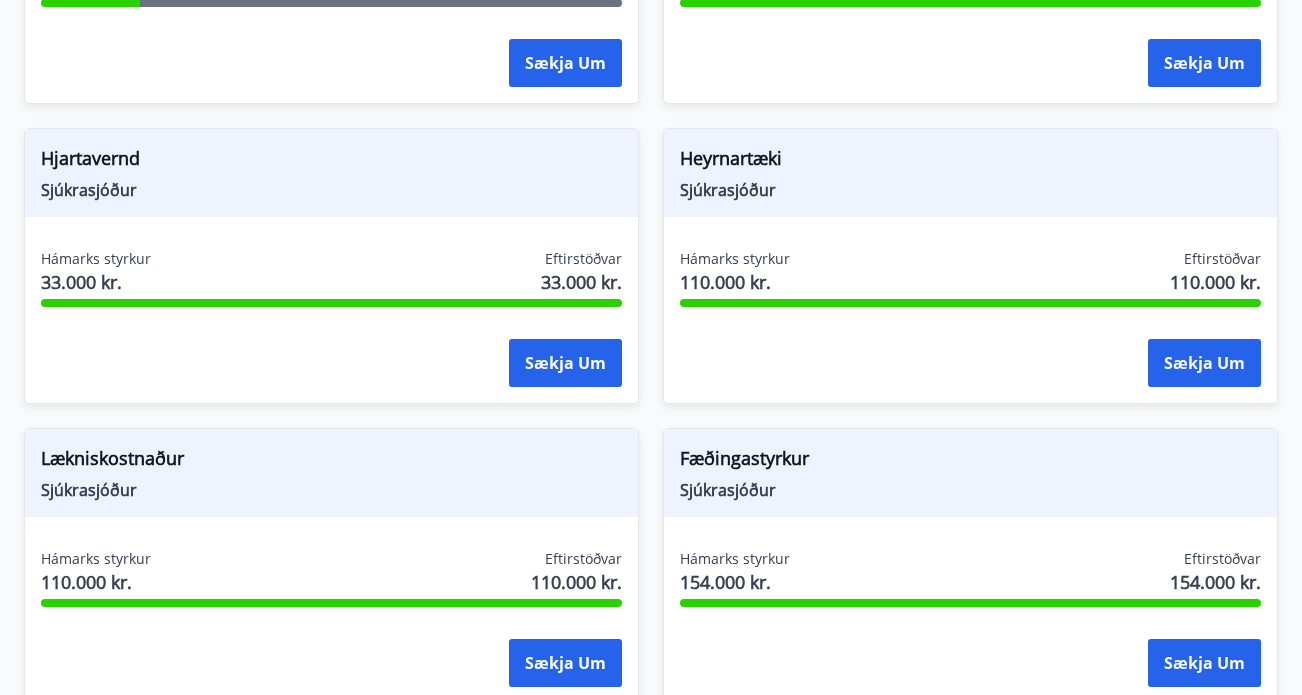 scroll, scrollTop: 1459, scrollLeft: 0, axis: vertical 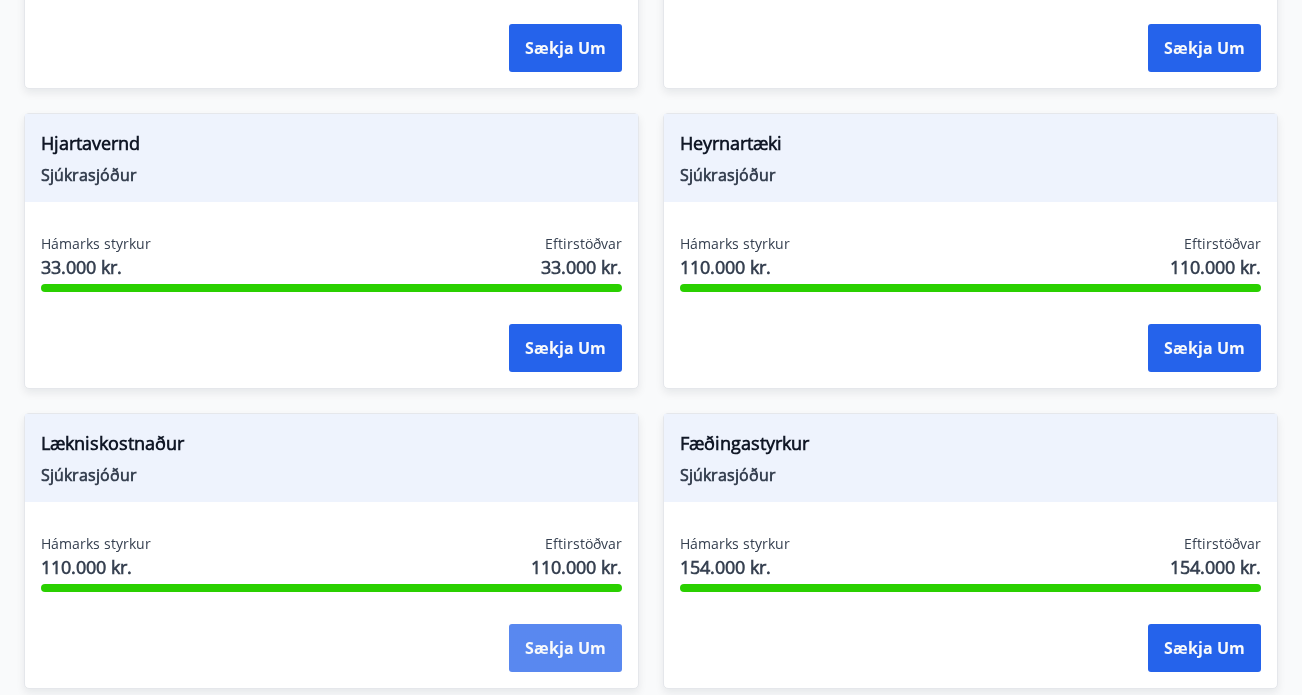 click on "Sækja um" at bounding box center (565, 648) 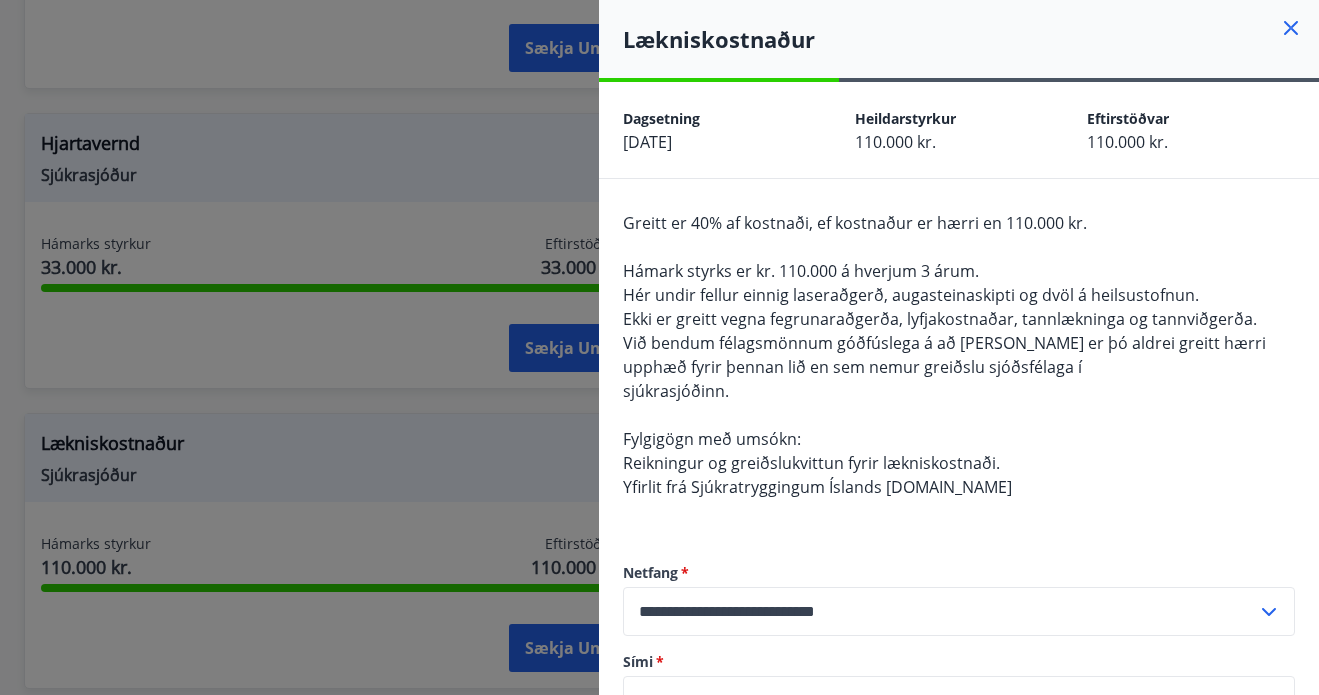 click 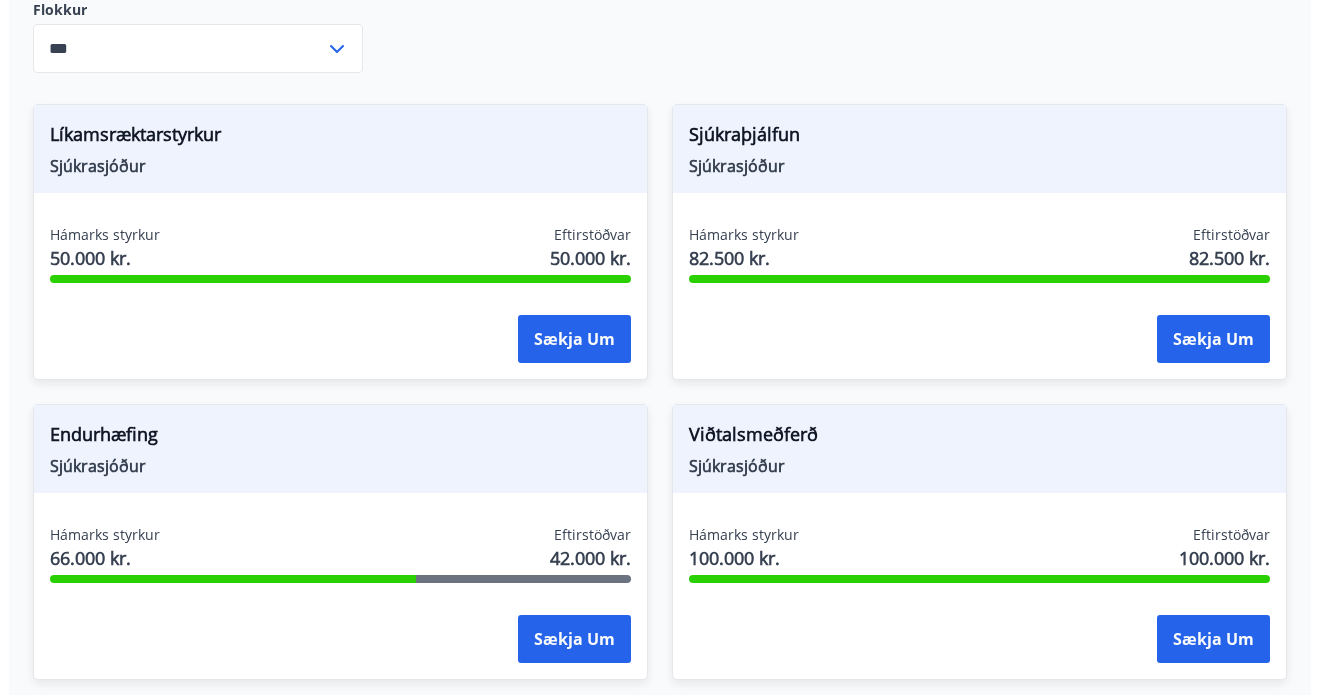 scroll, scrollTop: 521, scrollLeft: 0, axis: vertical 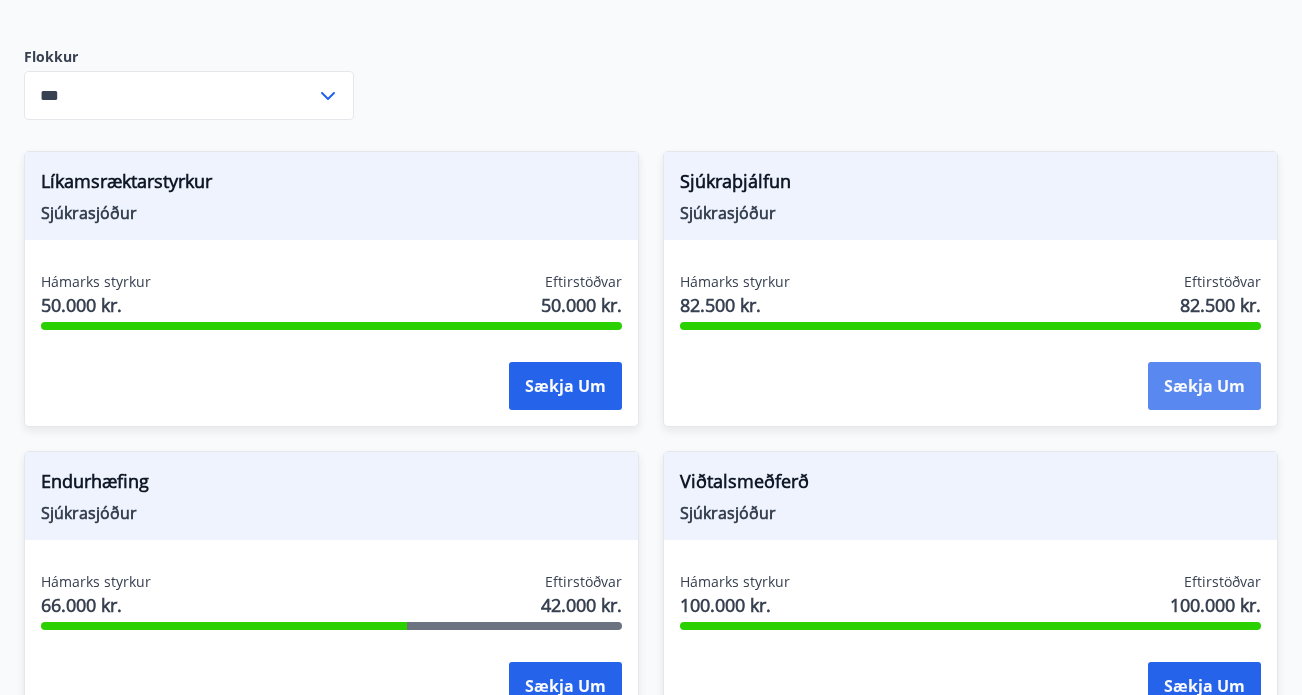 click on "Sækja um" at bounding box center (1204, 386) 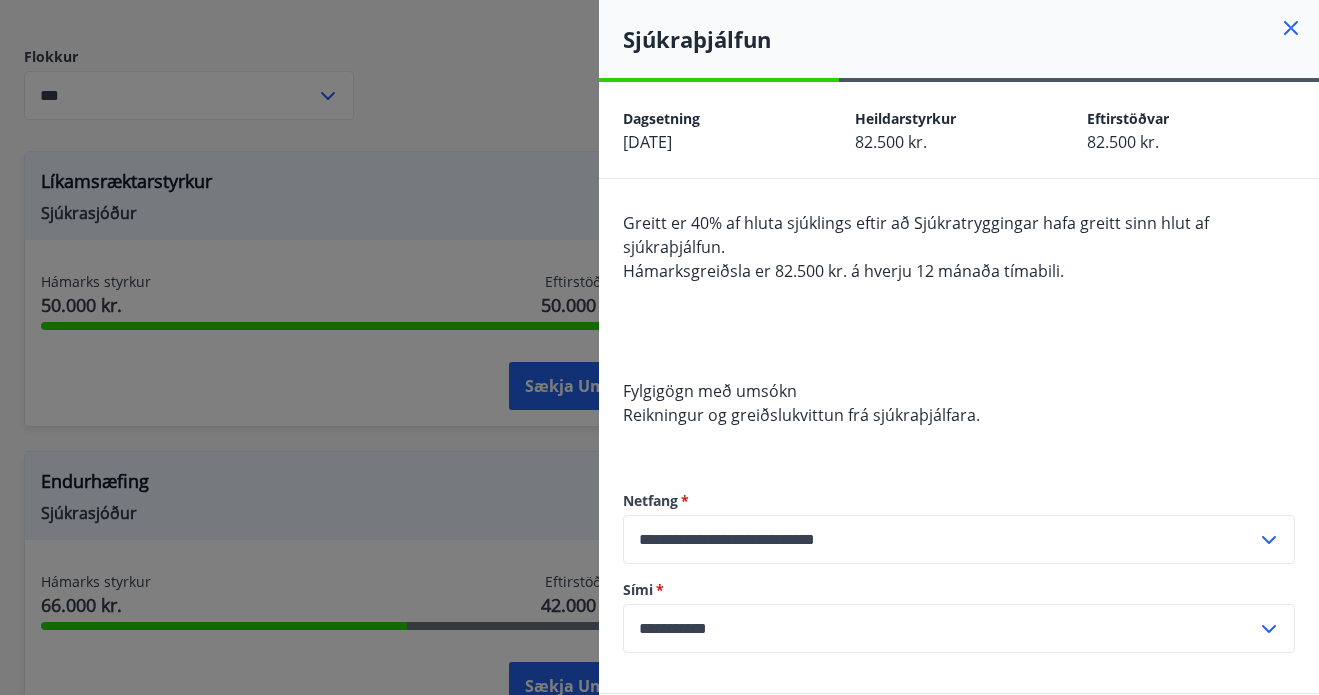 click 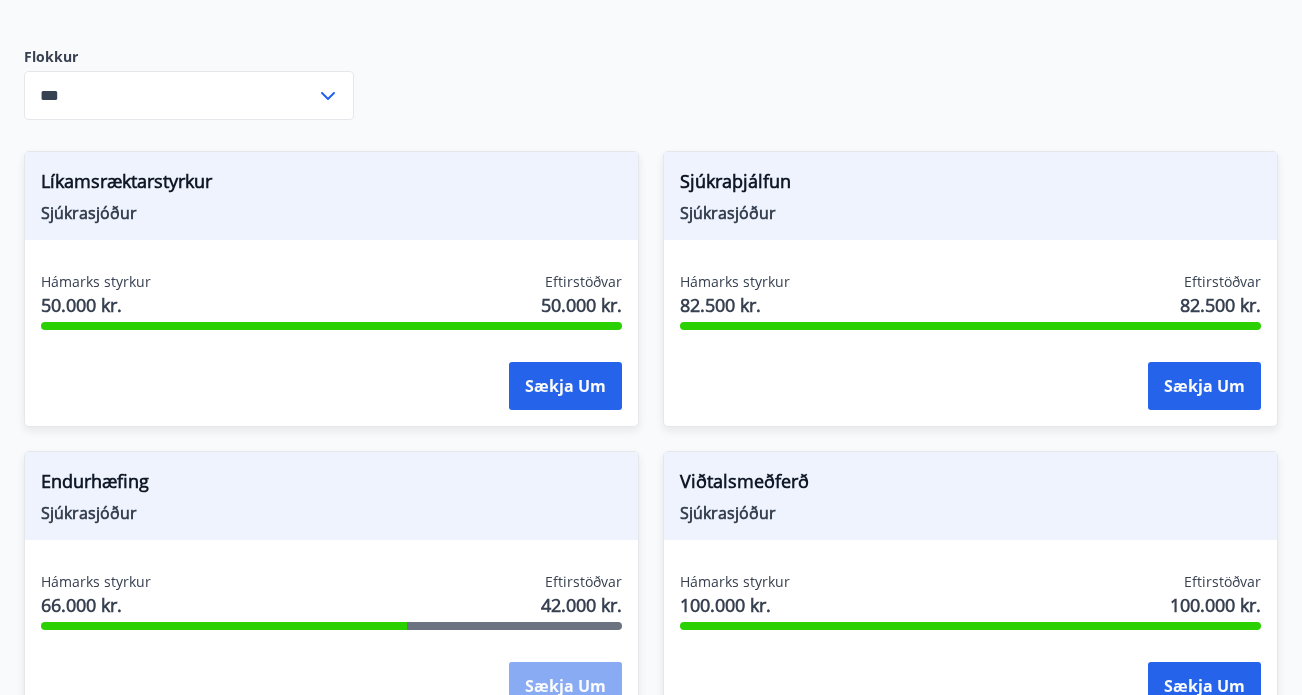 click on "Sækja um" at bounding box center (565, 686) 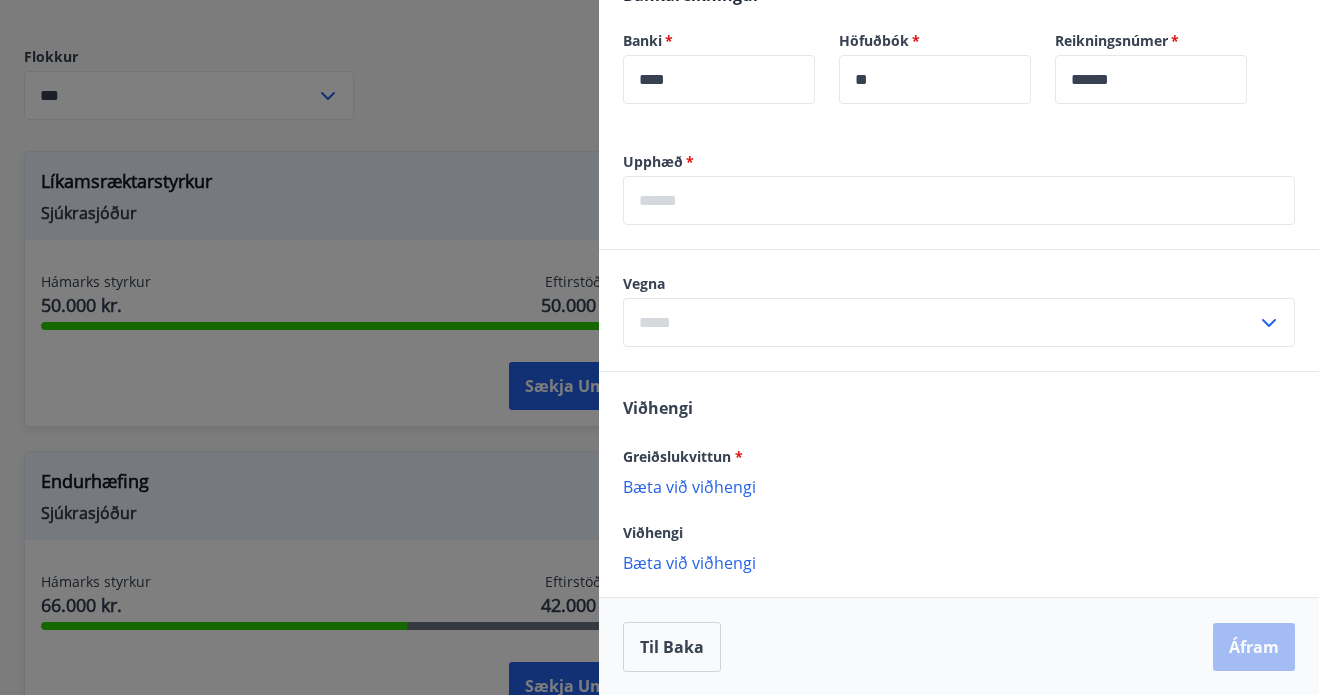 scroll, scrollTop: 688, scrollLeft: 0, axis: vertical 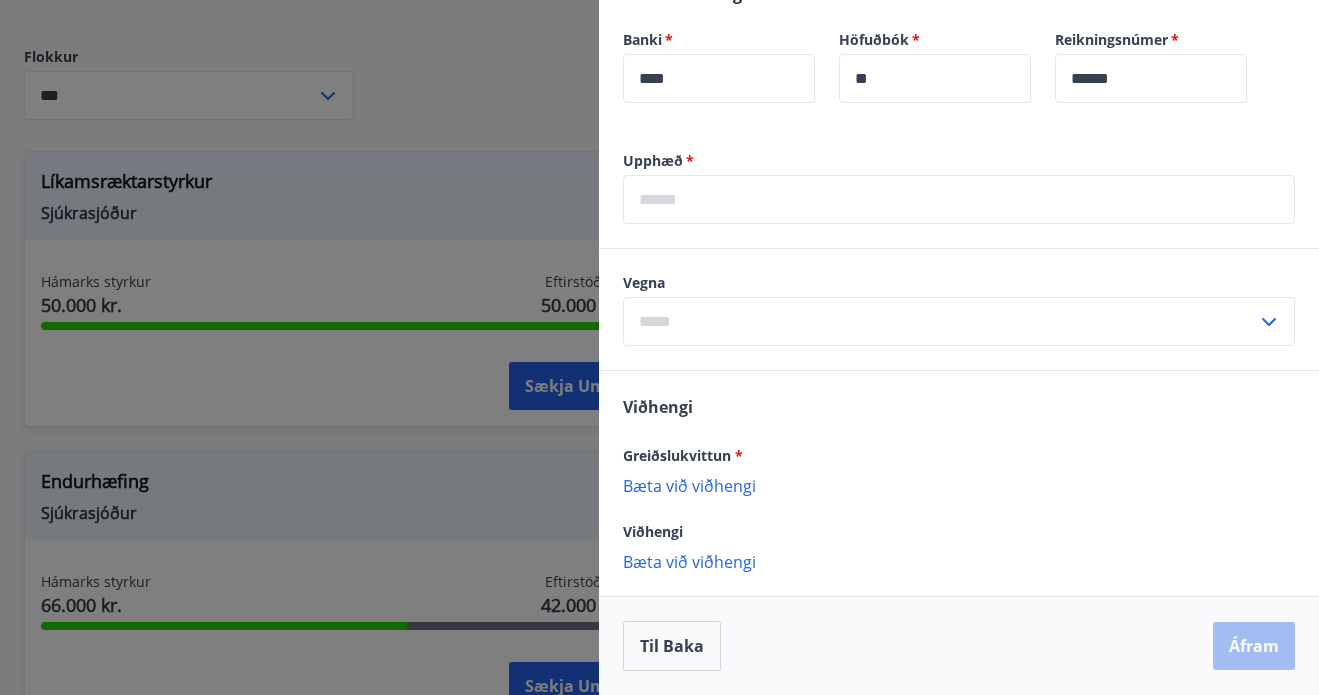 click on "Bæta við viðhengi" at bounding box center (959, 485) 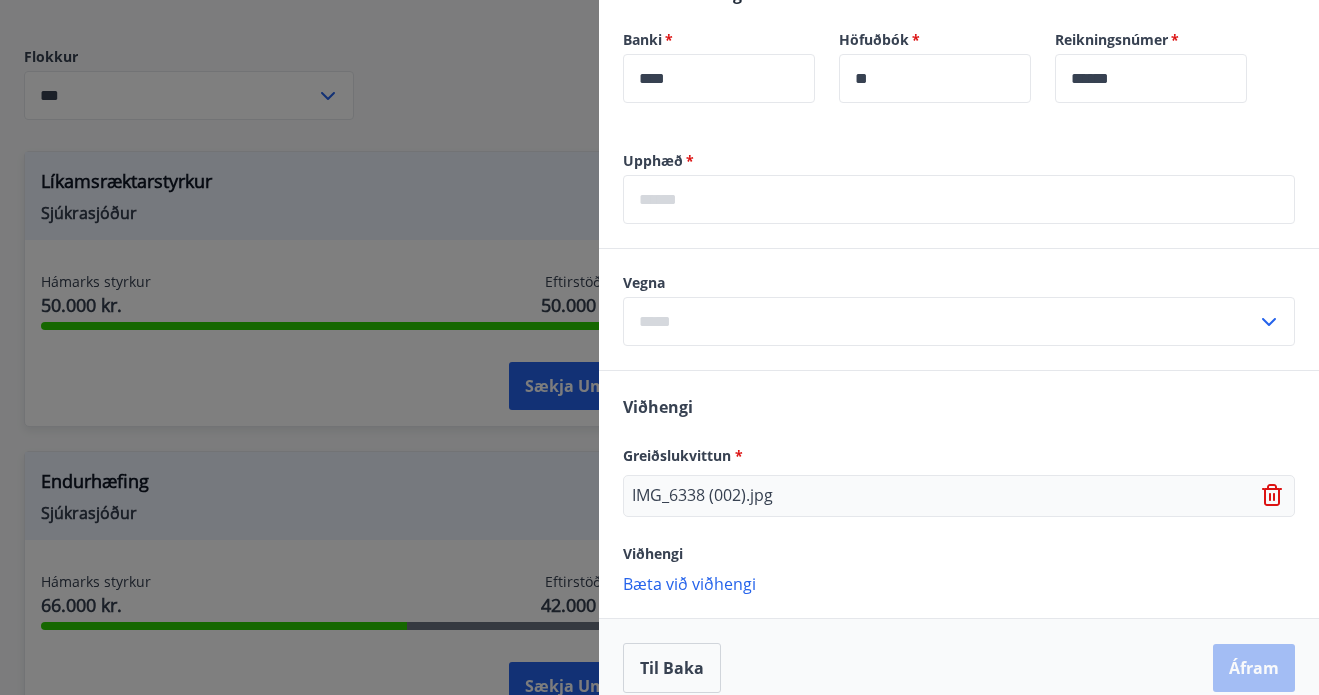 click on "Bæta við viðhengi" at bounding box center [959, 583] 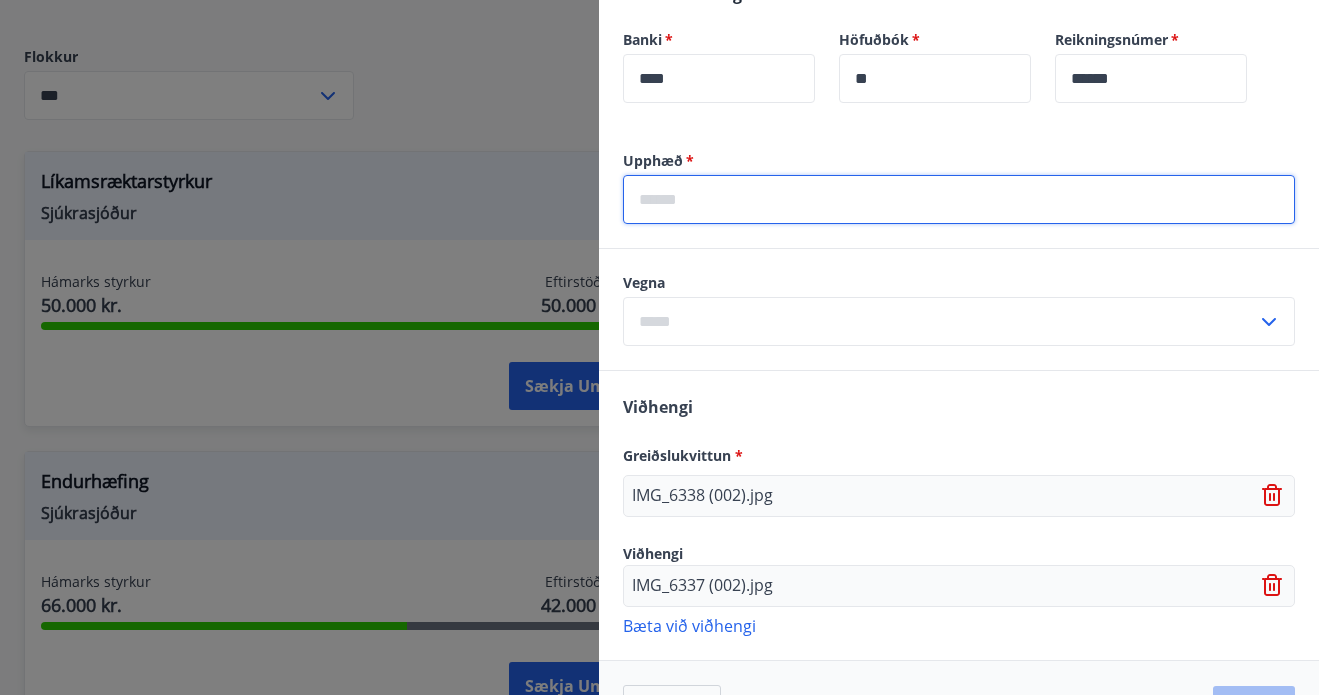 click at bounding box center (959, 199) 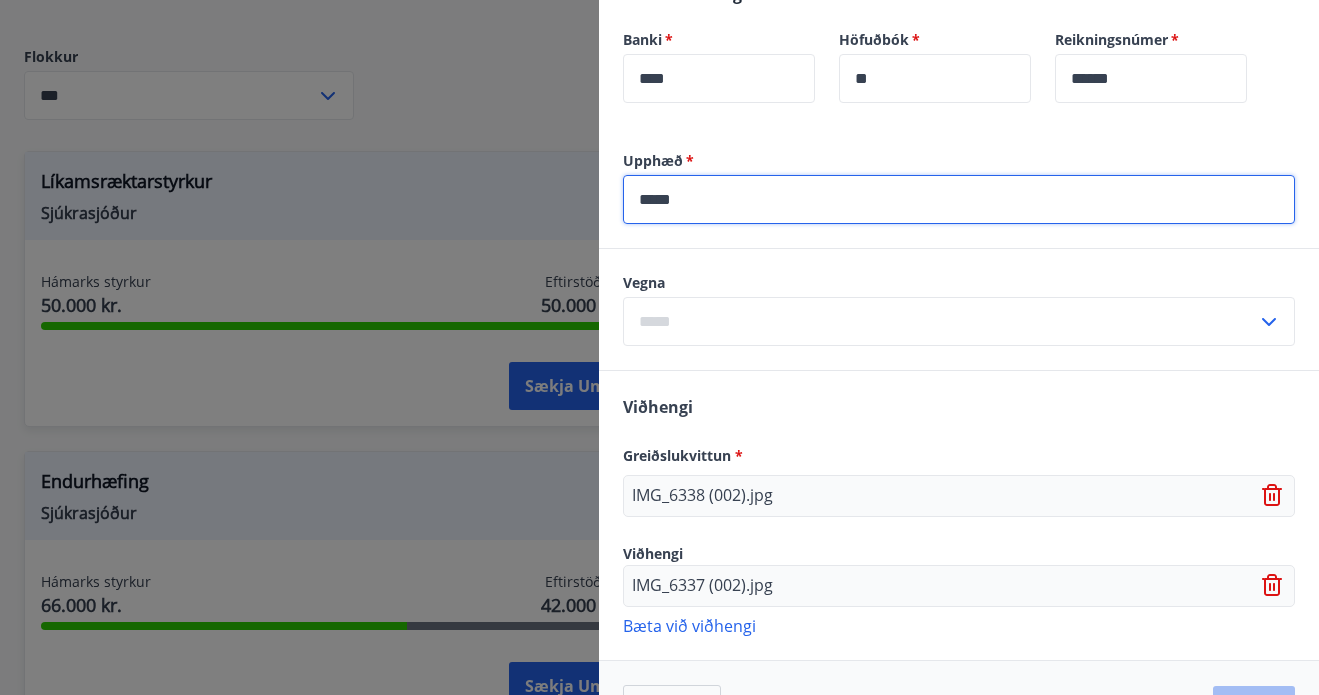 type on "*****" 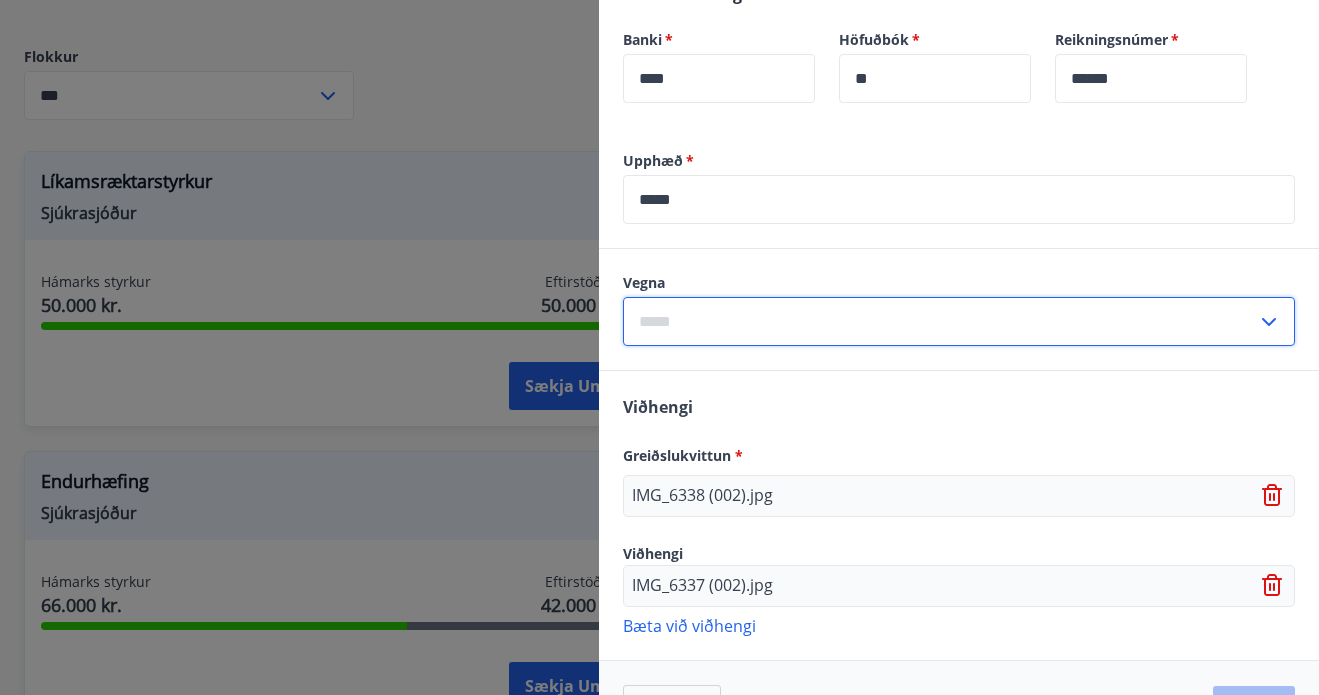 click at bounding box center [940, 321] 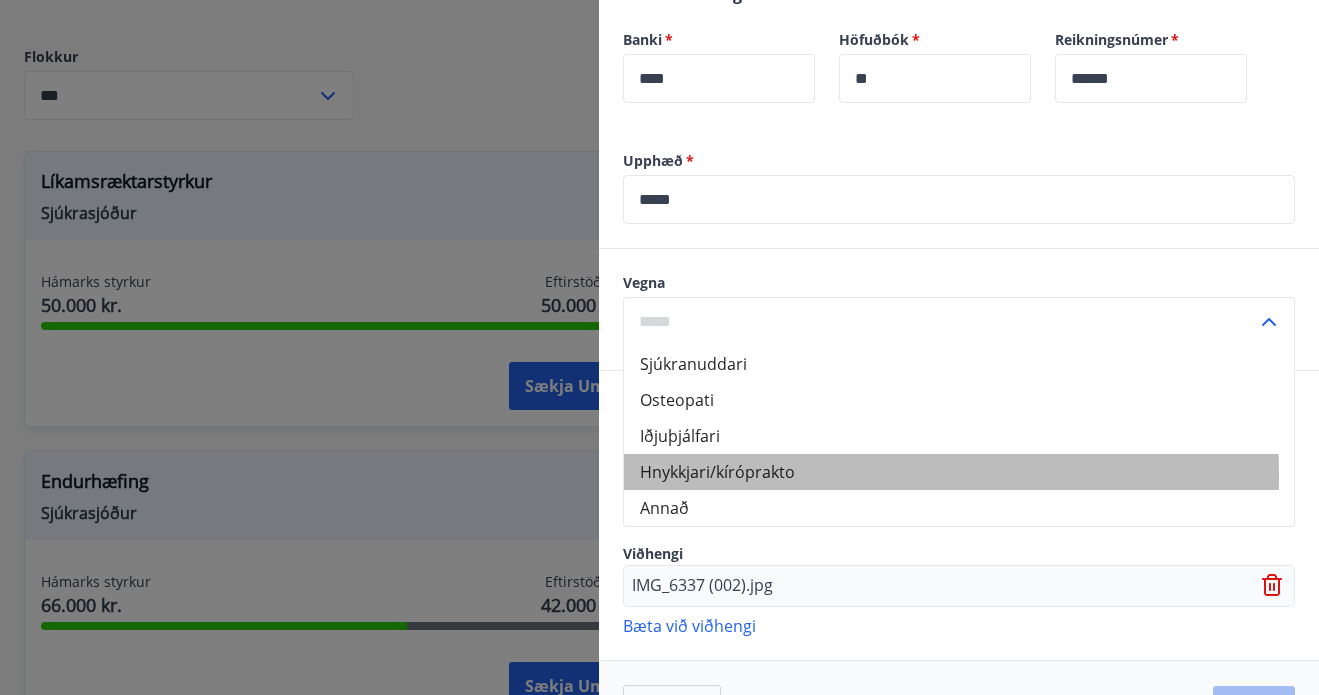 click on "Hnykkjari/kíróprakto" at bounding box center [959, 472] 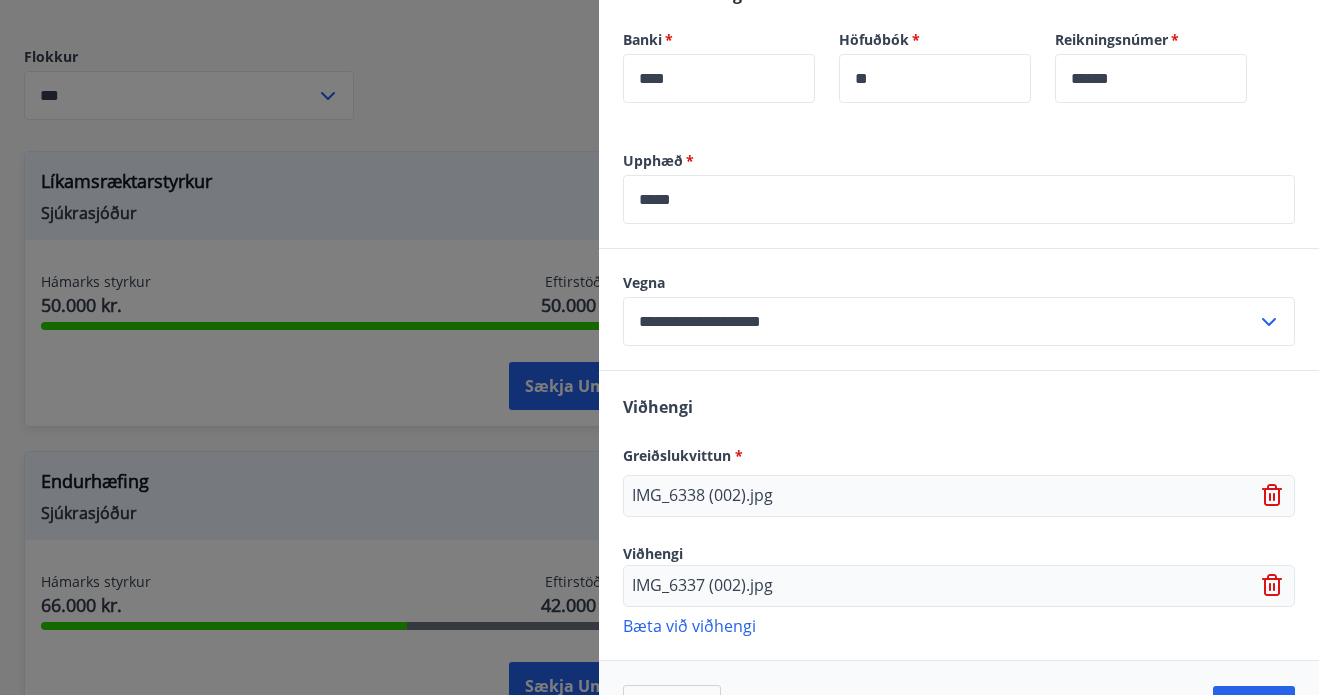 click 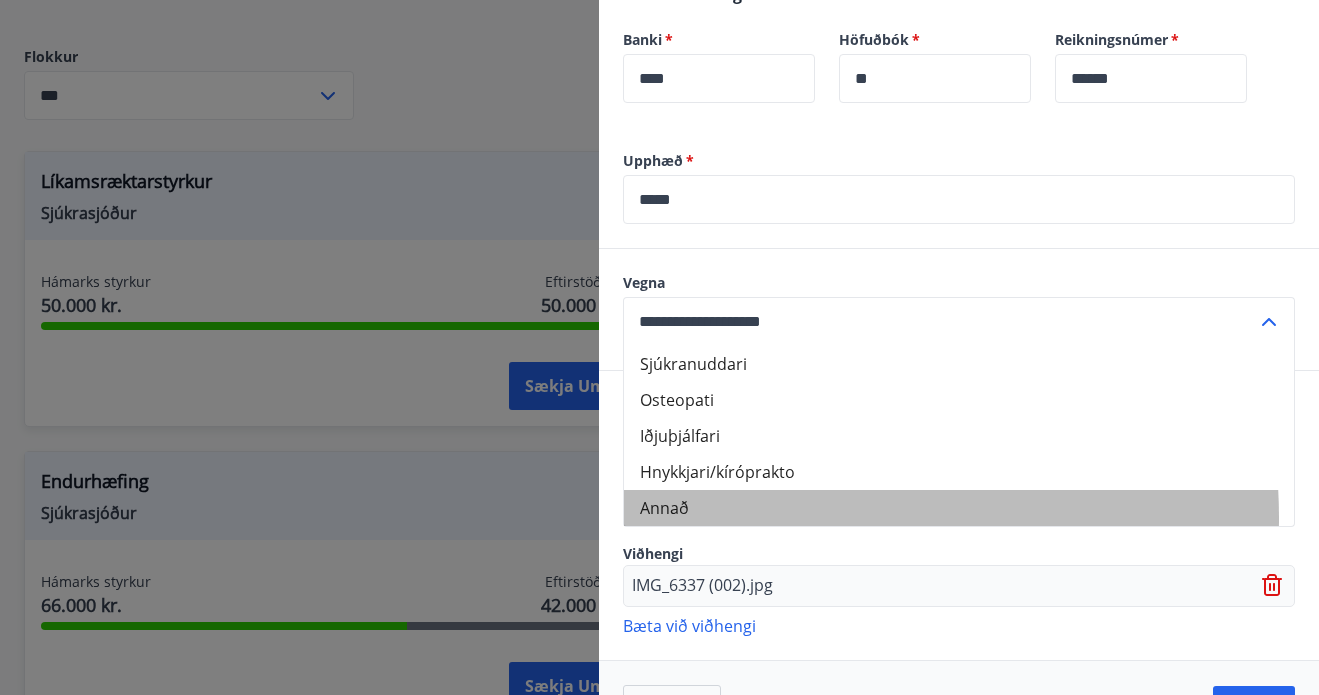 click on "Annað" at bounding box center [959, 508] 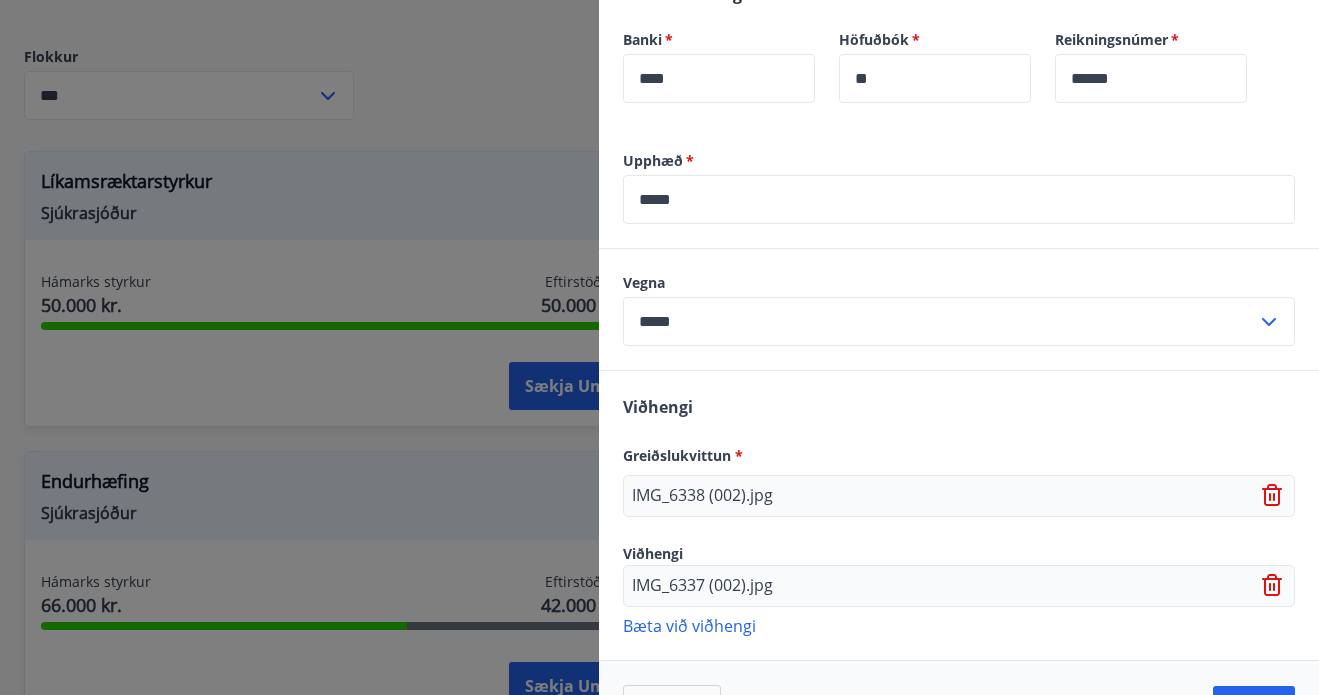 click on "Viðhengi Greiðslukvittun   * IMG_6338 (002).jpg Viðhengi IMG_6337 (002).jpg [PERSON_NAME] við viðhengi {error_attachment_undefined}" at bounding box center [959, 515] 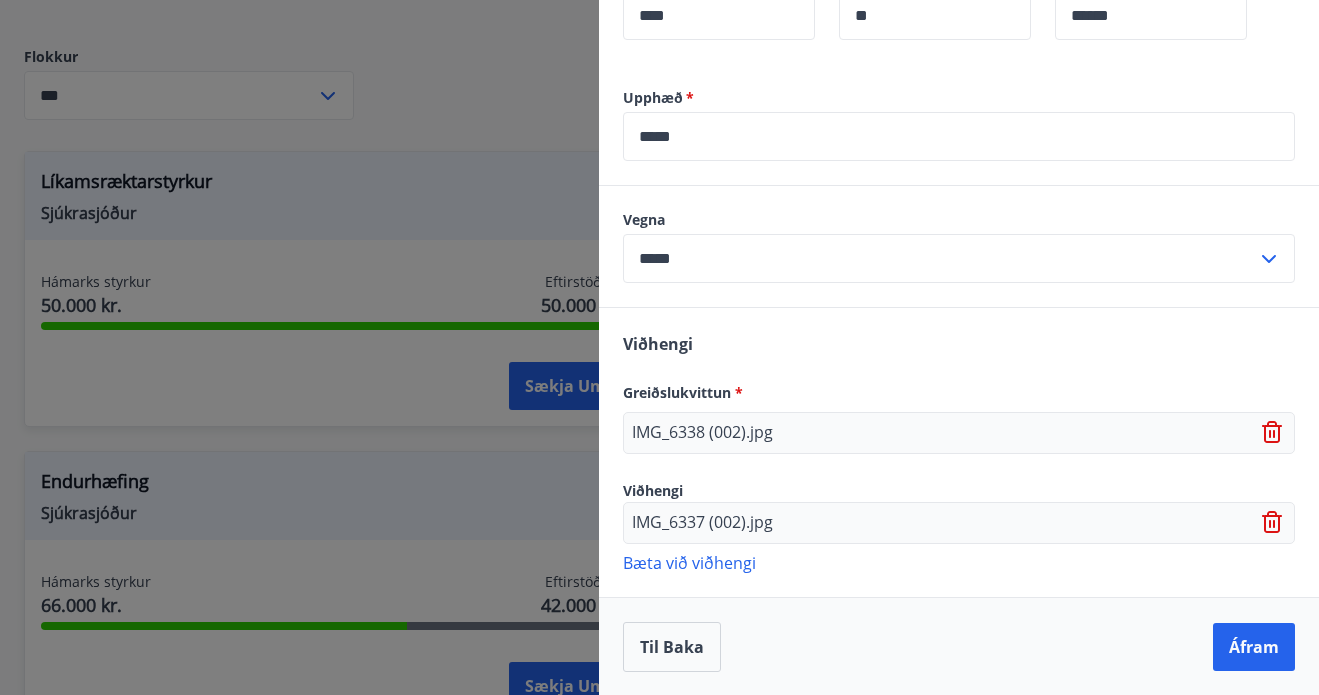 scroll, scrollTop: 752, scrollLeft: 0, axis: vertical 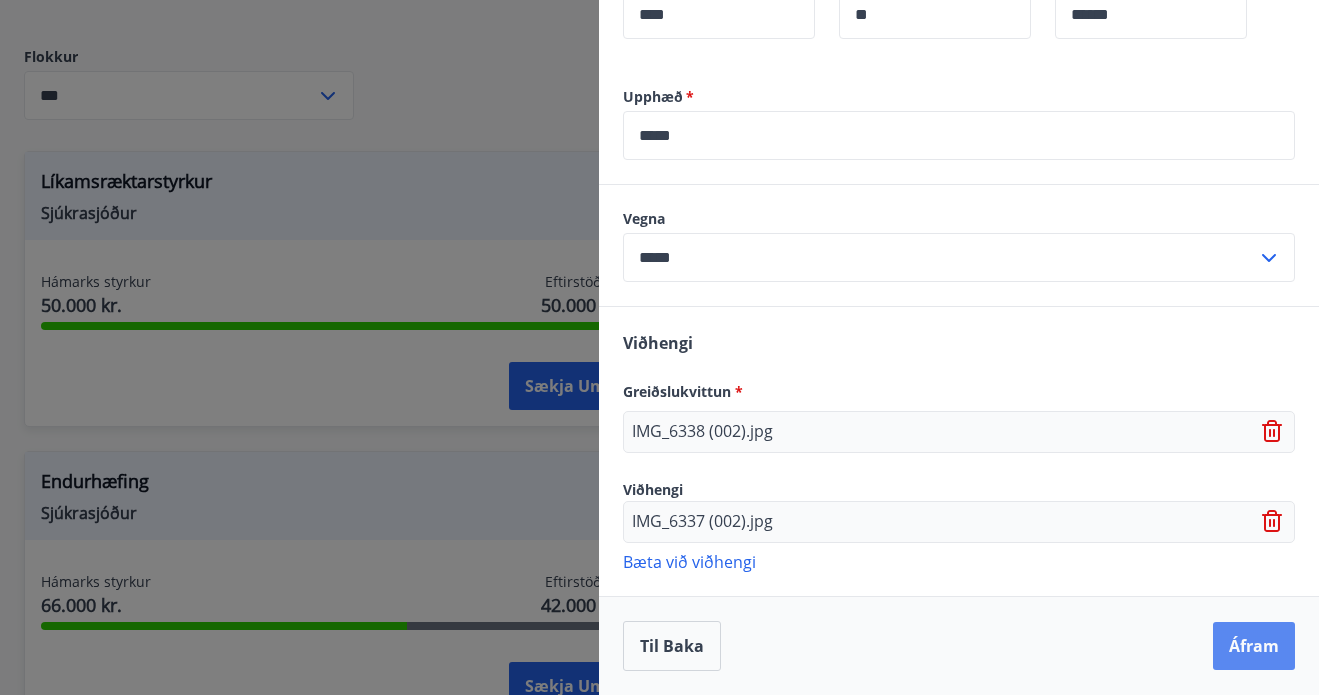 click on "Áfram" at bounding box center (1254, 646) 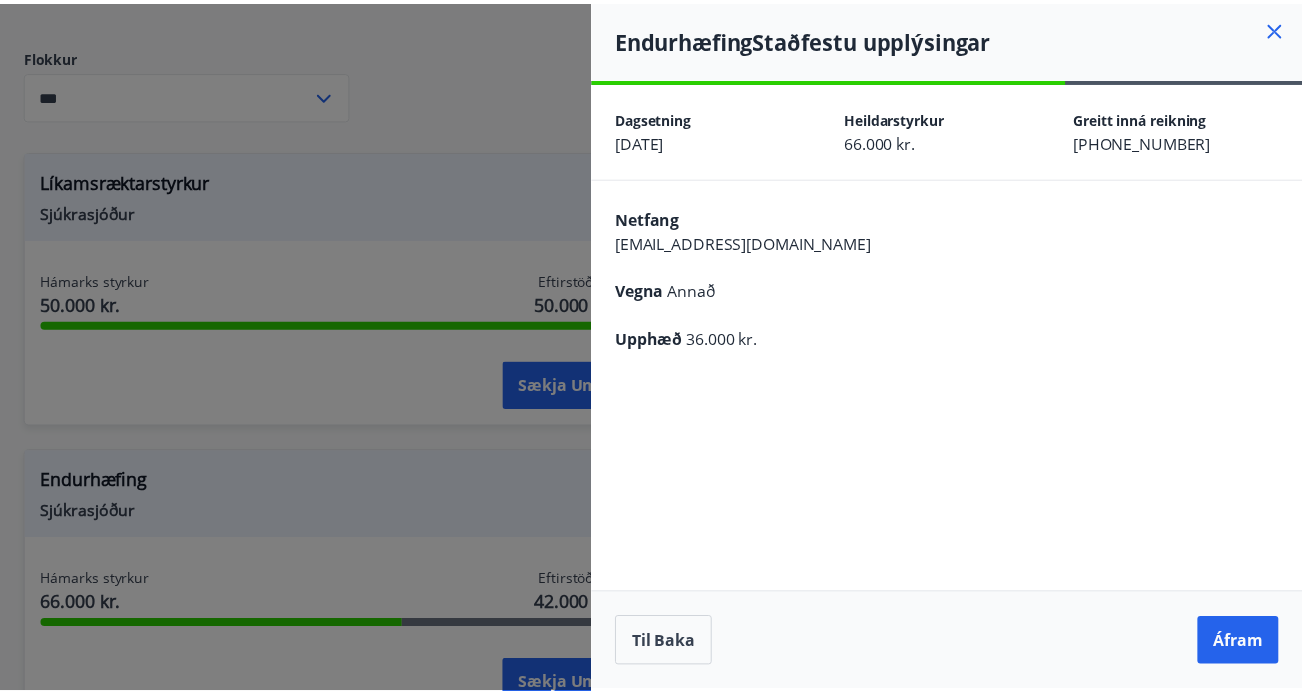scroll, scrollTop: 0, scrollLeft: 0, axis: both 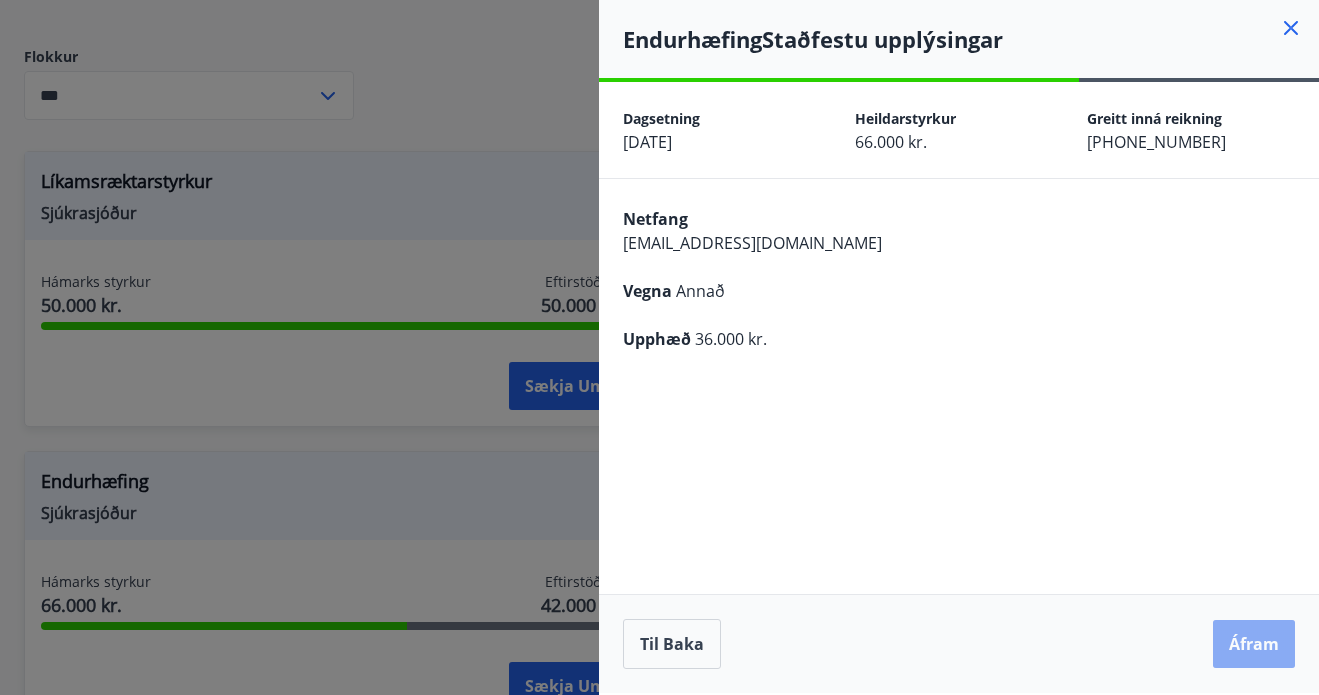 click on "Áfram" at bounding box center (1254, 644) 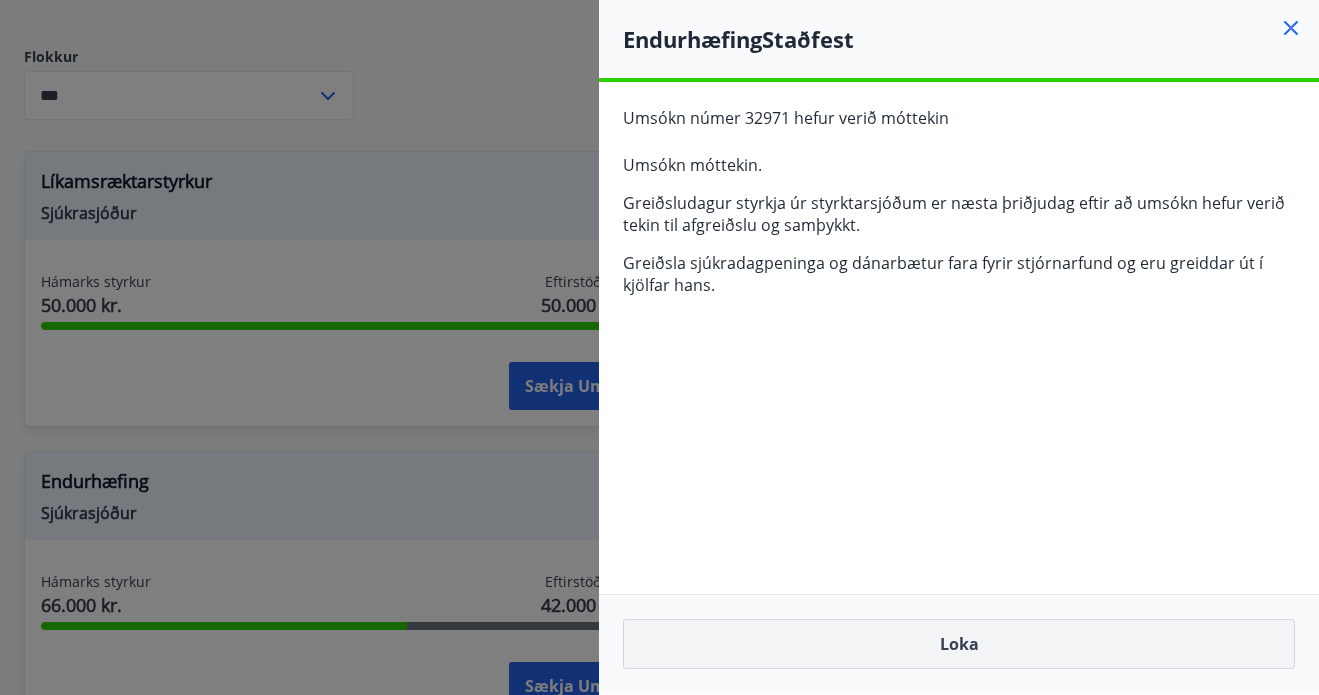 click on "Loka" at bounding box center [959, 644] 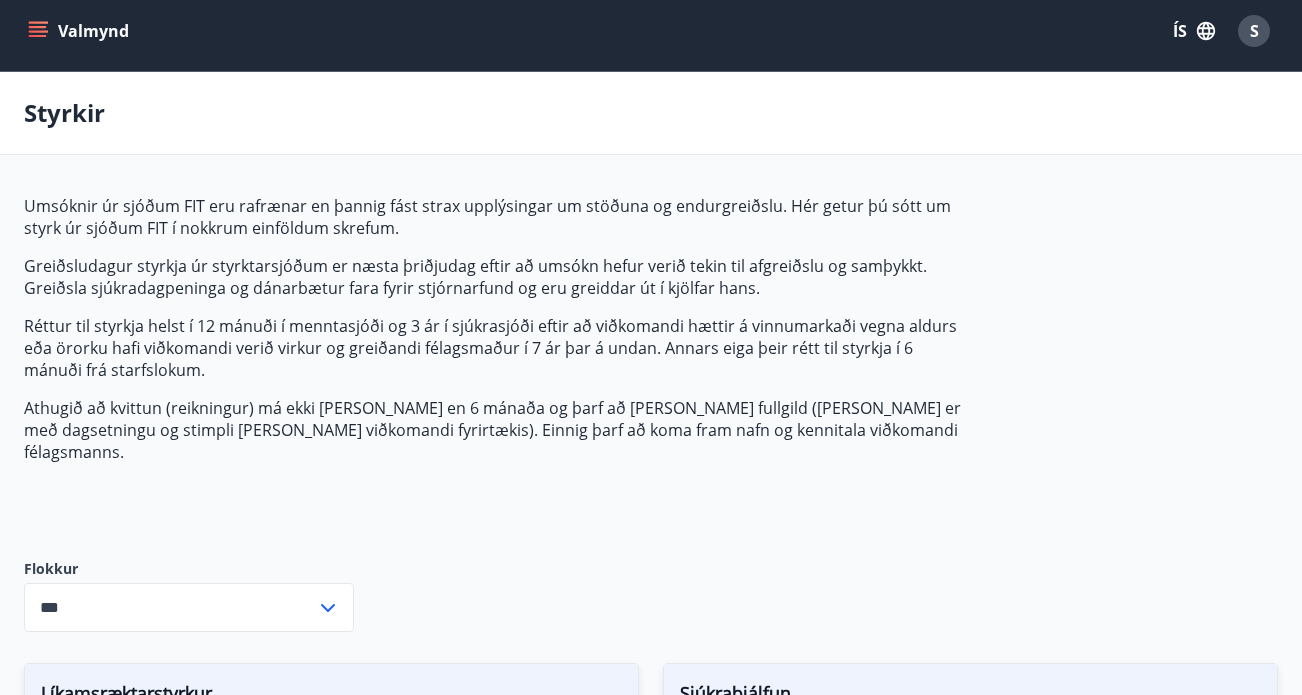 scroll, scrollTop: 0, scrollLeft: 0, axis: both 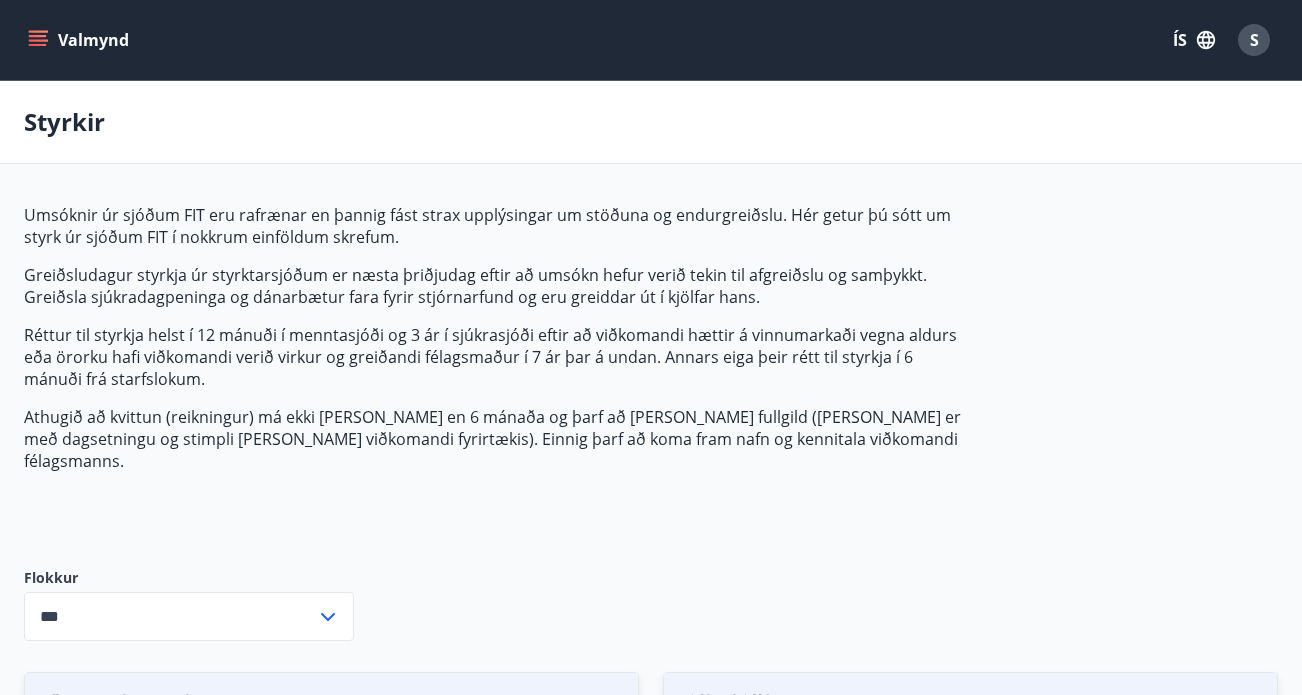 click 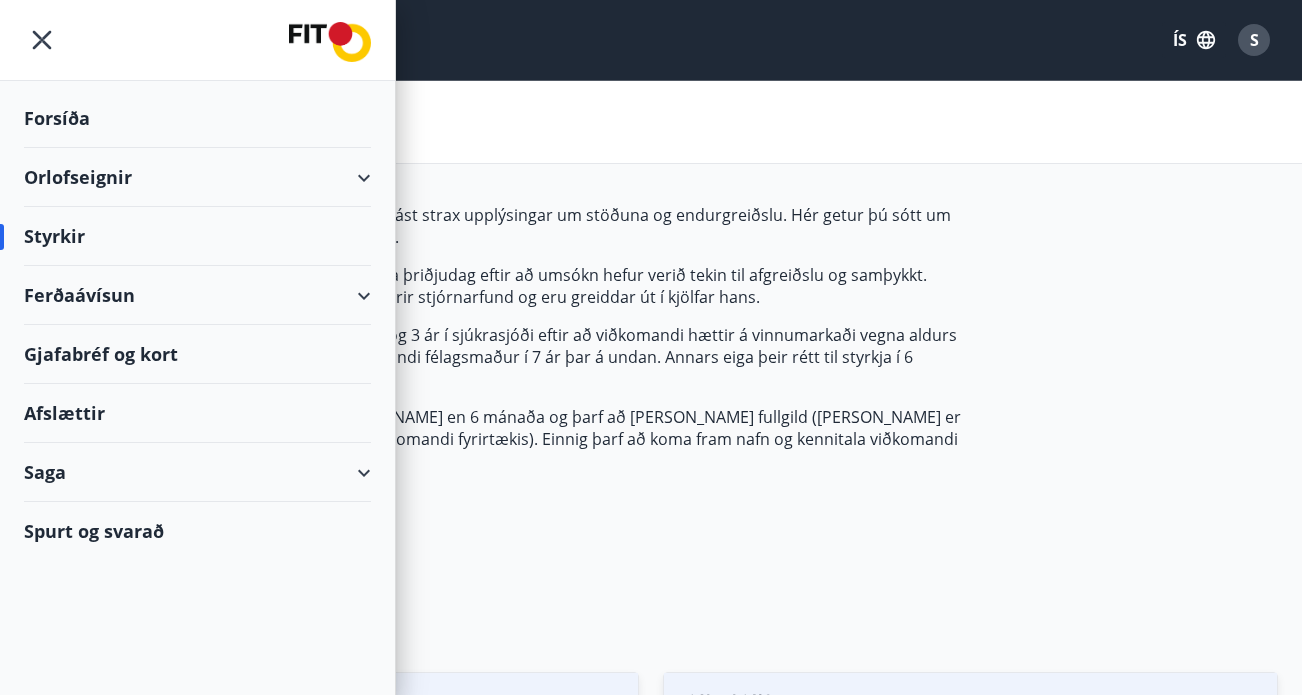 click on "Styrkir" at bounding box center (197, 236) 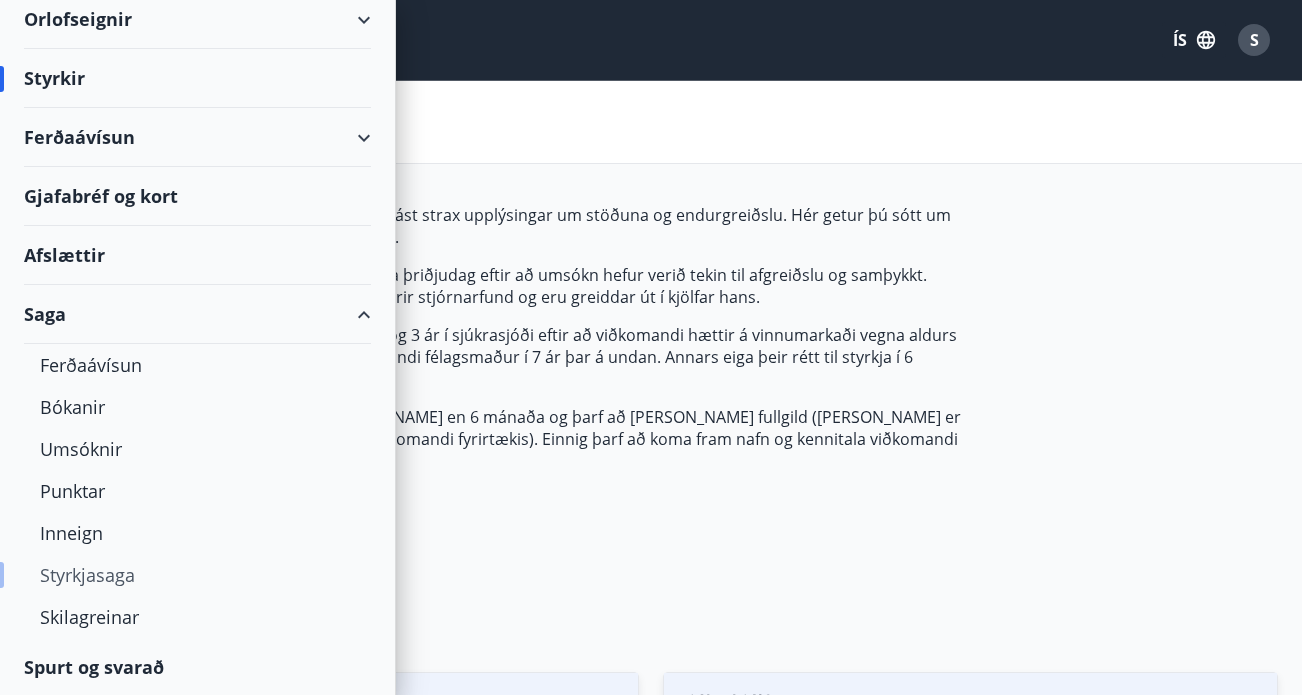 scroll, scrollTop: 159, scrollLeft: 0, axis: vertical 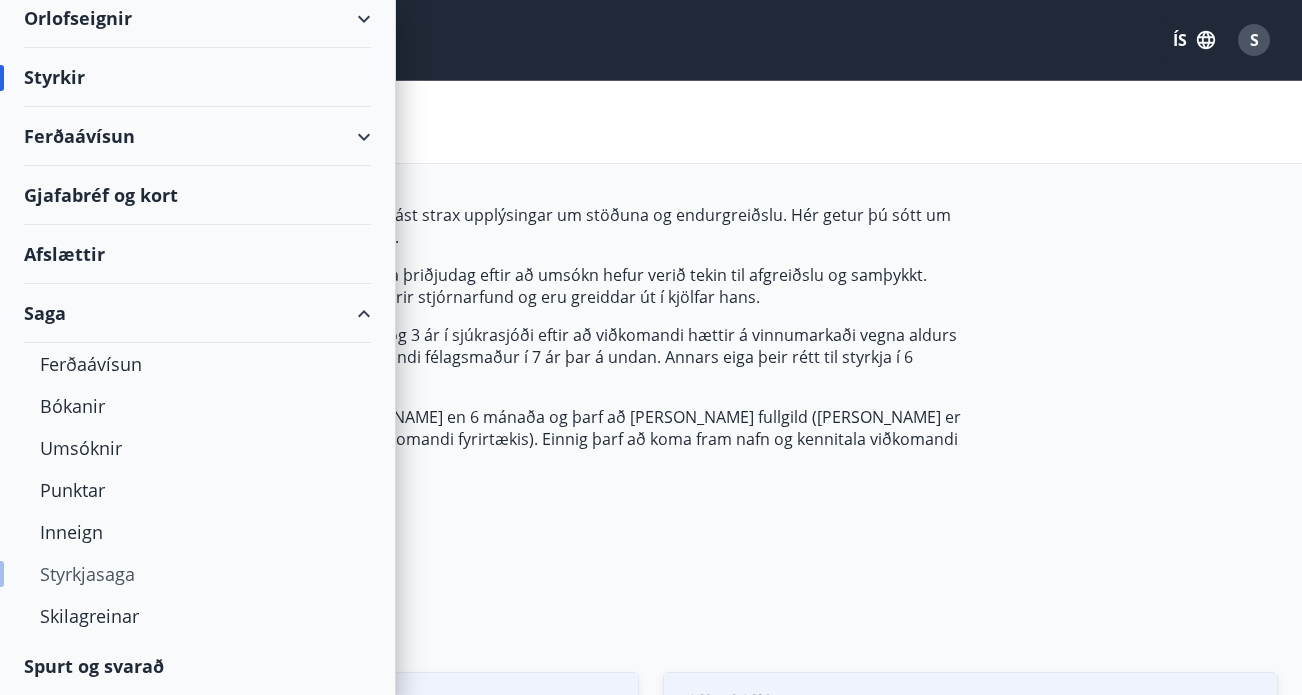 click on "Styrkjasaga" at bounding box center [197, 574] 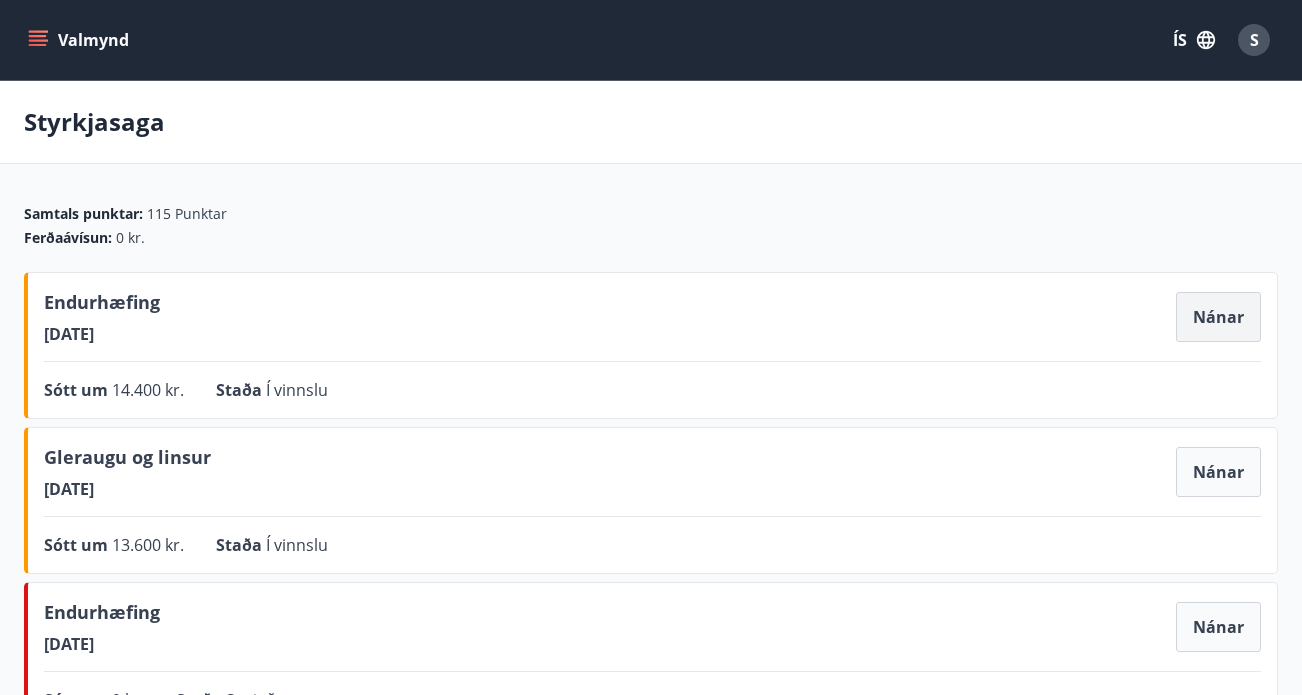 click on "Nánar" at bounding box center (1218, 317) 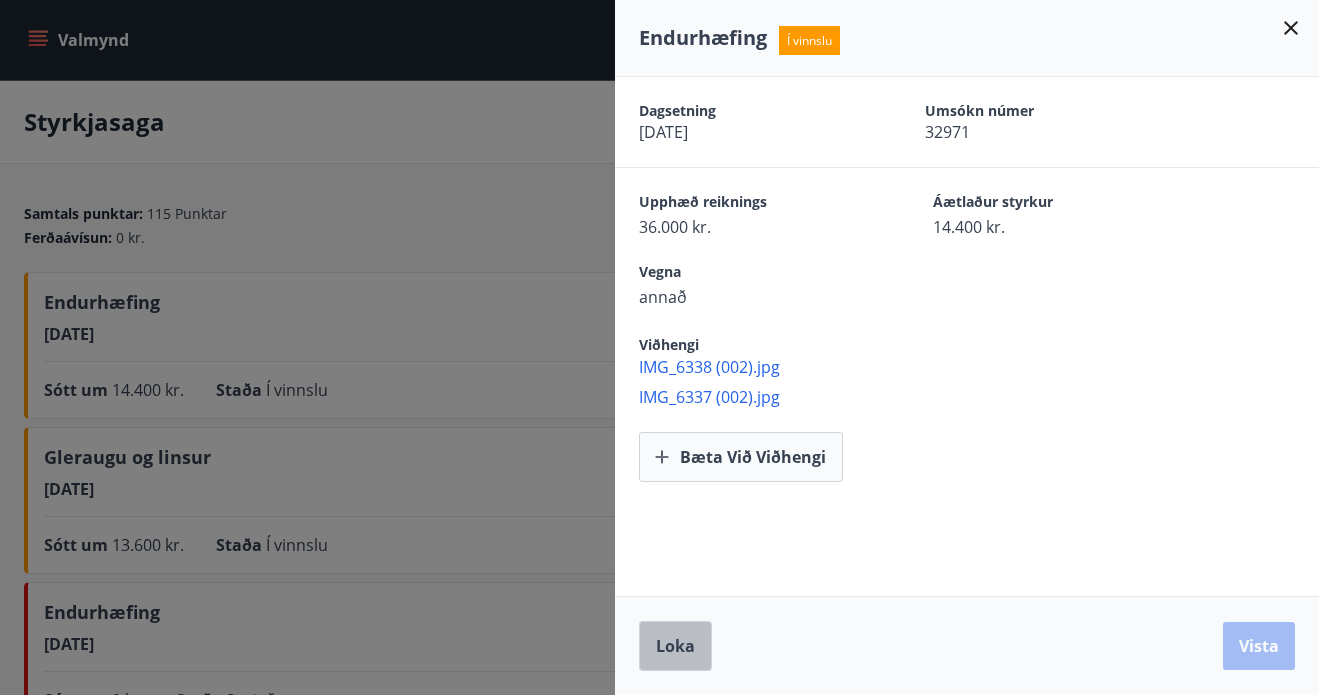 click on "Loka" at bounding box center [675, 646] 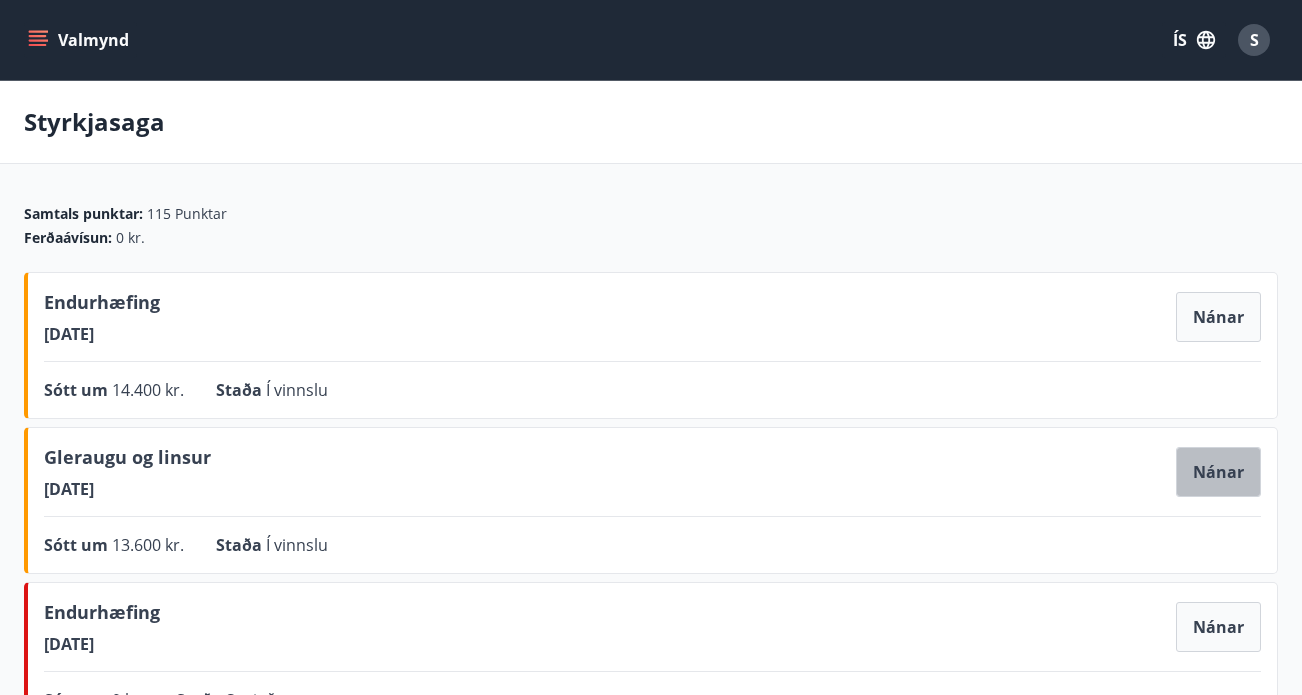 click on "Nánar" at bounding box center [1218, 472] 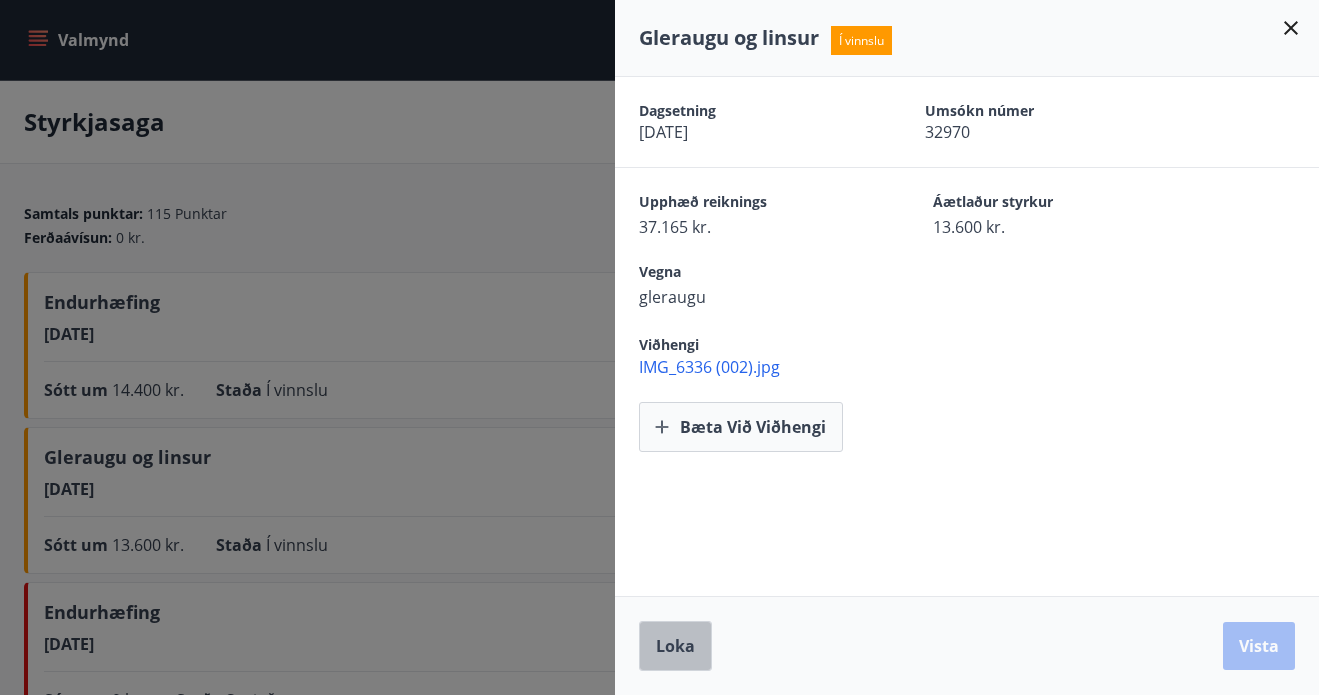 click on "Loka" at bounding box center [675, 646] 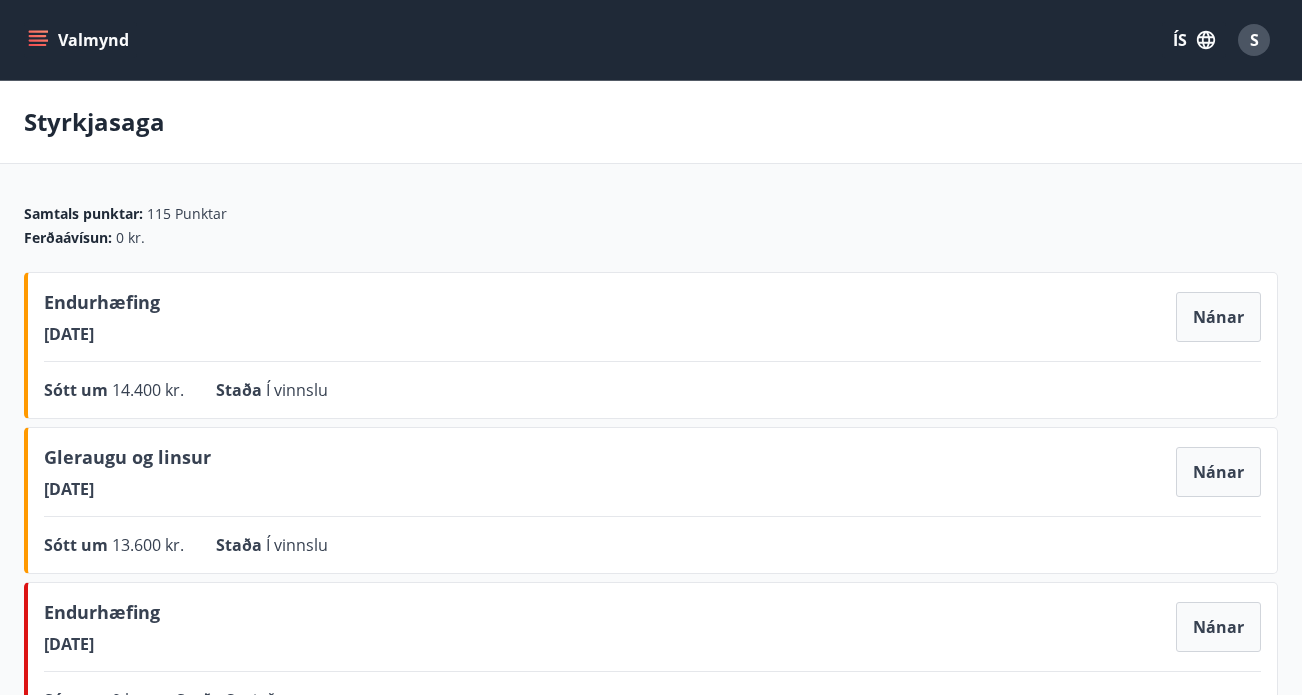 click 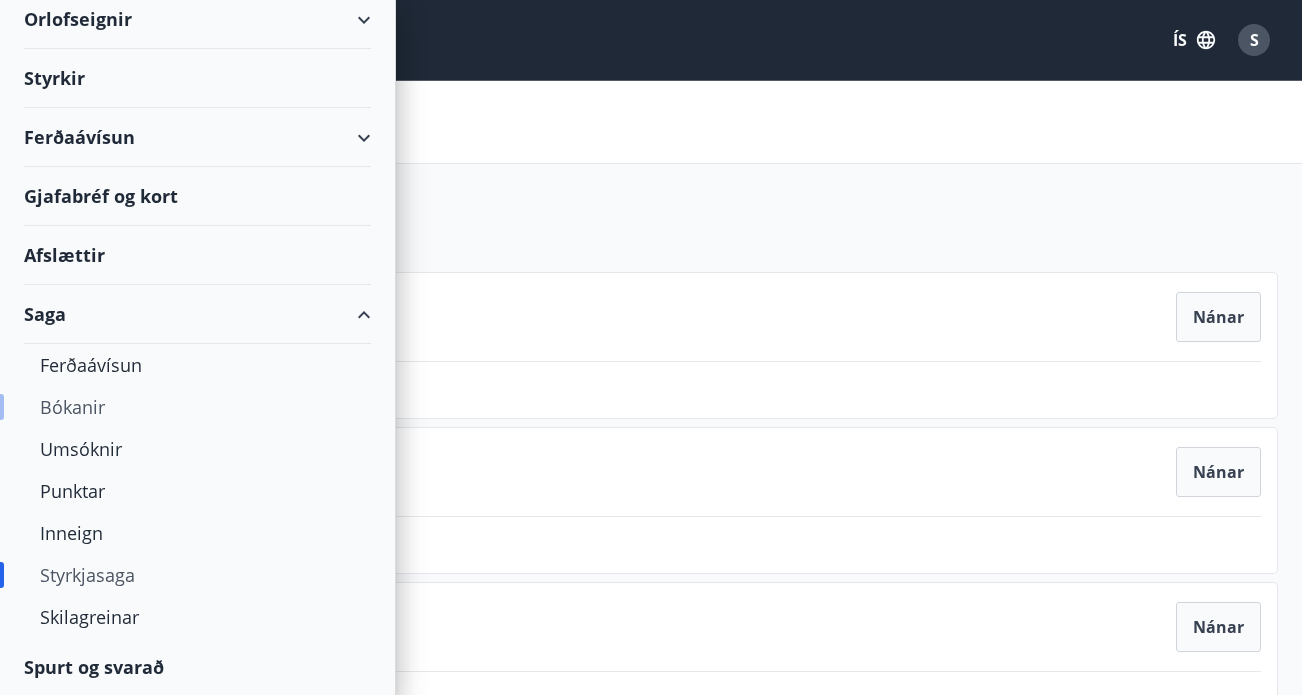 scroll, scrollTop: 159, scrollLeft: 0, axis: vertical 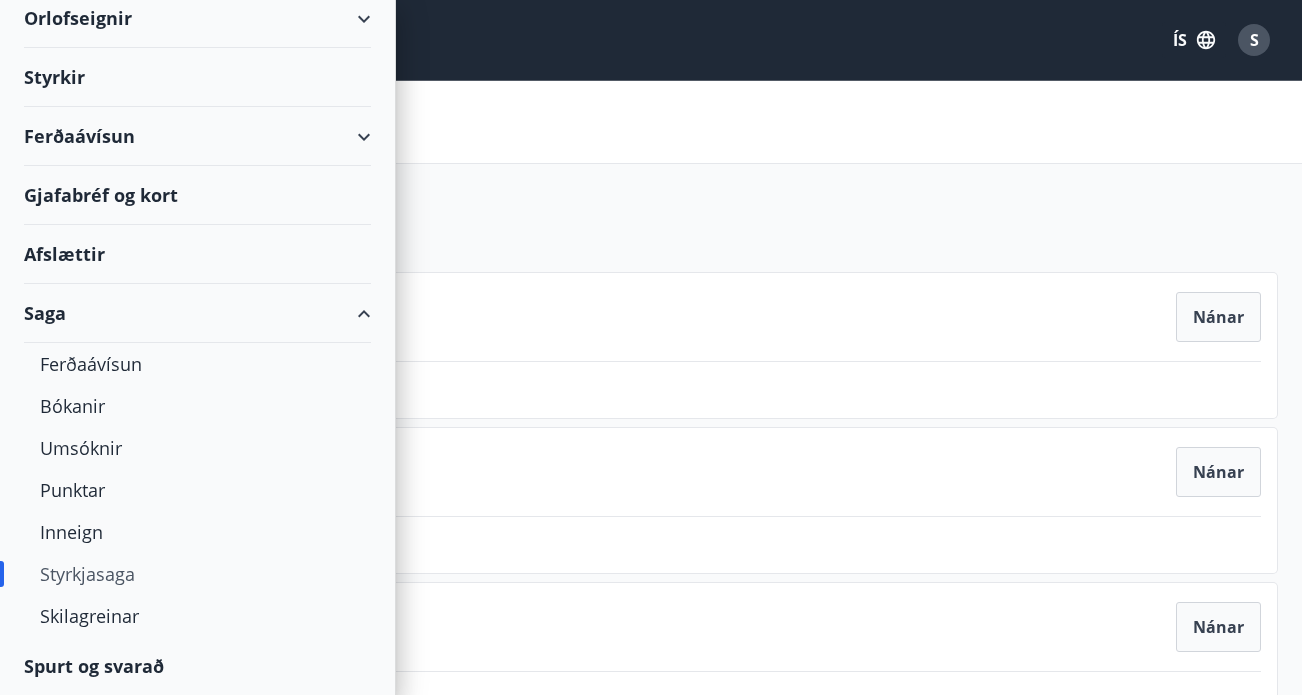 click on "Styrkir" at bounding box center (197, -41) 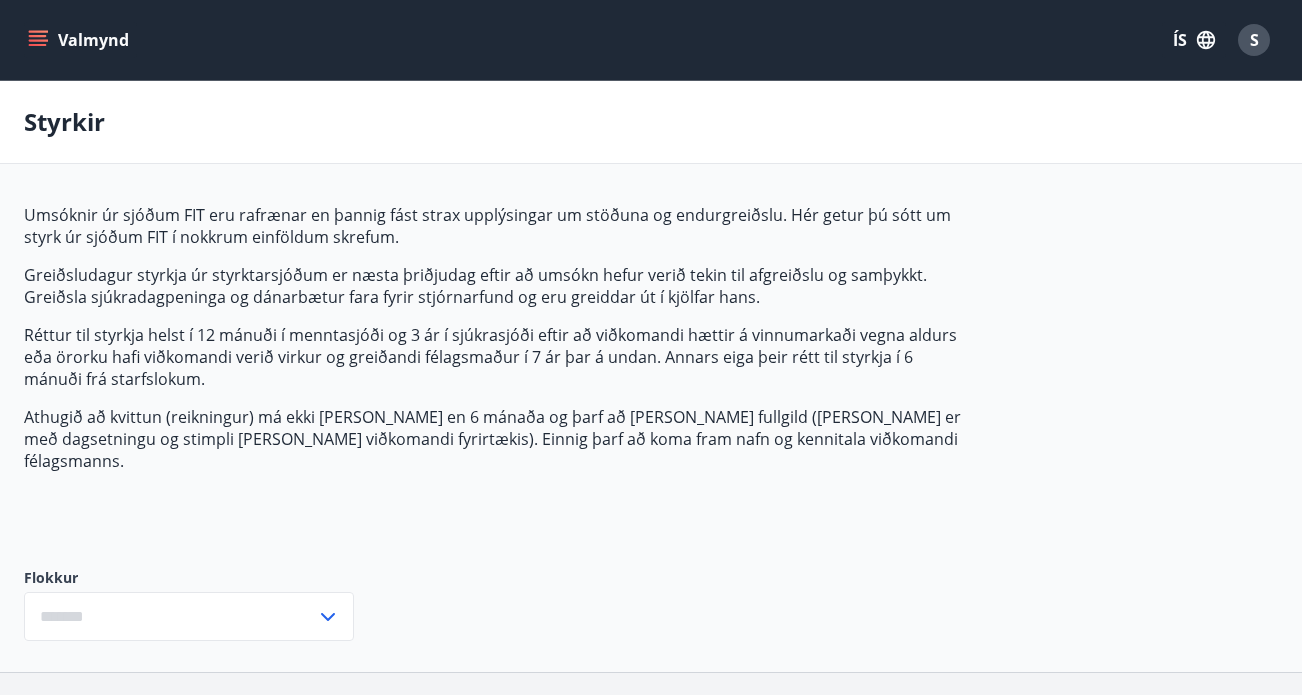 type on "***" 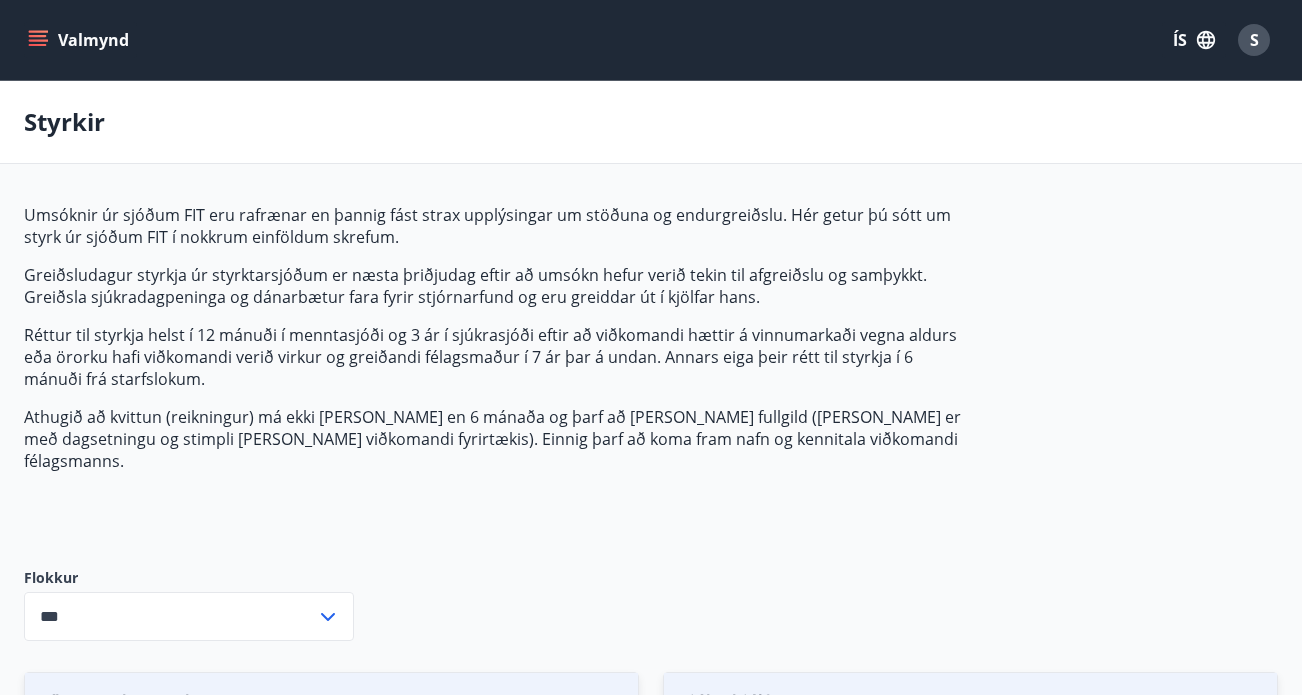 scroll, scrollTop: 0, scrollLeft: 0, axis: both 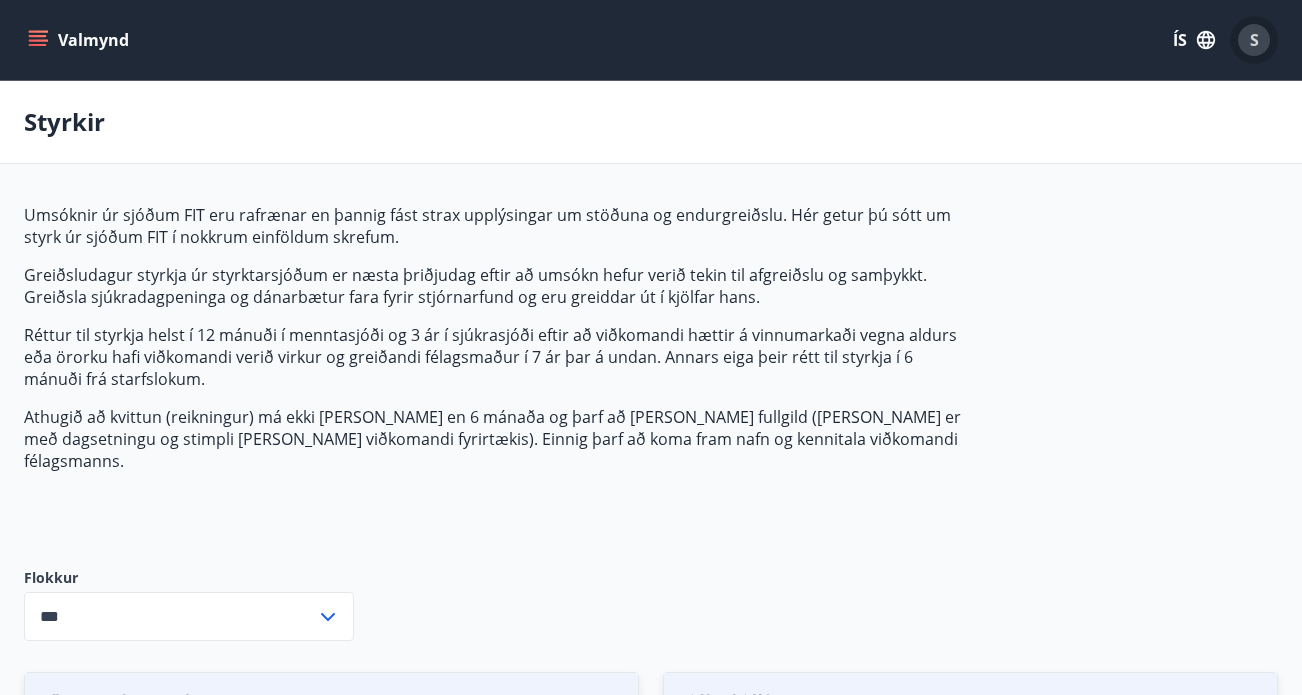 click on "S" at bounding box center [1254, 40] 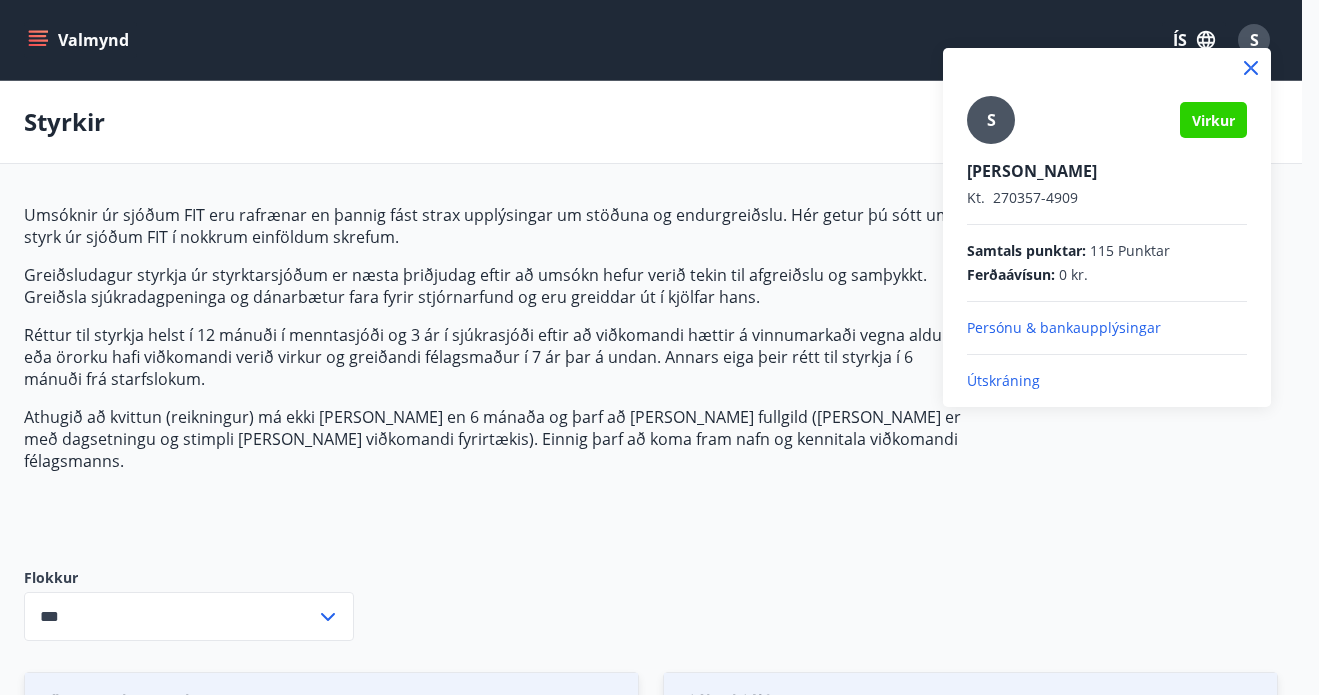 click at bounding box center [659, 347] 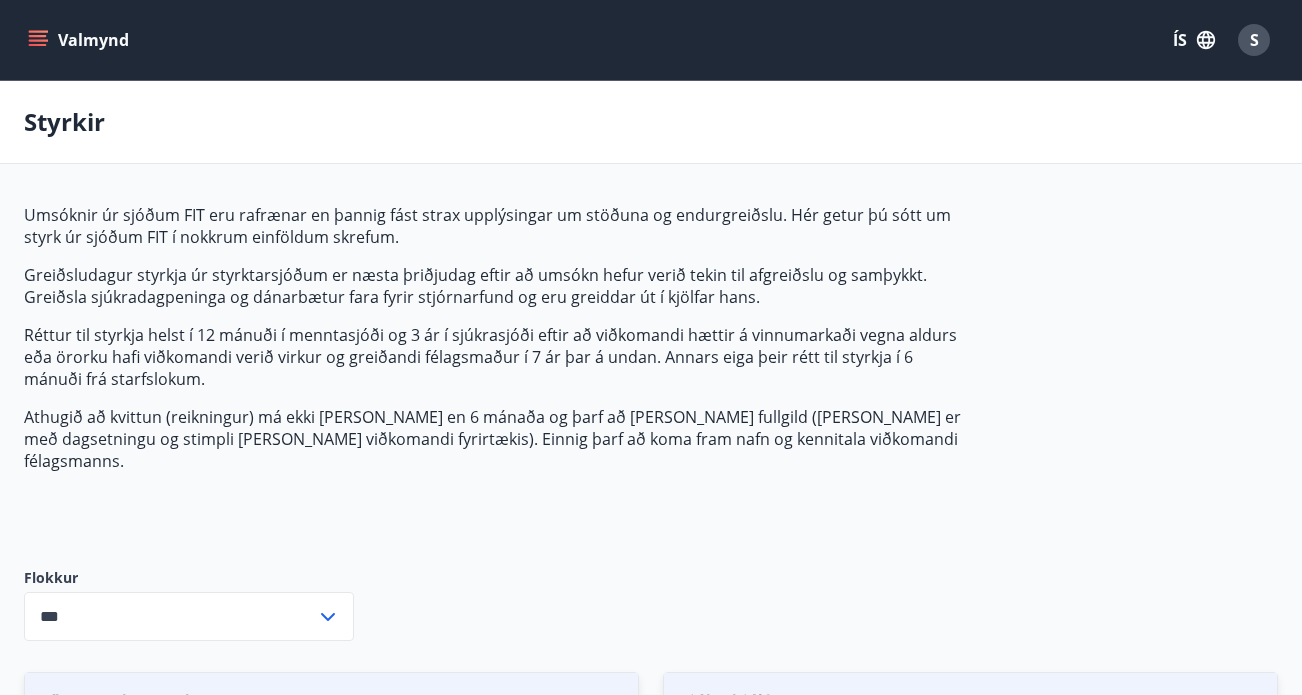 click 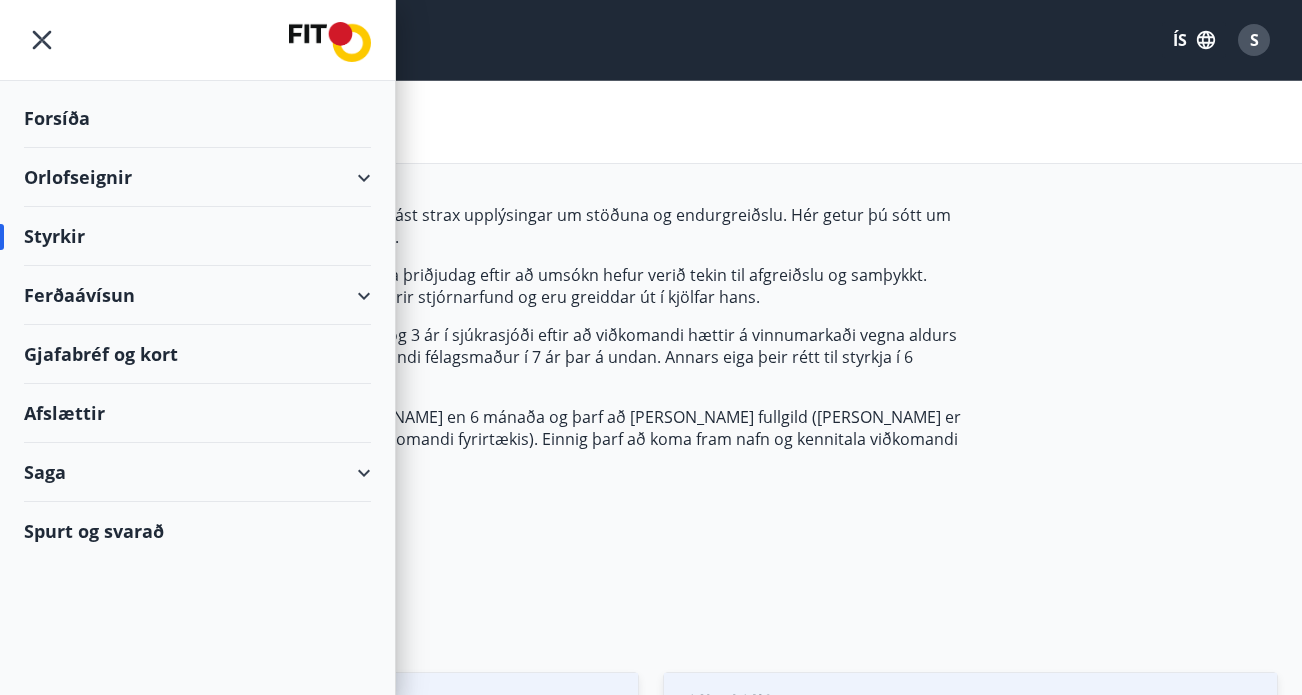 click on "Orlofseignir" at bounding box center [197, 177] 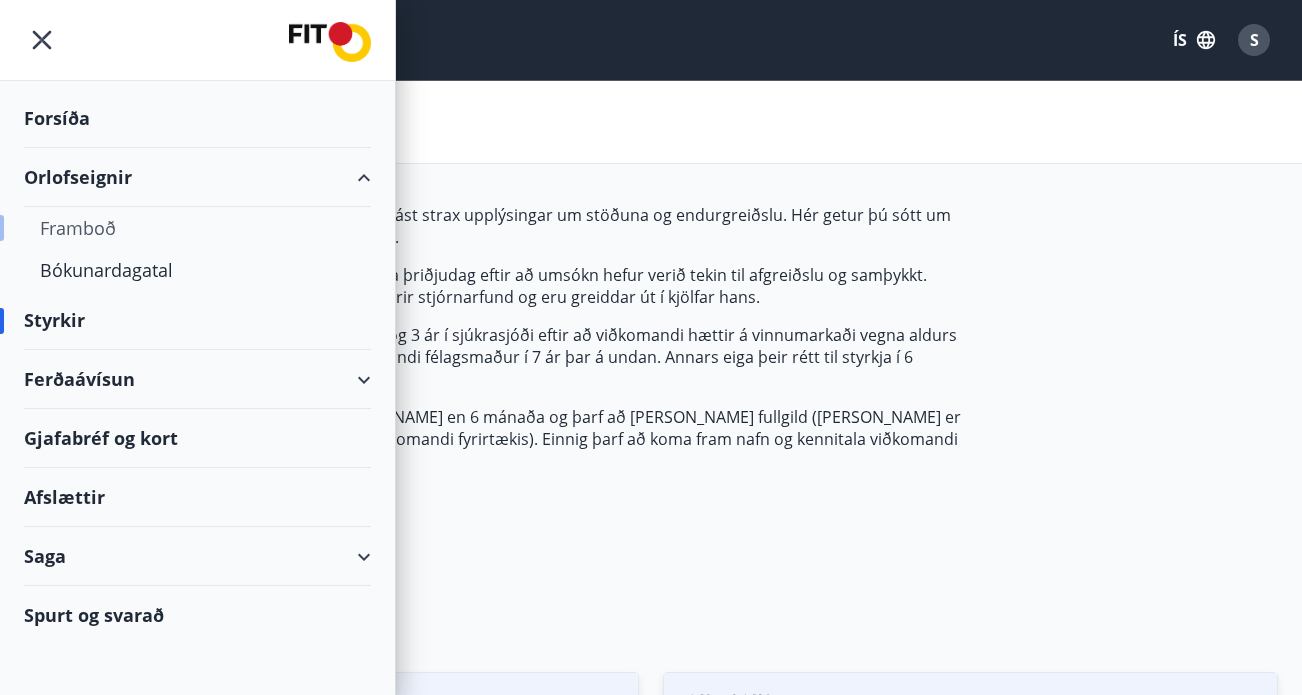 click on "Framboð" at bounding box center (197, 228) 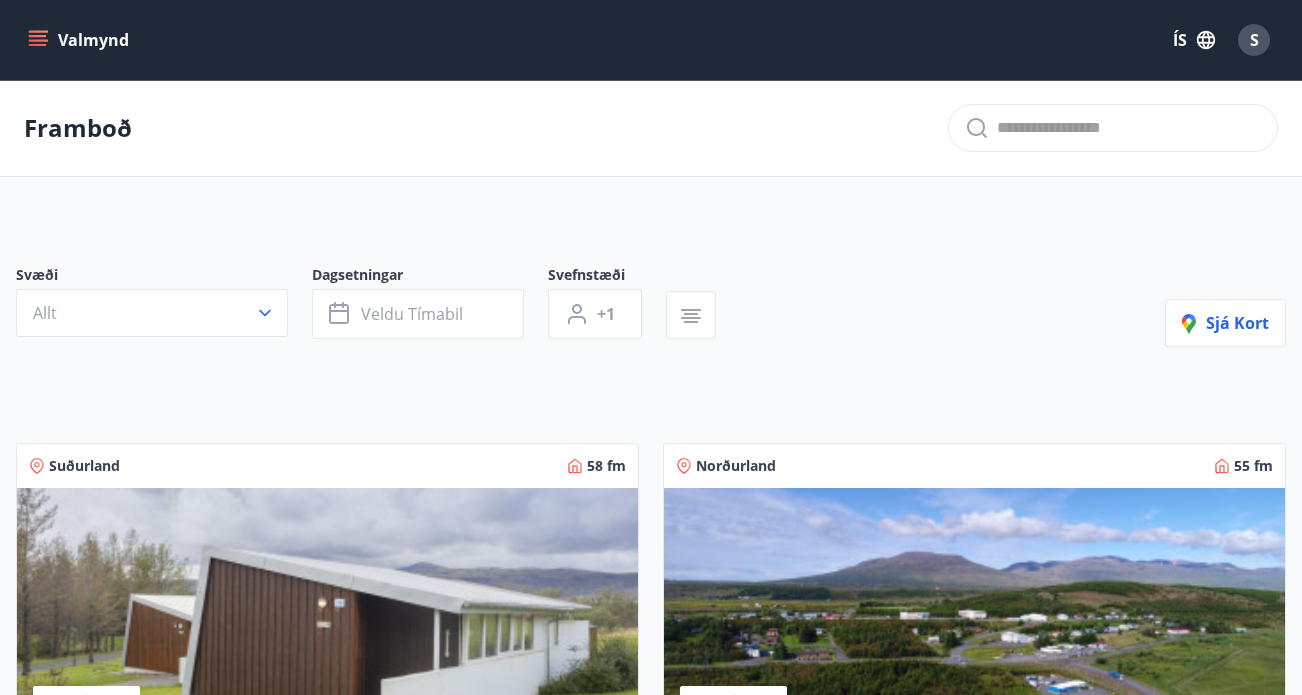 drag, startPoint x: 93, startPoint y: 229, endPoint x: 108, endPoint y: 228, distance: 15.033297 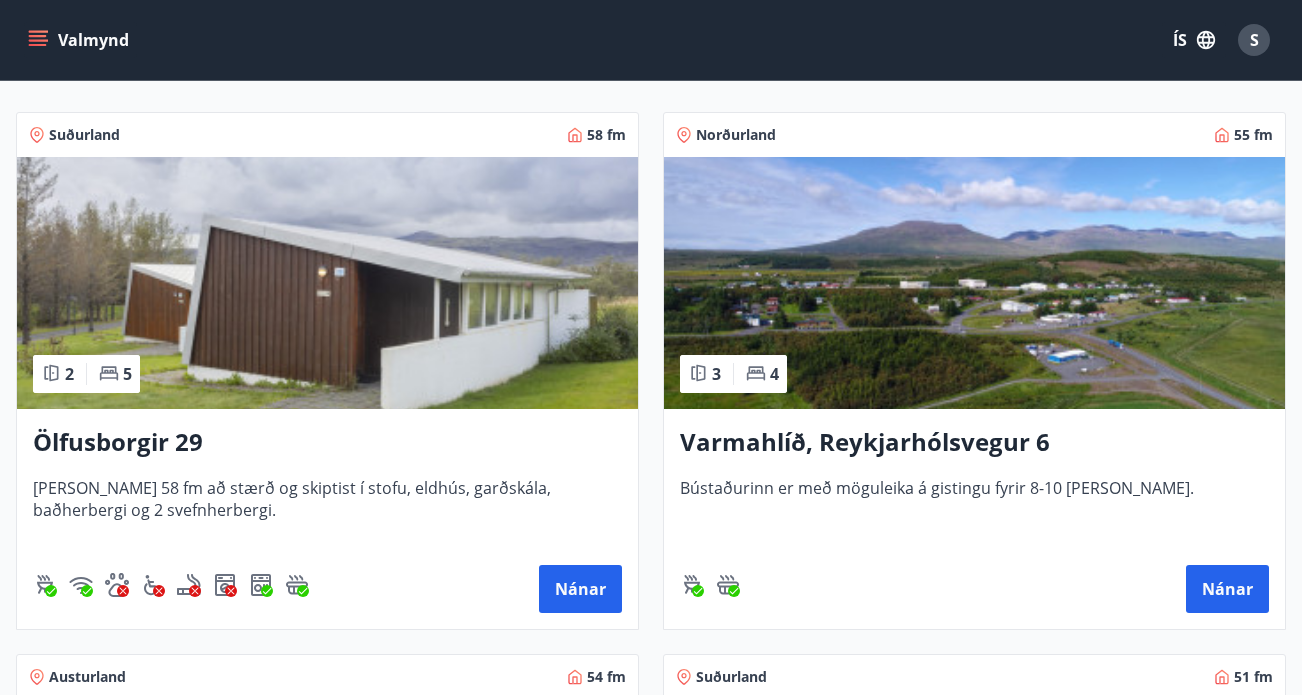 scroll, scrollTop: 312, scrollLeft: 0, axis: vertical 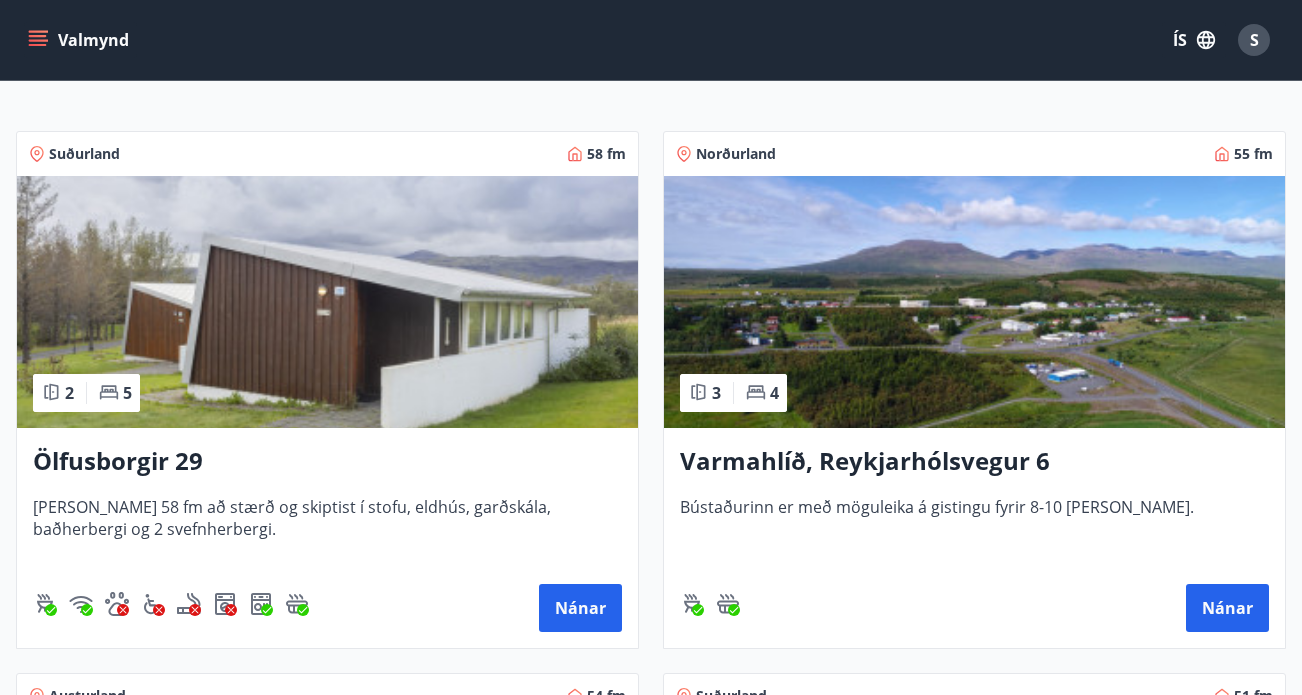 click on "Varmahlíð, Reykjarhólsvegur 6" at bounding box center [974, 462] 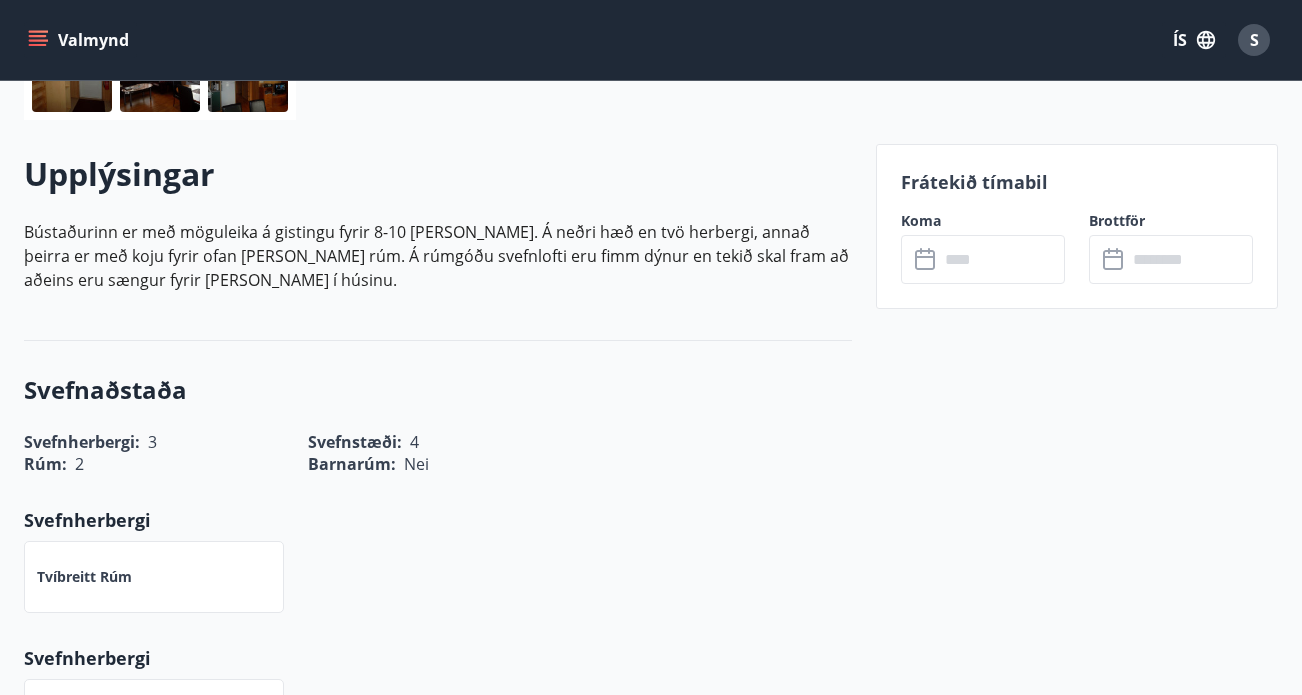scroll, scrollTop: 521, scrollLeft: 0, axis: vertical 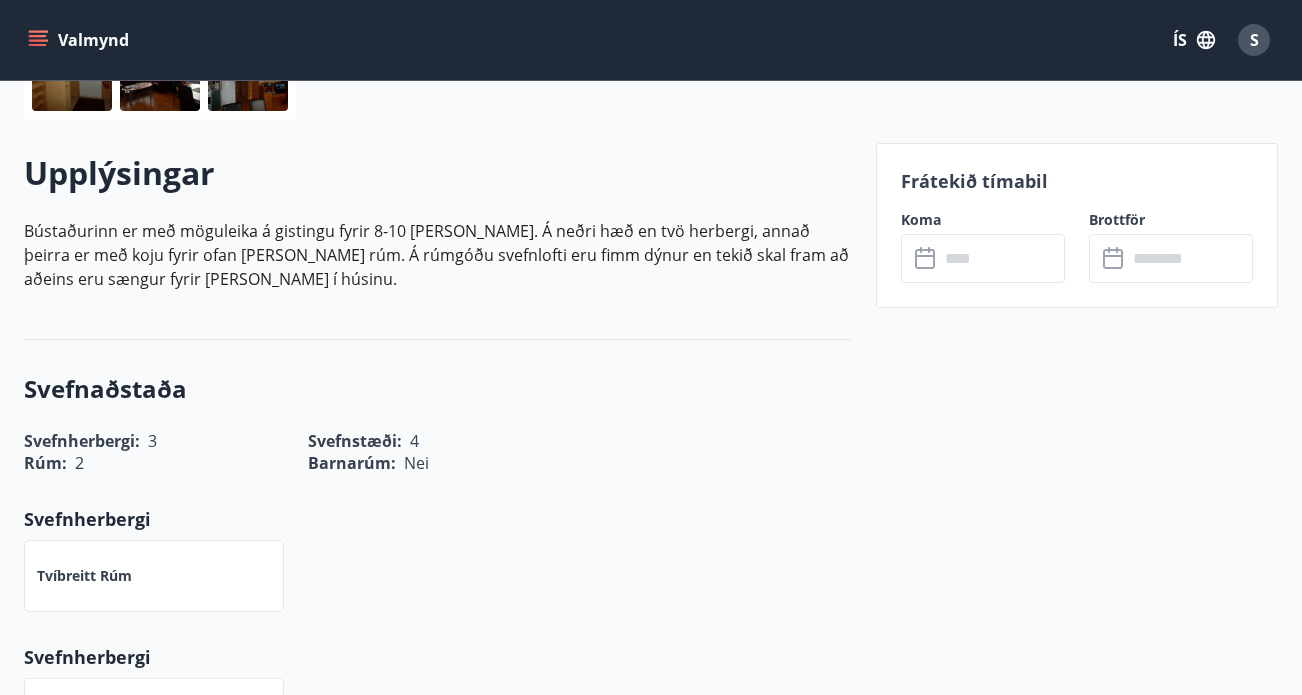 click at bounding box center (1002, 258) 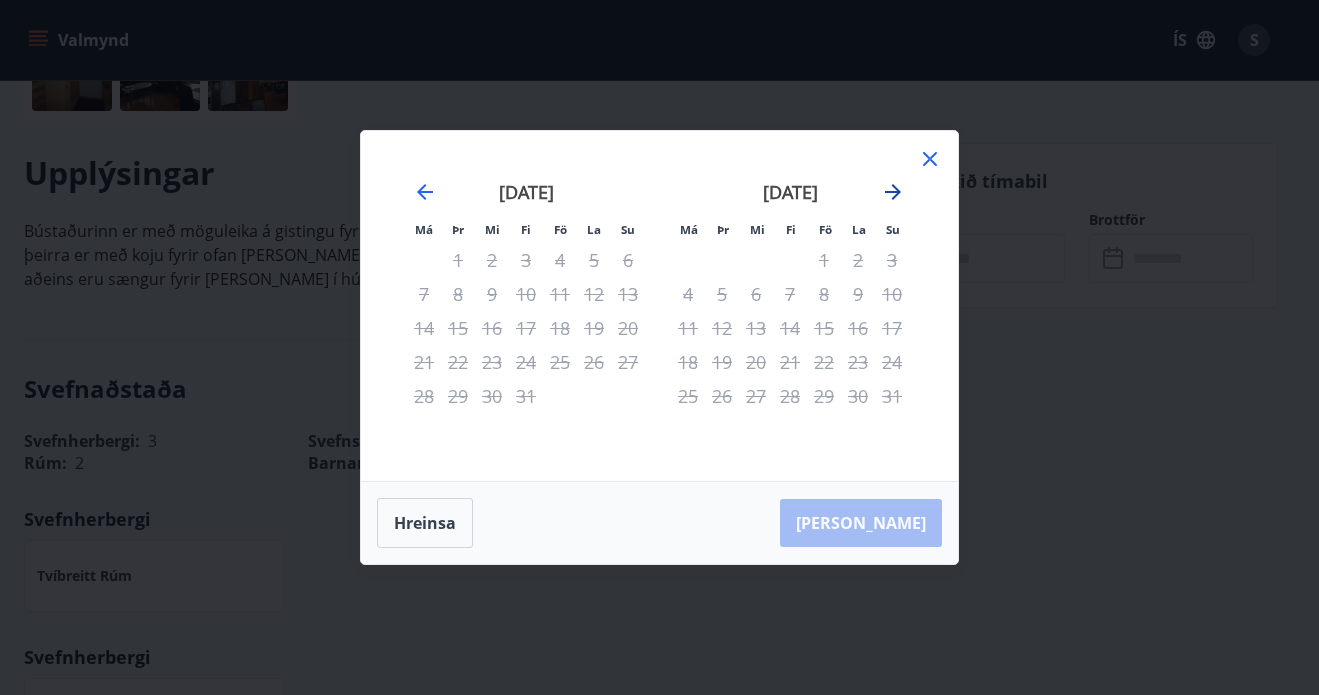 click 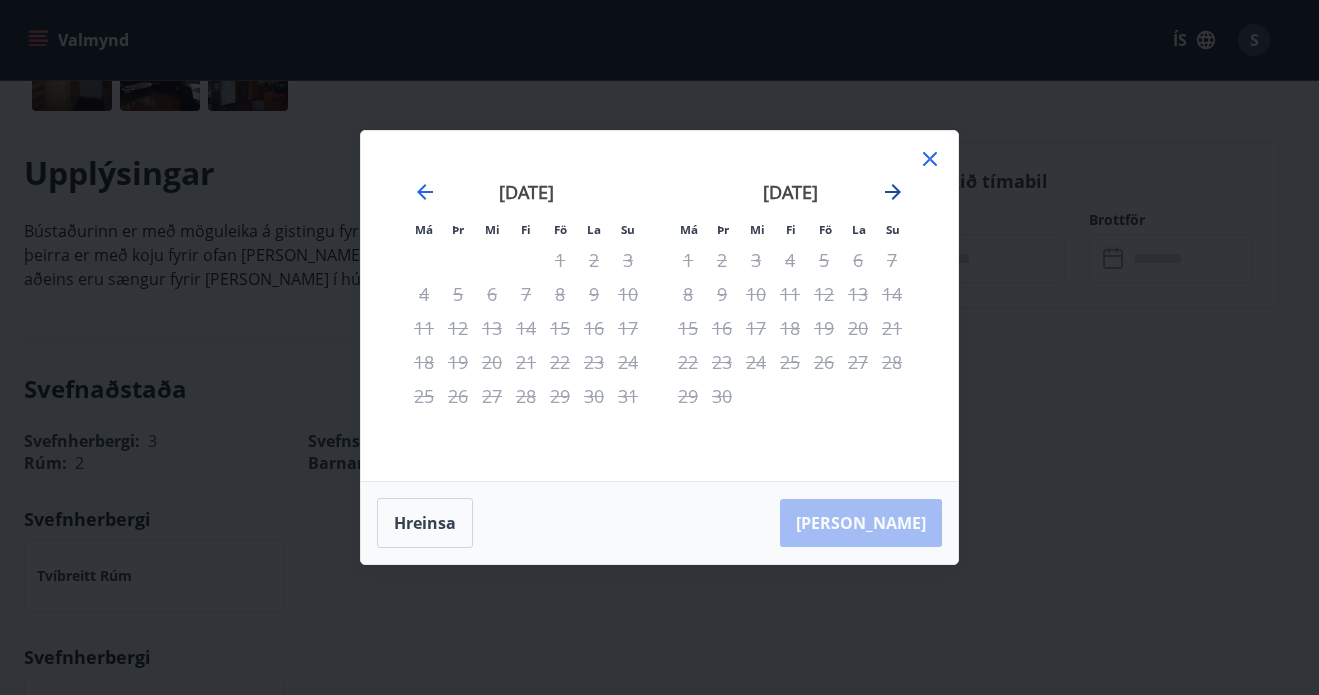 click 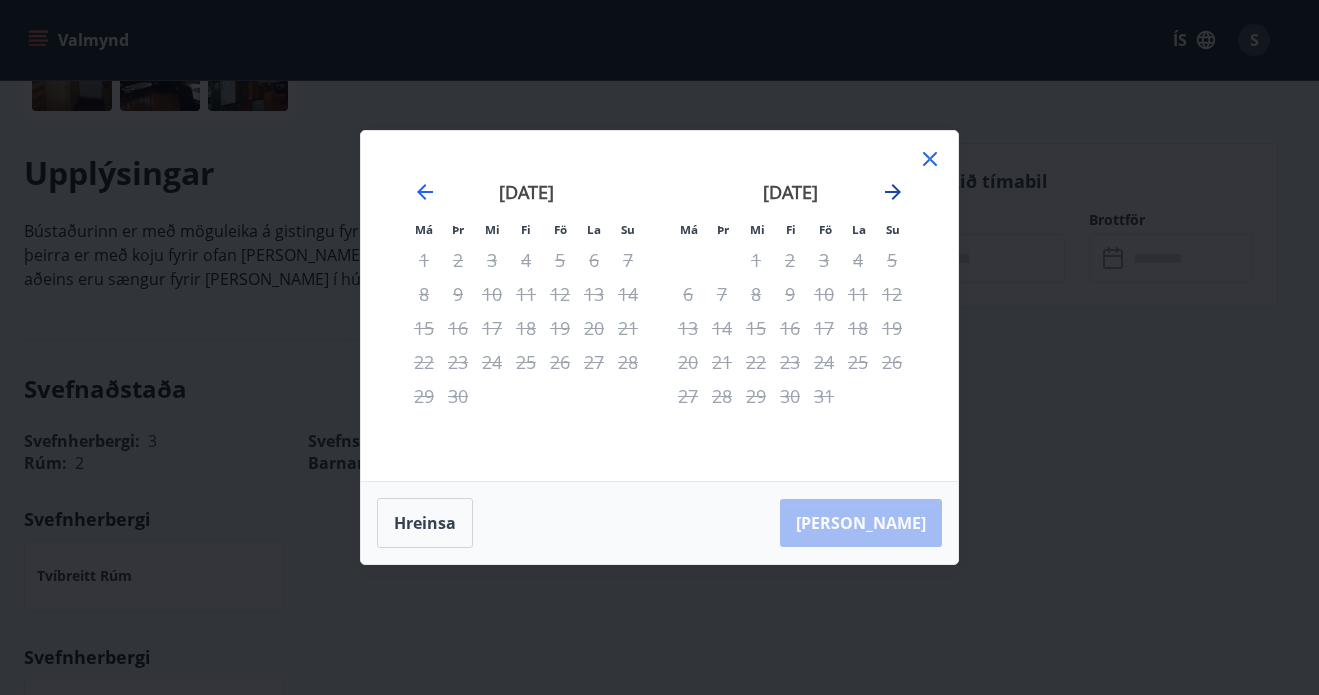 click 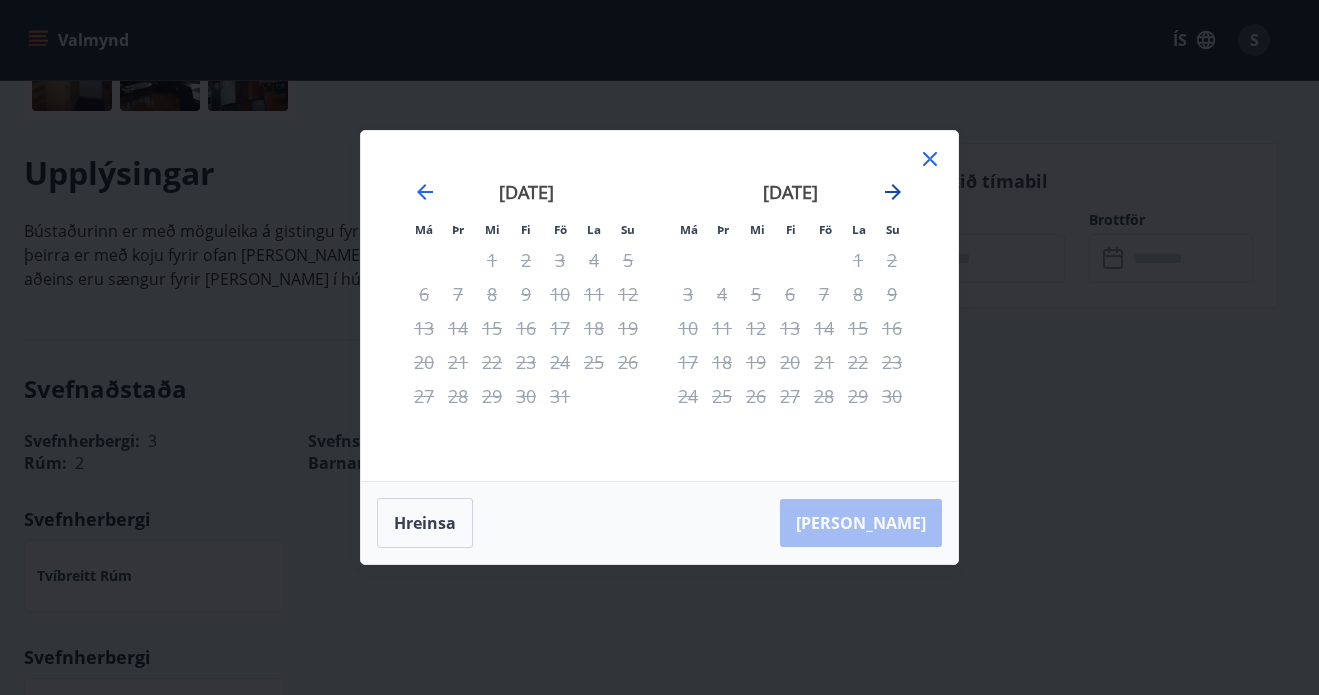 click 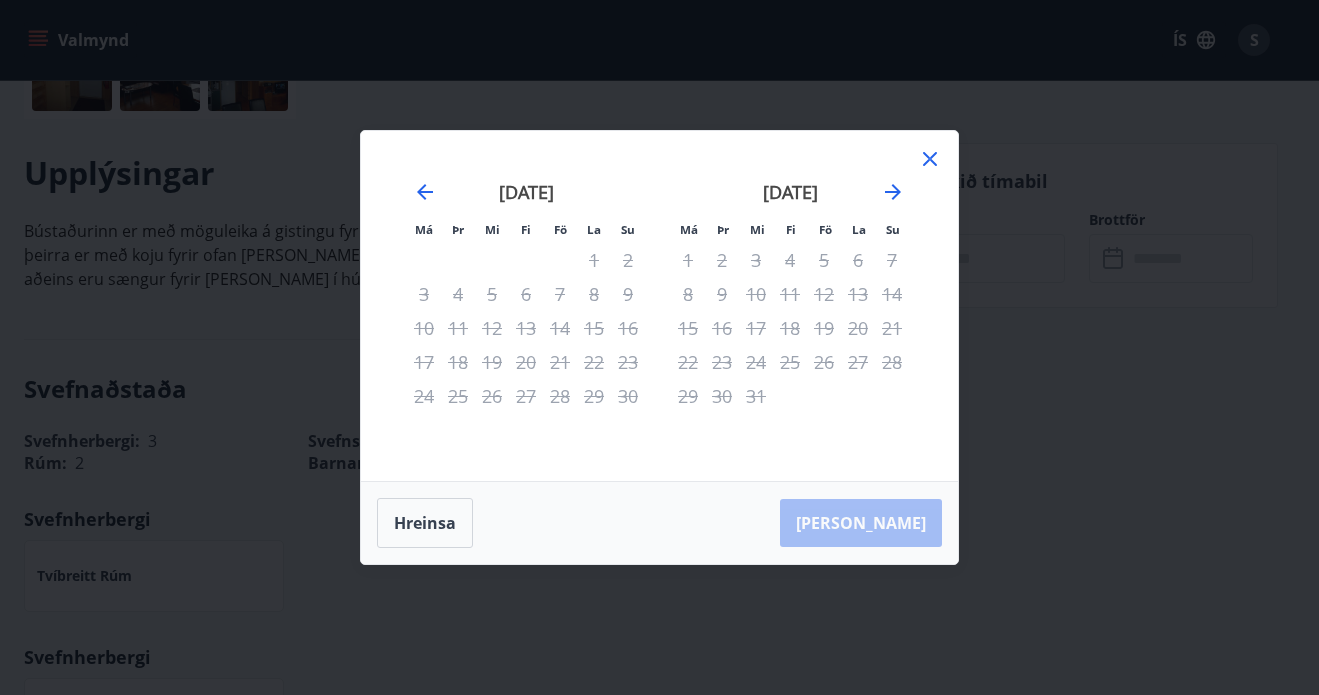 click on "17" at bounding box center (424, 362) 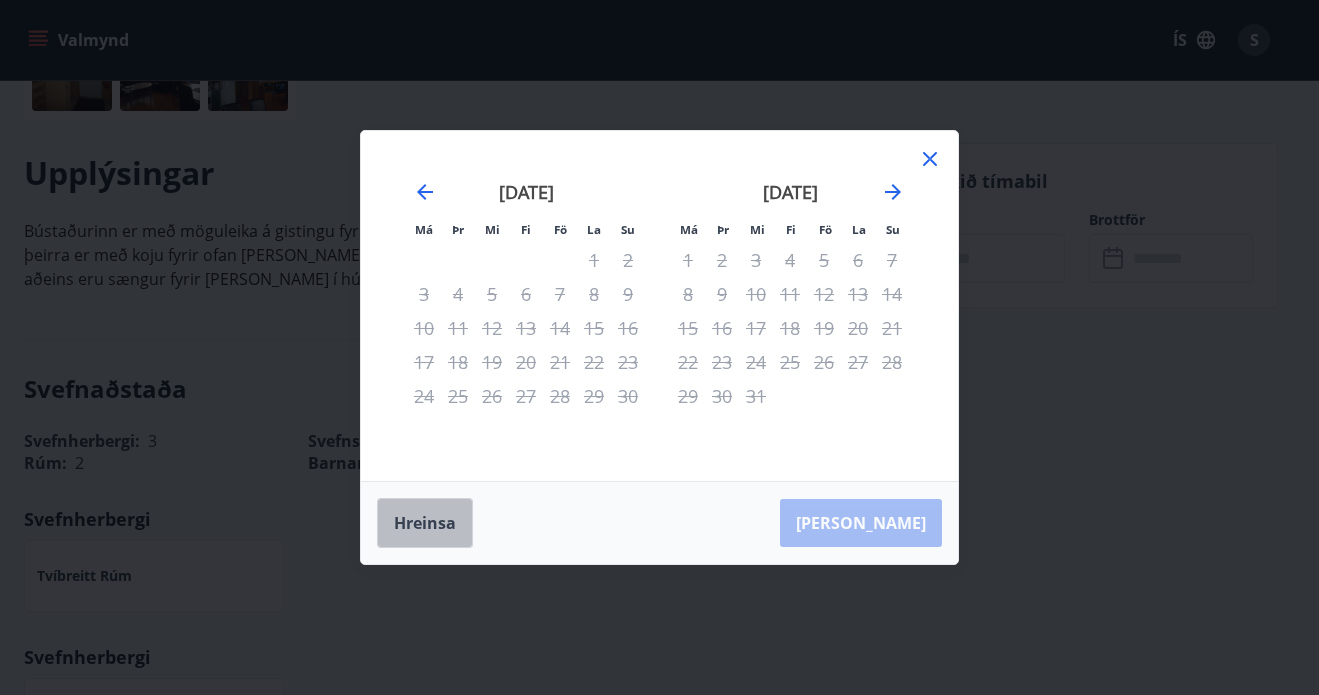click on "Hreinsa" at bounding box center [425, 523] 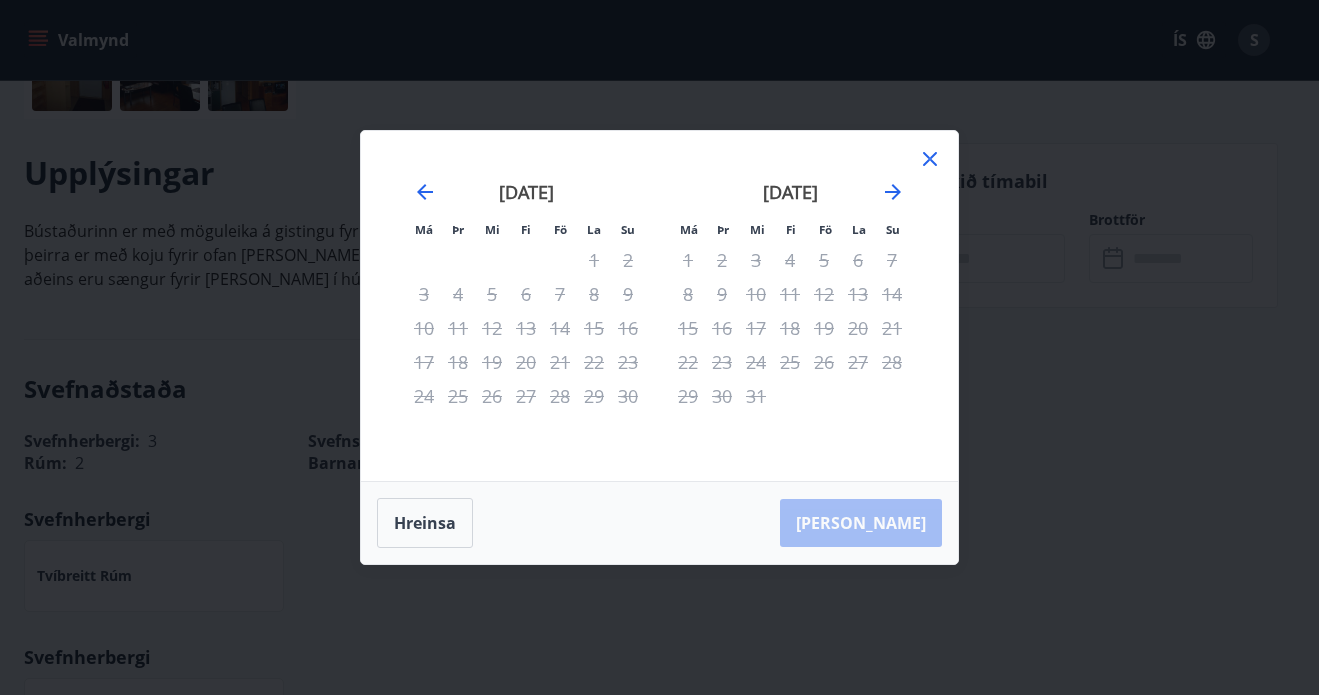 click on "14" at bounding box center [560, 328] 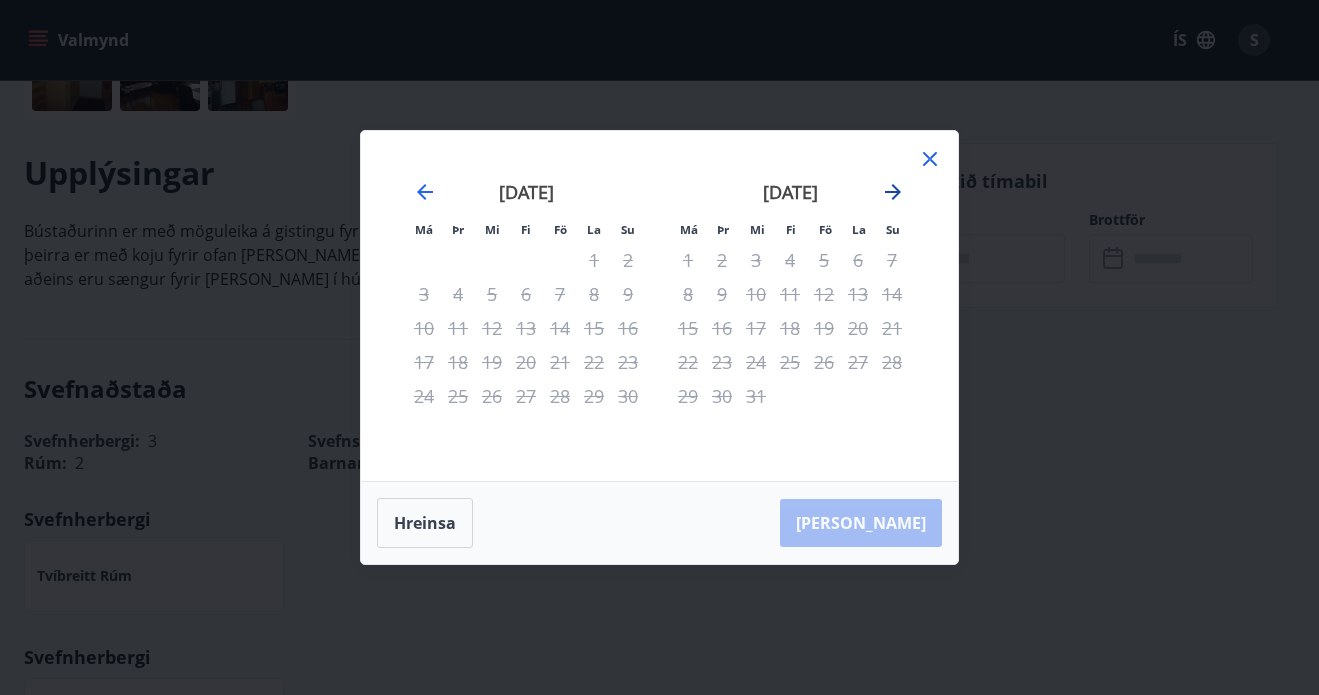 click 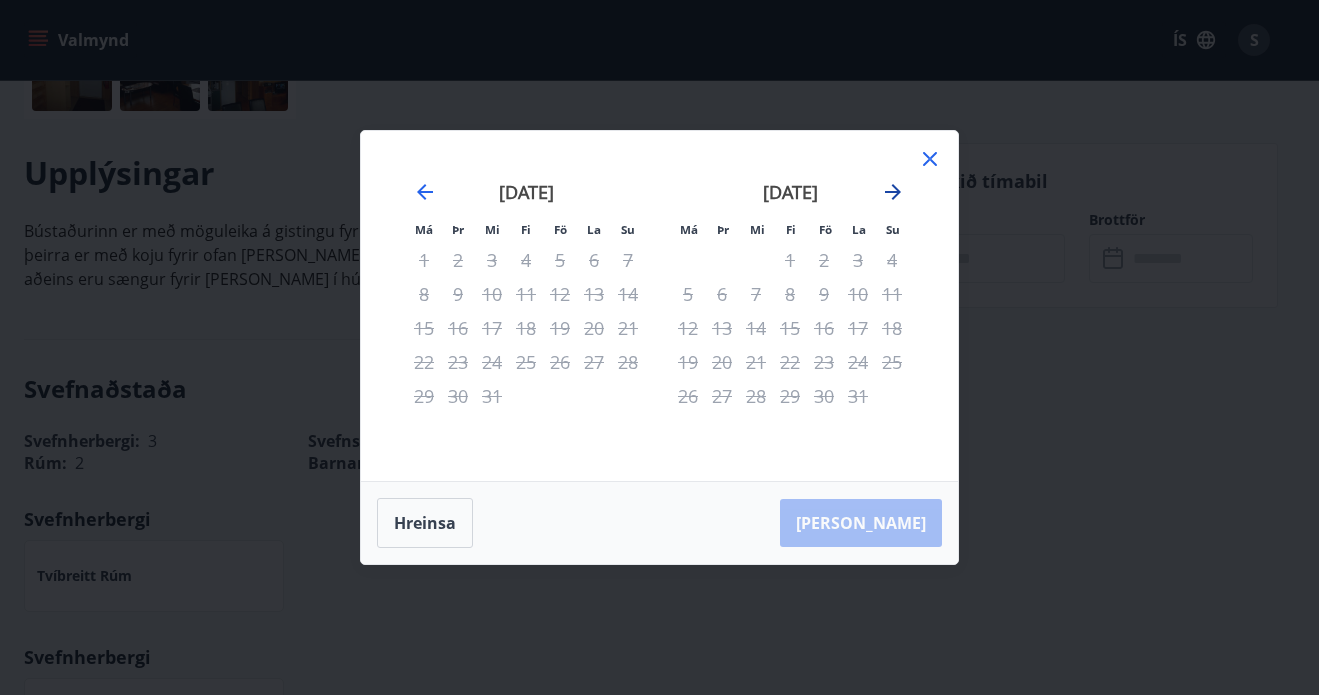 click 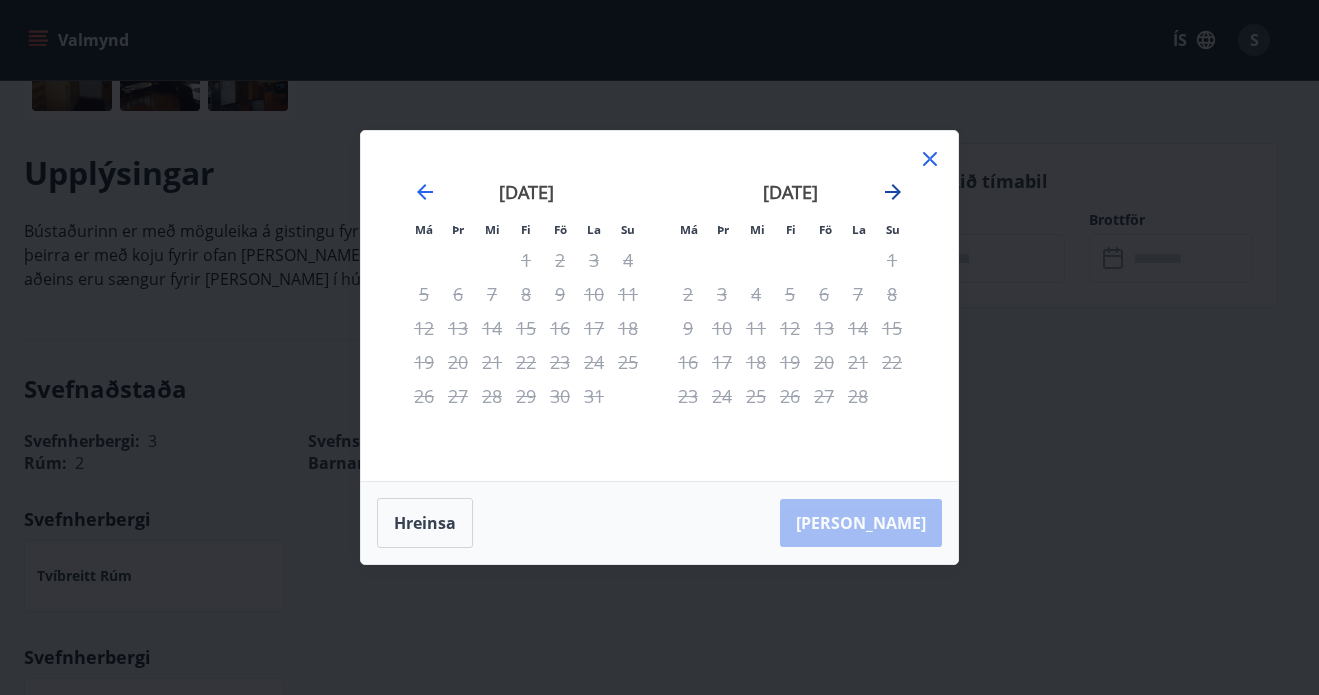 click 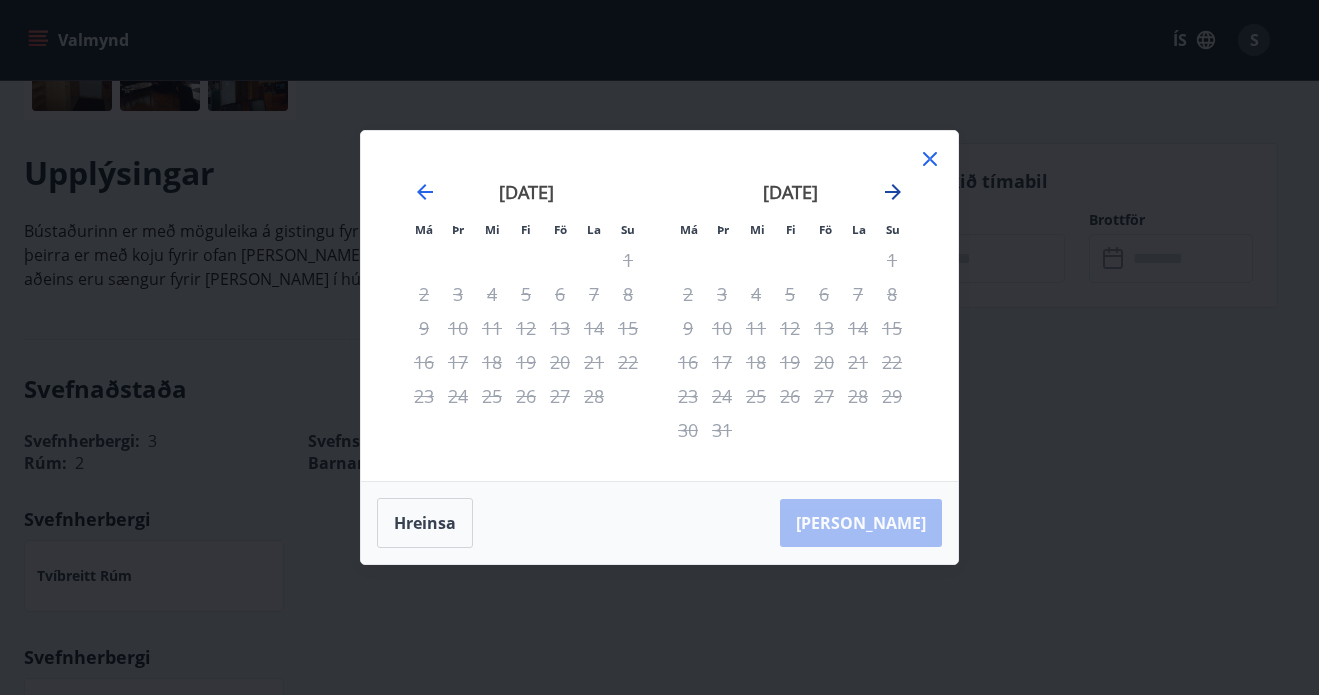 click 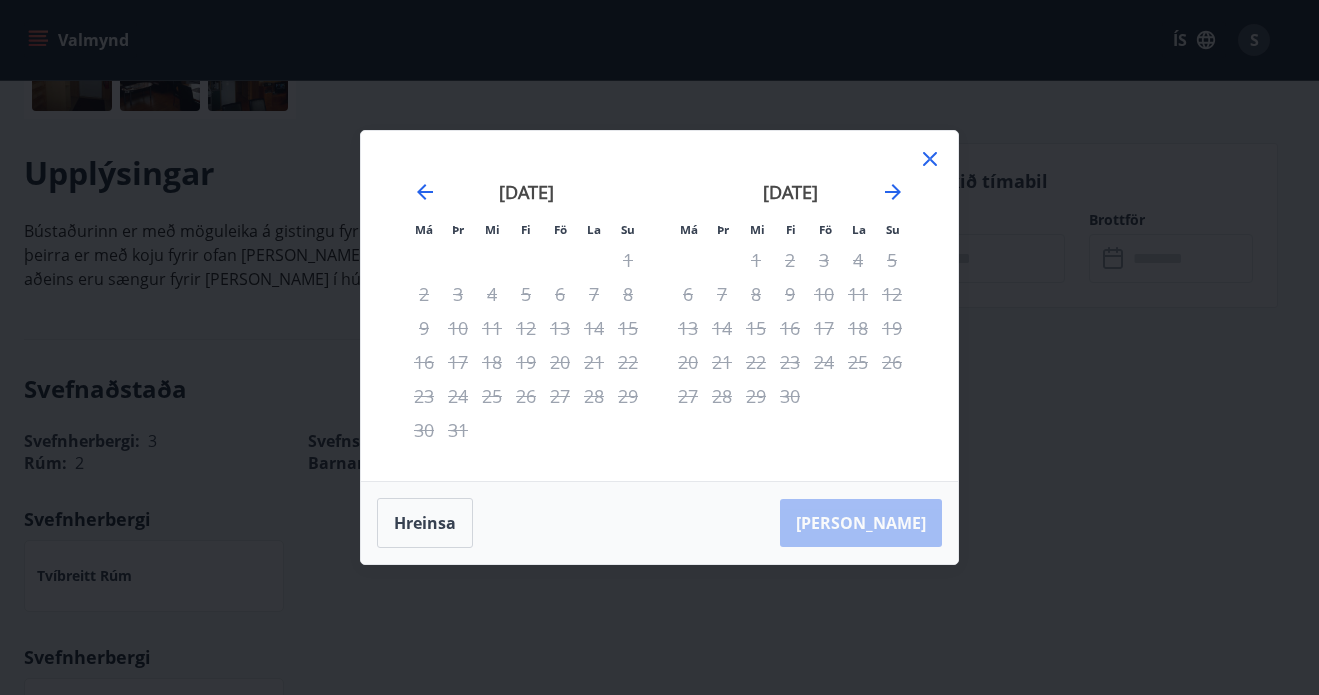 click 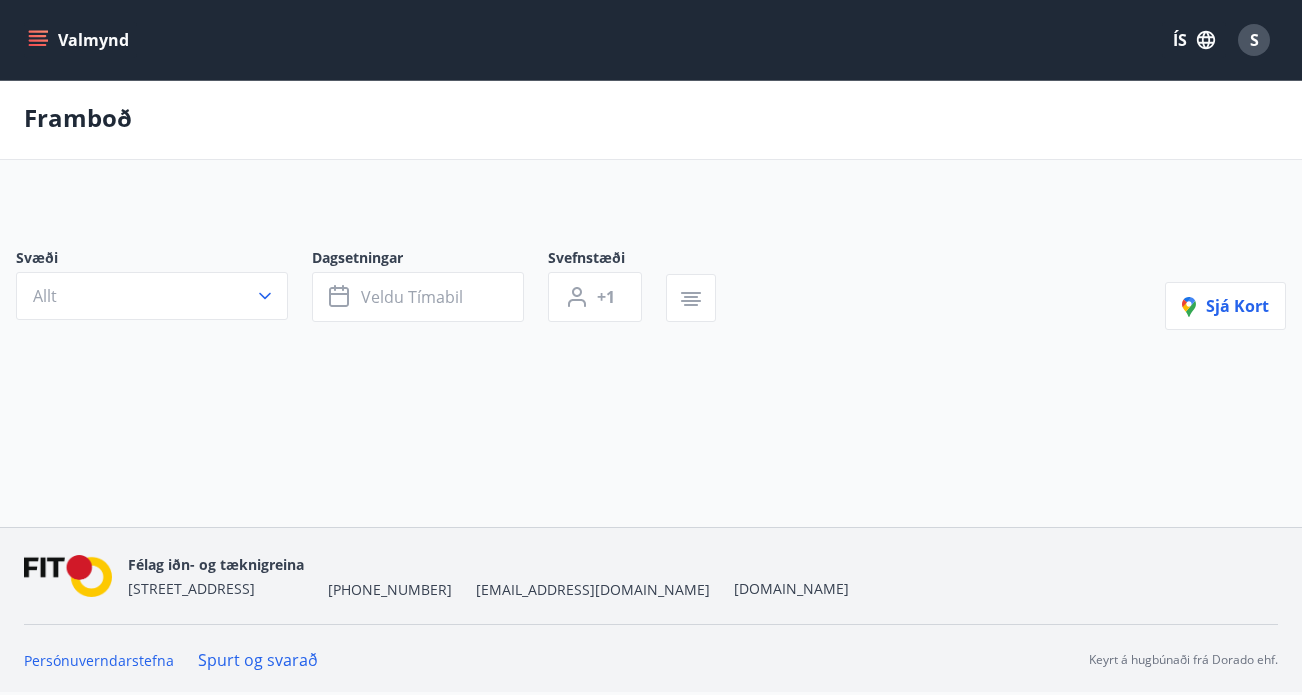 scroll, scrollTop: 0, scrollLeft: 0, axis: both 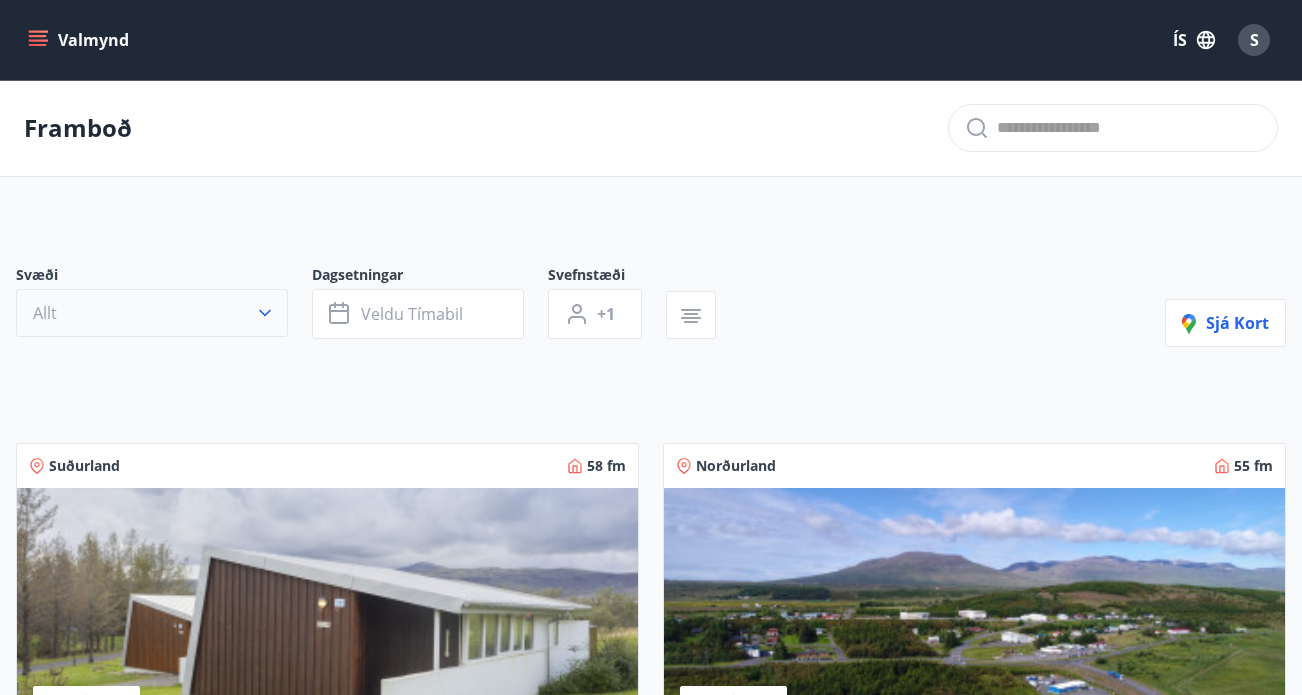 click 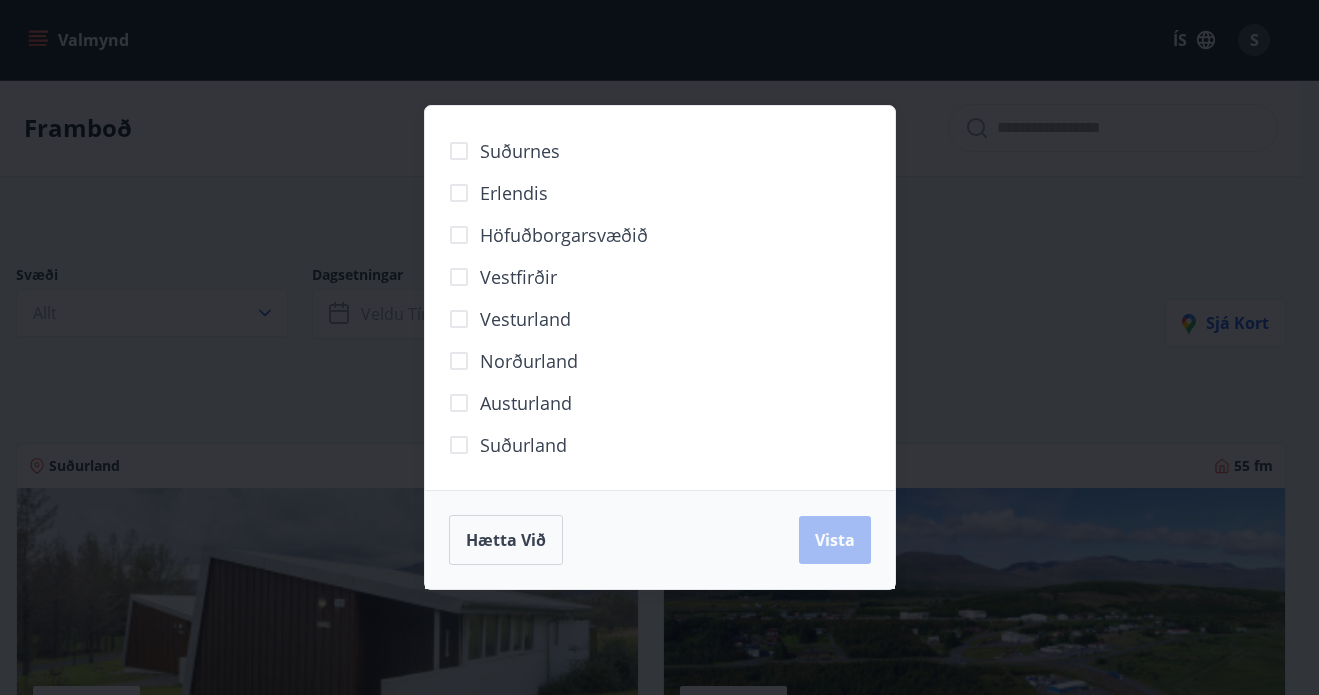click on "Suðurnes Erlendis Höfuðborgarsvæðið [GEOGRAPHIC_DATA] [GEOGRAPHIC_DATA] [GEOGRAPHIC_DATA] [GEOGRAPHIC_DATA] [GEOGRAPHIC_DATA] við [GEOGRAPHIC_DATA]" at bounding box center [659, 347] 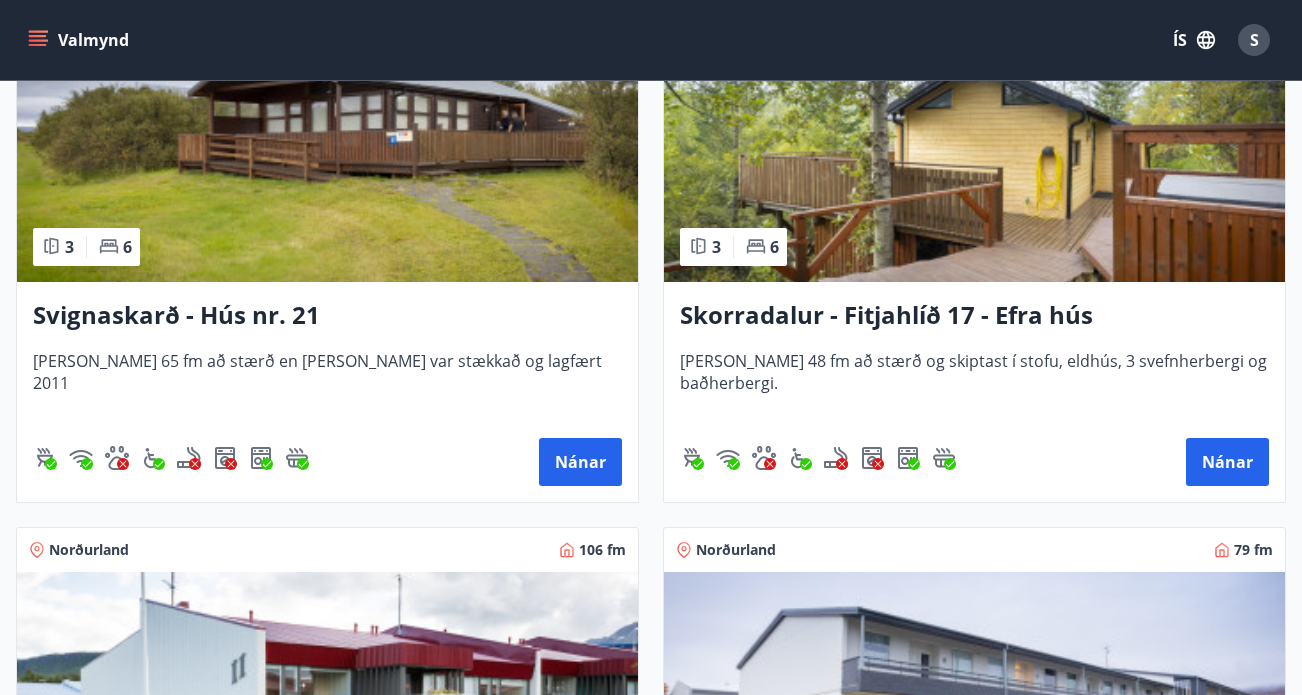 scroll, scrollTop: 8027, scrollLeft: 0, axis: vertical 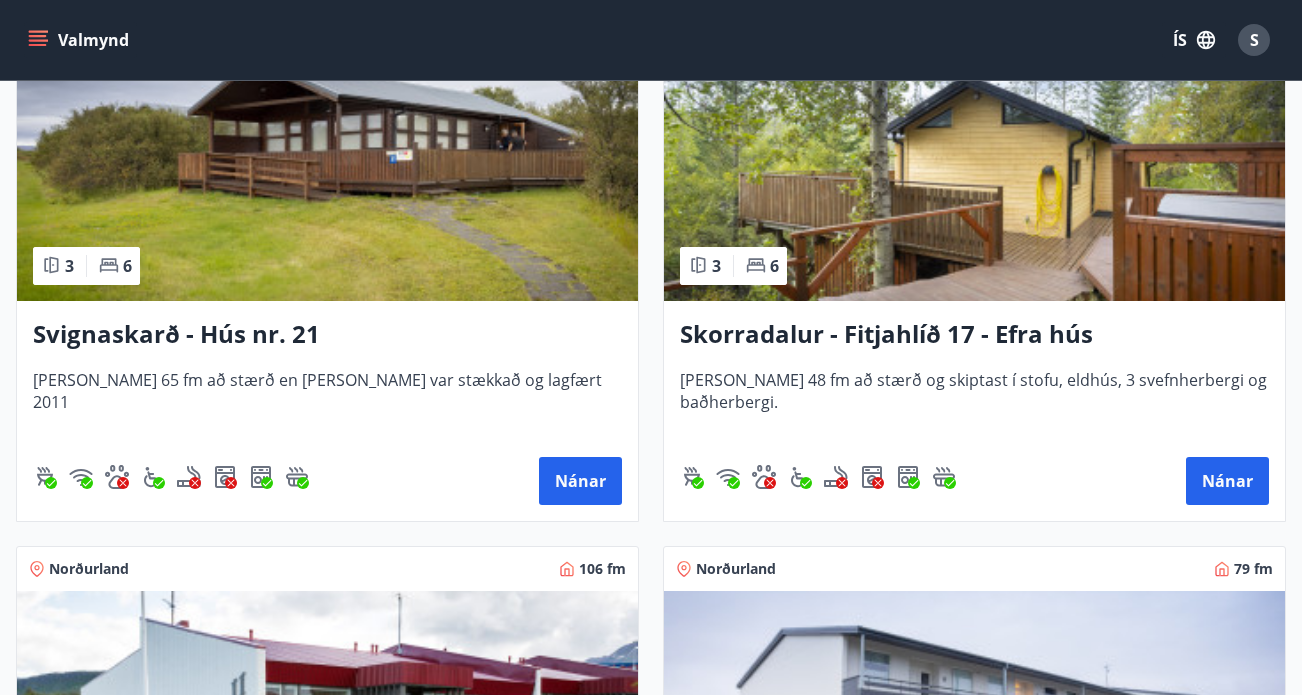 click 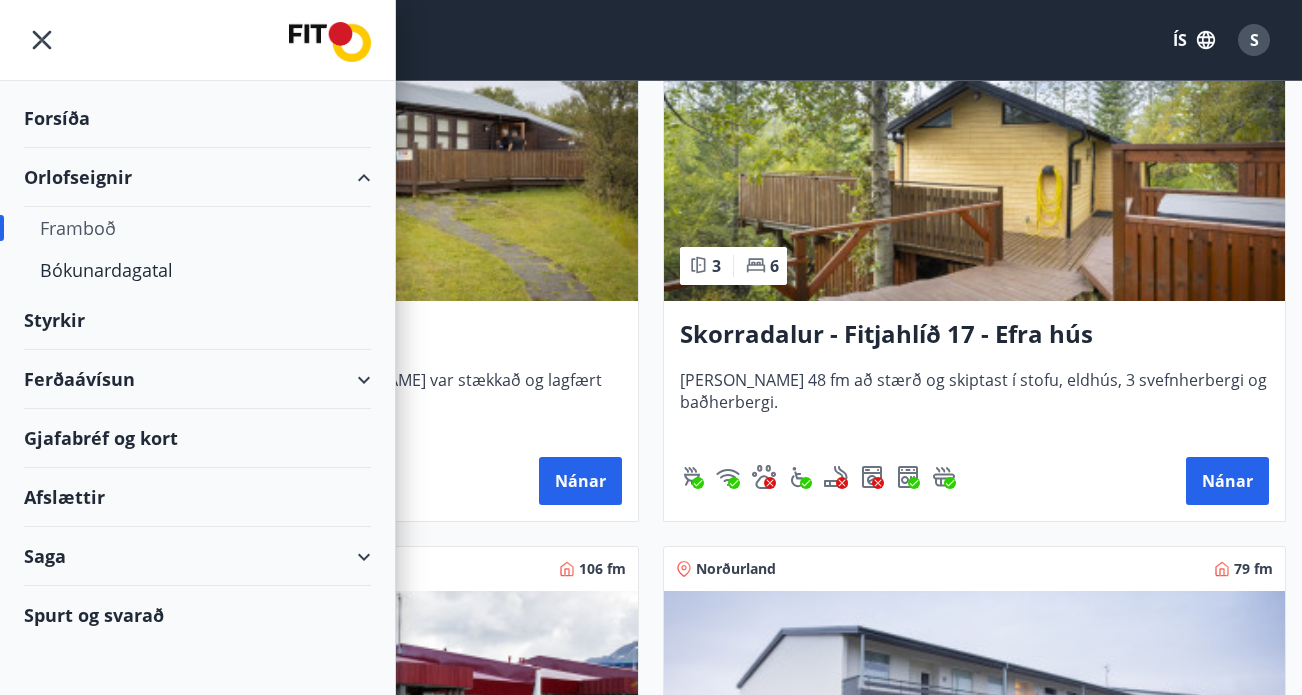 click on "Ferðaávísun" at bounding box center [197, 379] 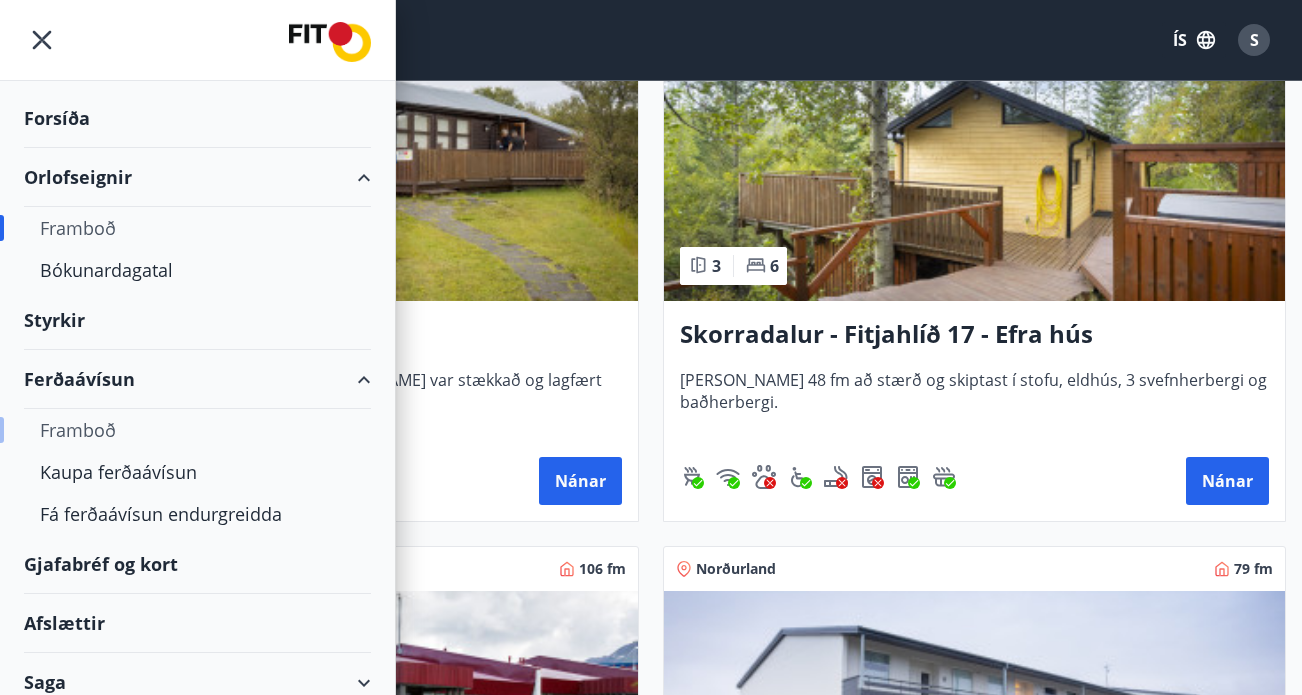 click on "Framboð" at bounding box center [197, 430] 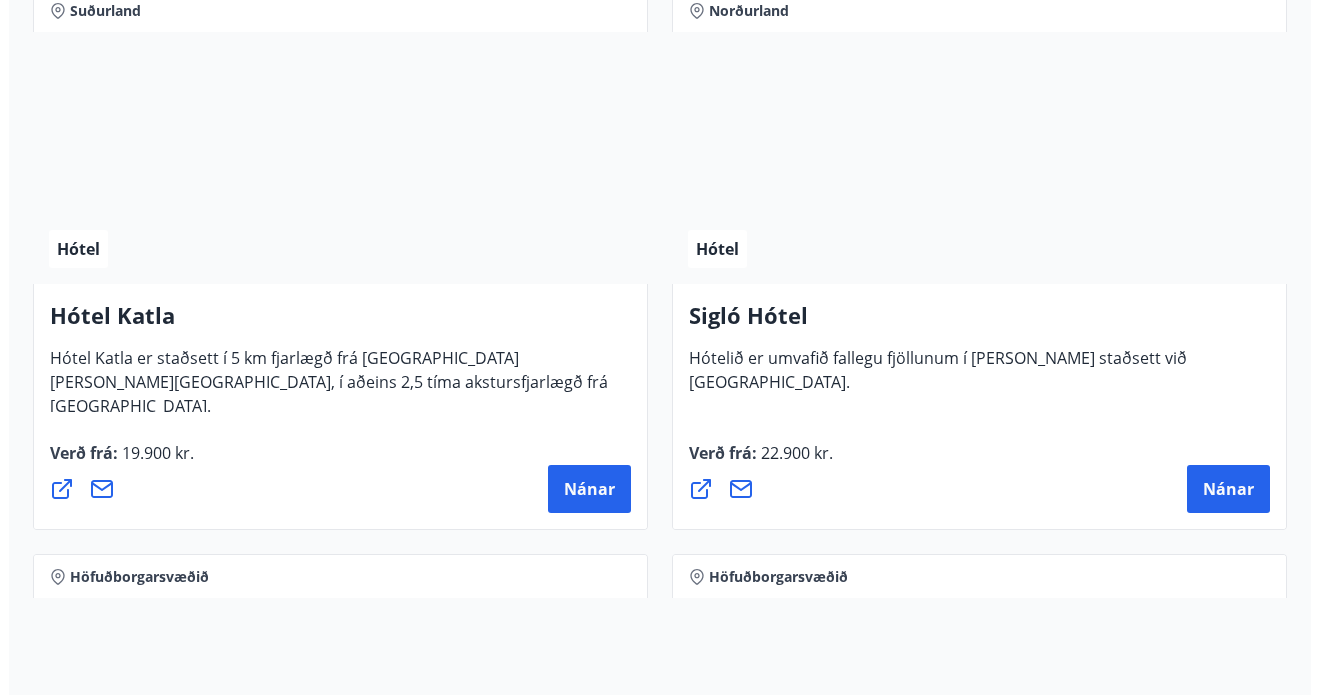 scroll, scrollTop: 2085, scrollLeft: 0, axis: vertical 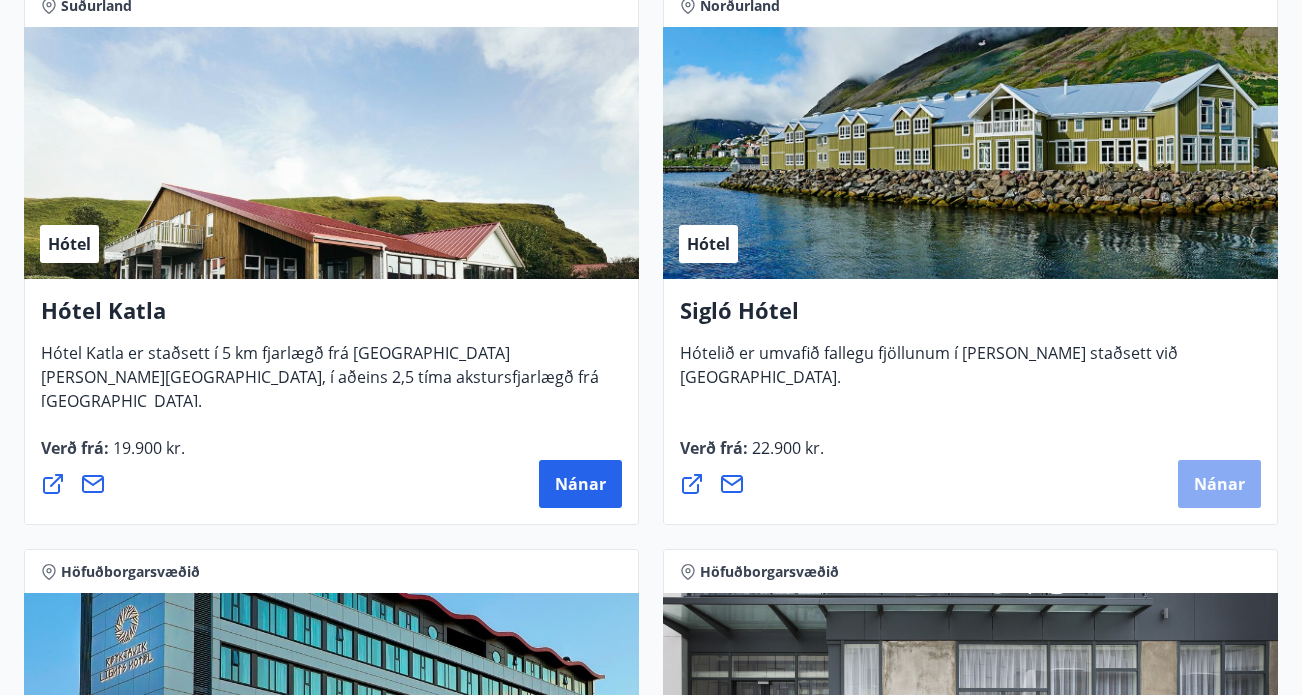 click on "Nánar" at bounding box center (1219, 484) 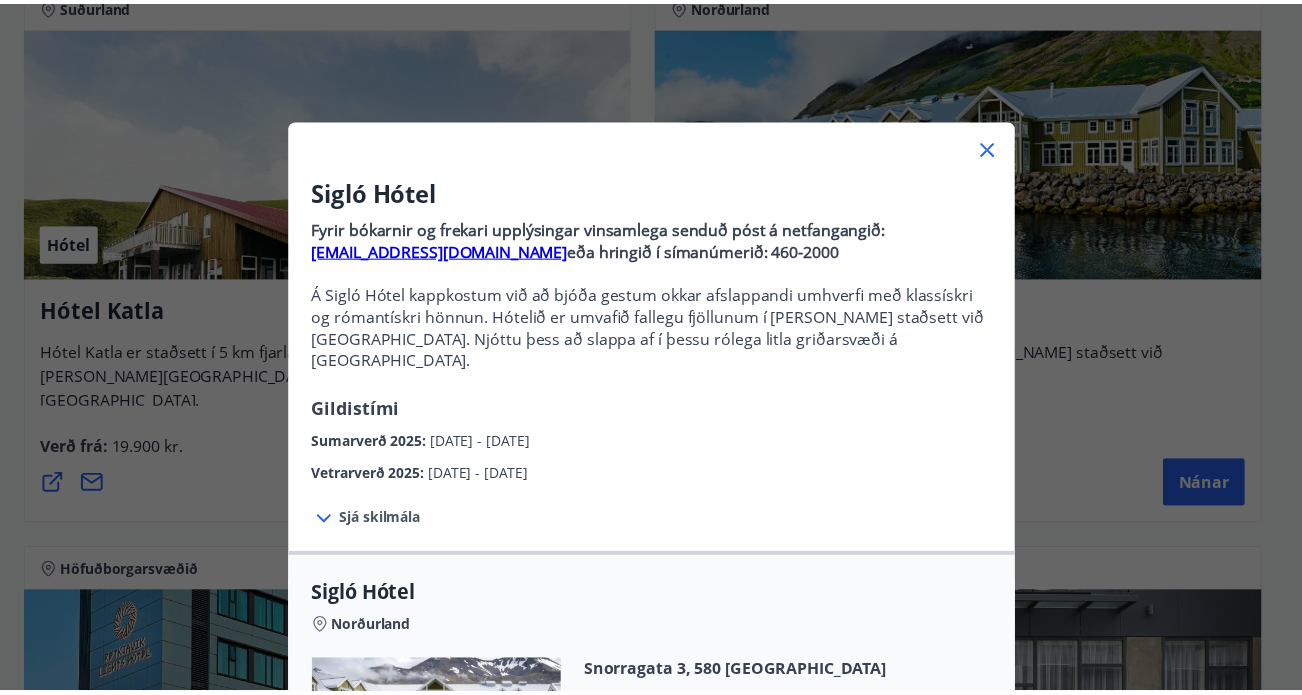 scroll, scrollTop: 0, scrollLeft: 0, axis: both 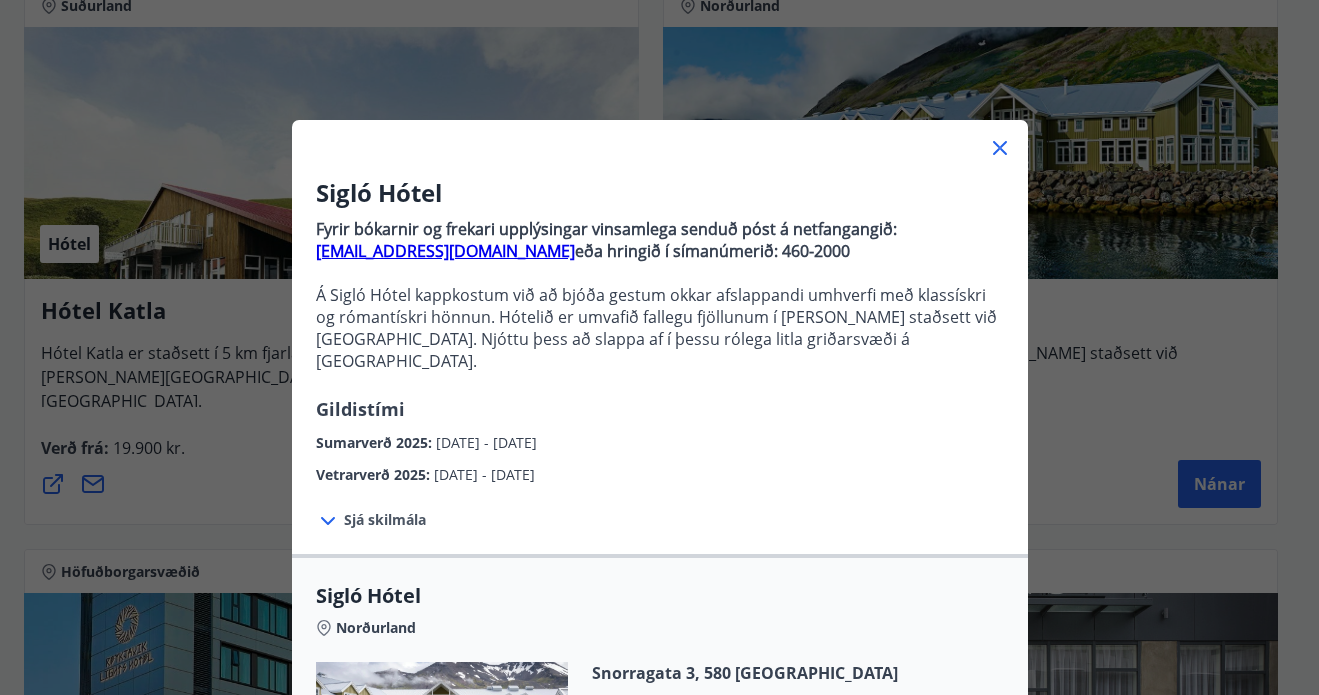 click 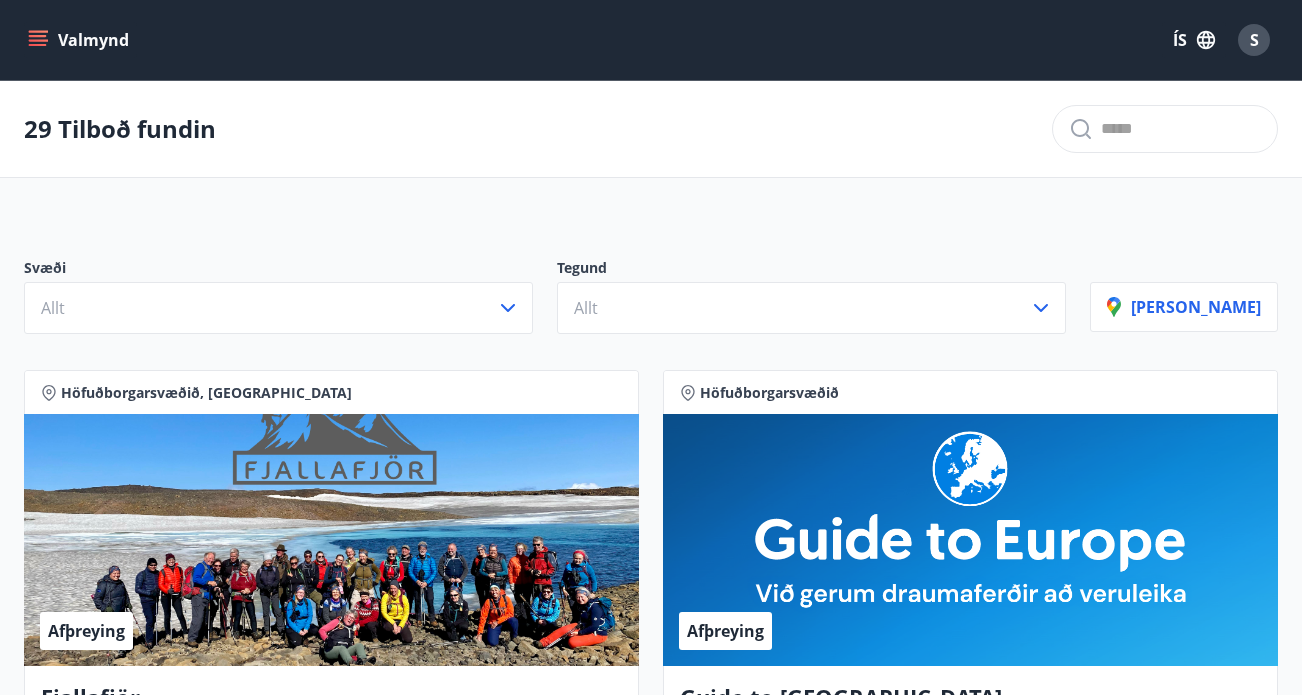 scroll, scrollTop: 0, scrollLeft: 0, axis: both 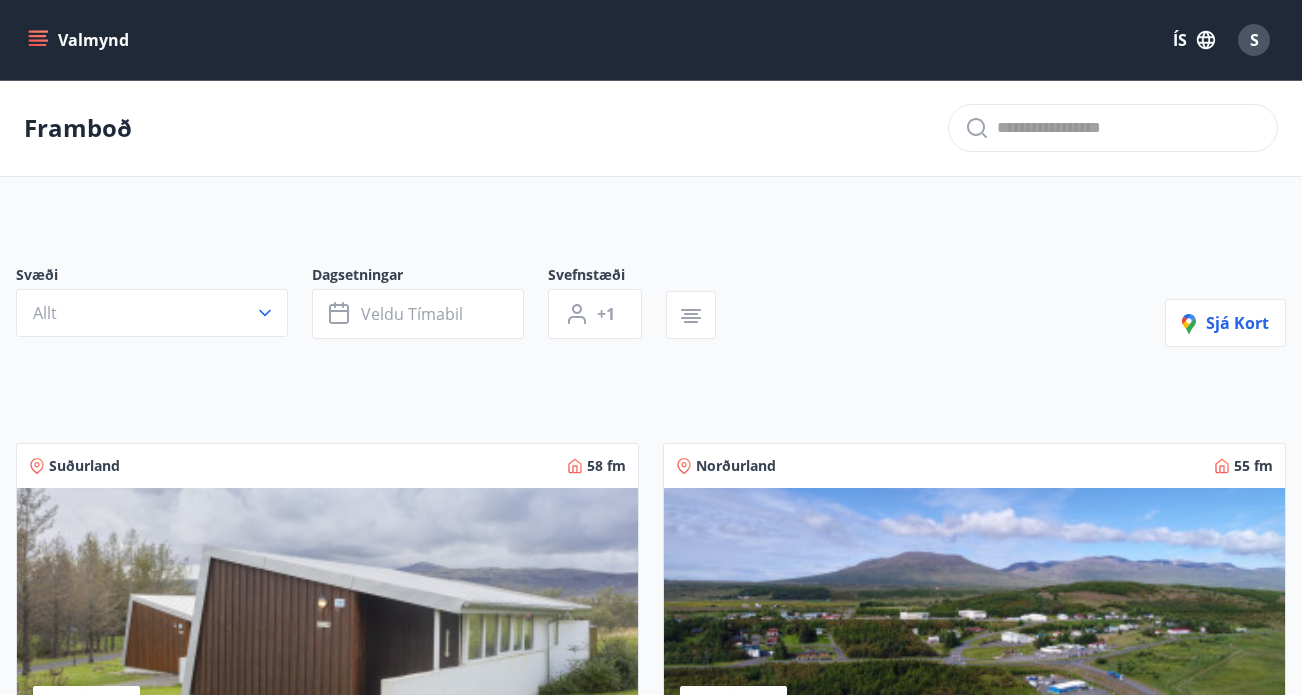 click 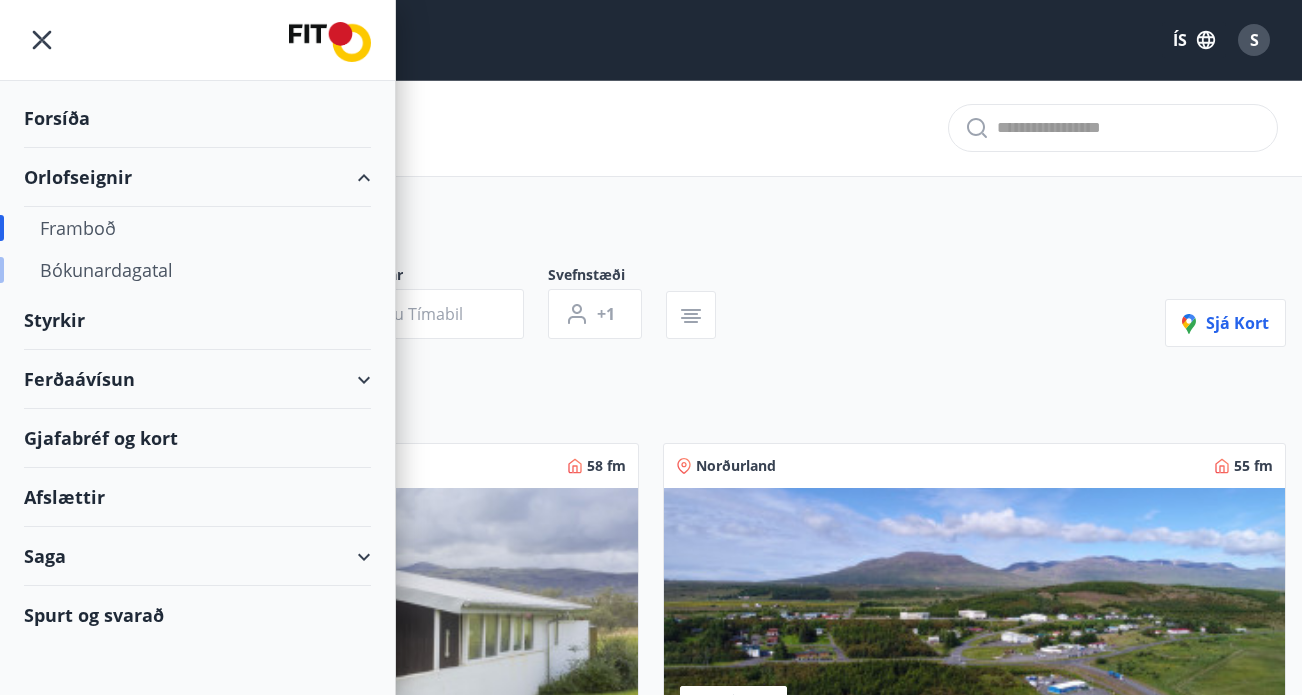 click on "Bókunardagatal" at bounding box center [197, 270] 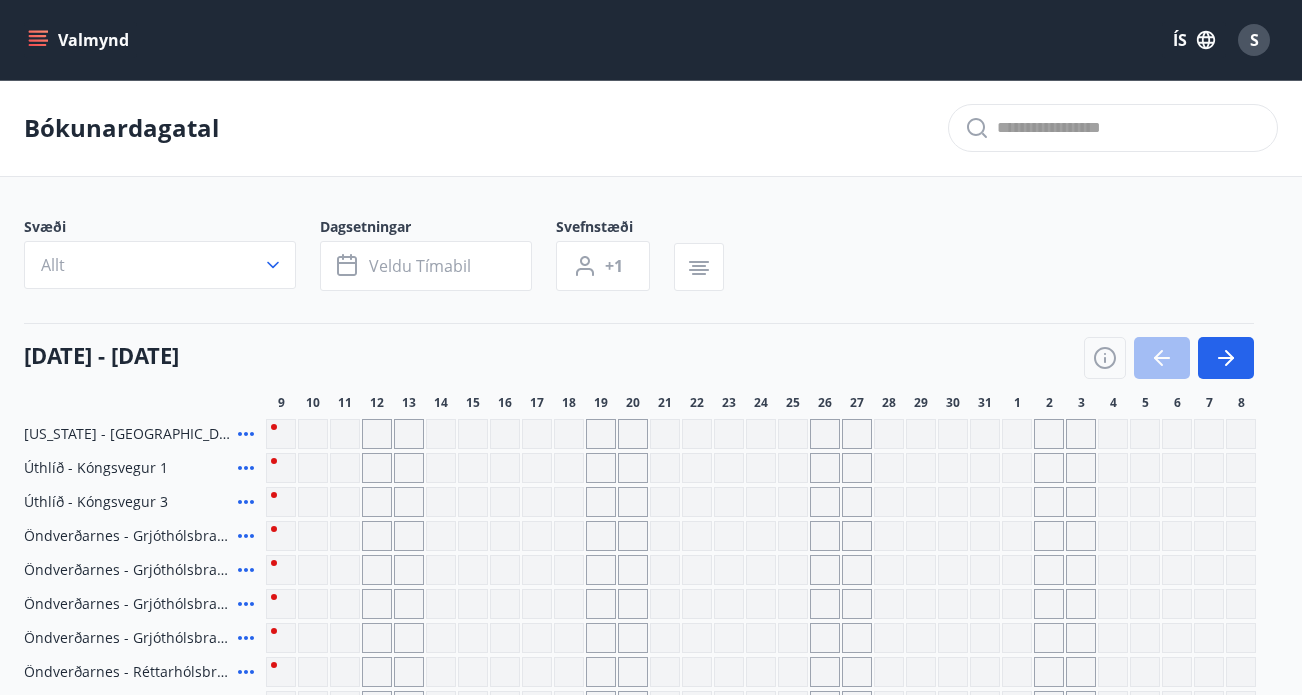 scroll, scrollTop: 0, scrollLeft: 0, axis: both 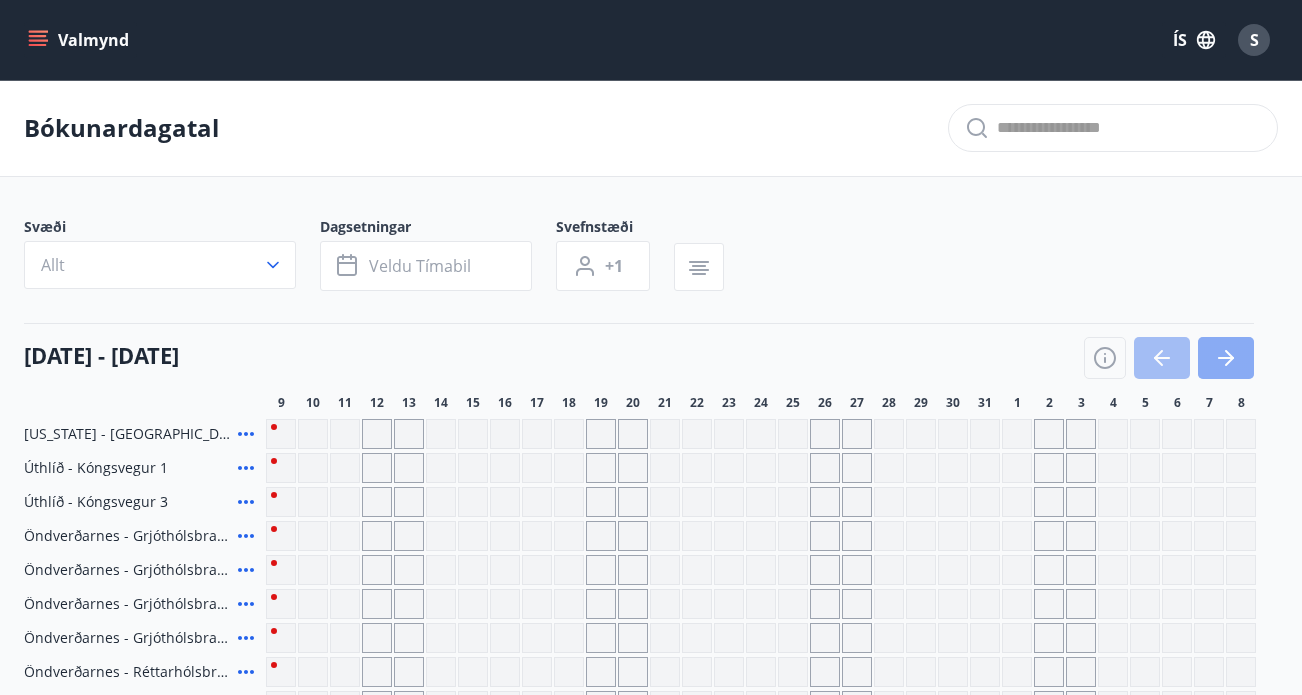 click 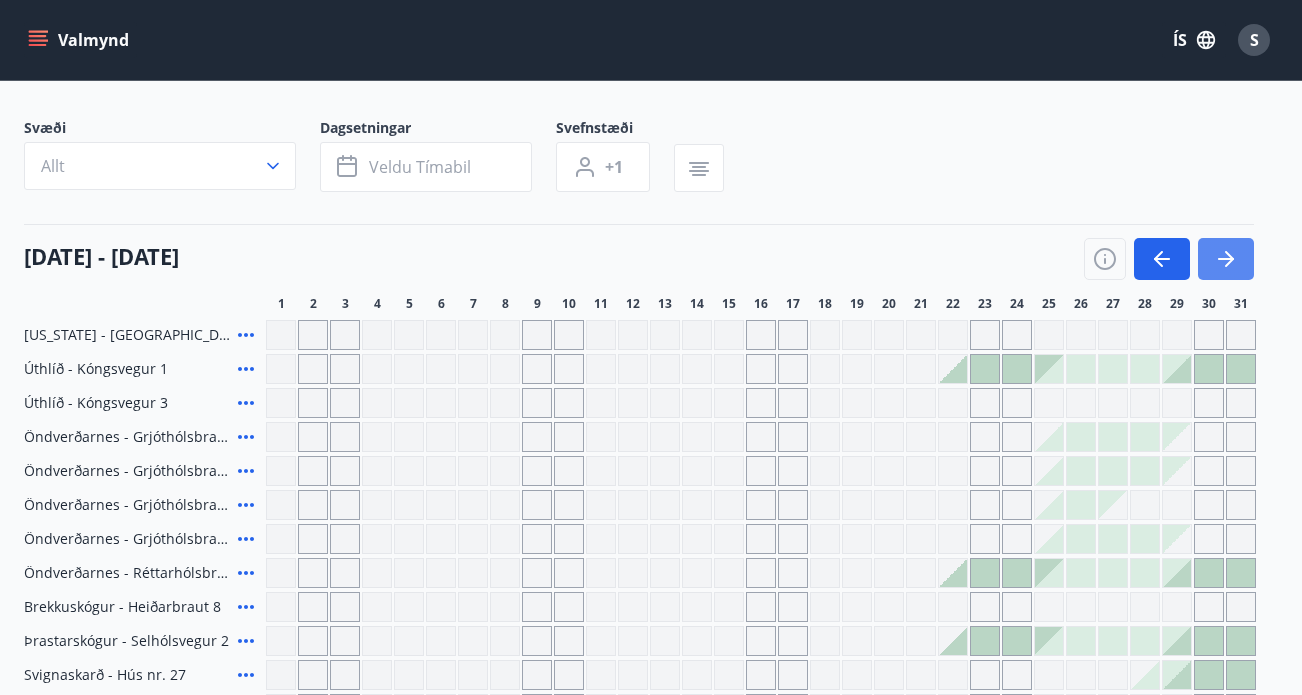 scroll, scrollTop: 104, scrollLeft: 0, axis: vertical 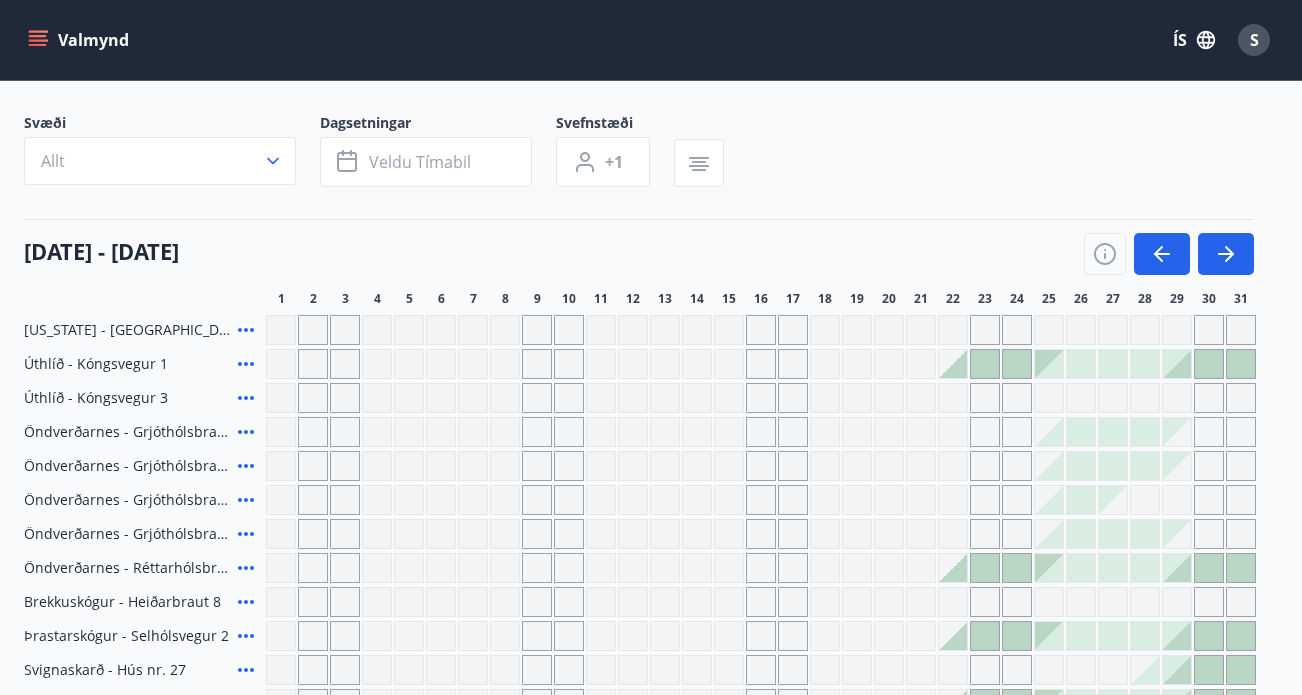 click at bounding box center [1209, 364] 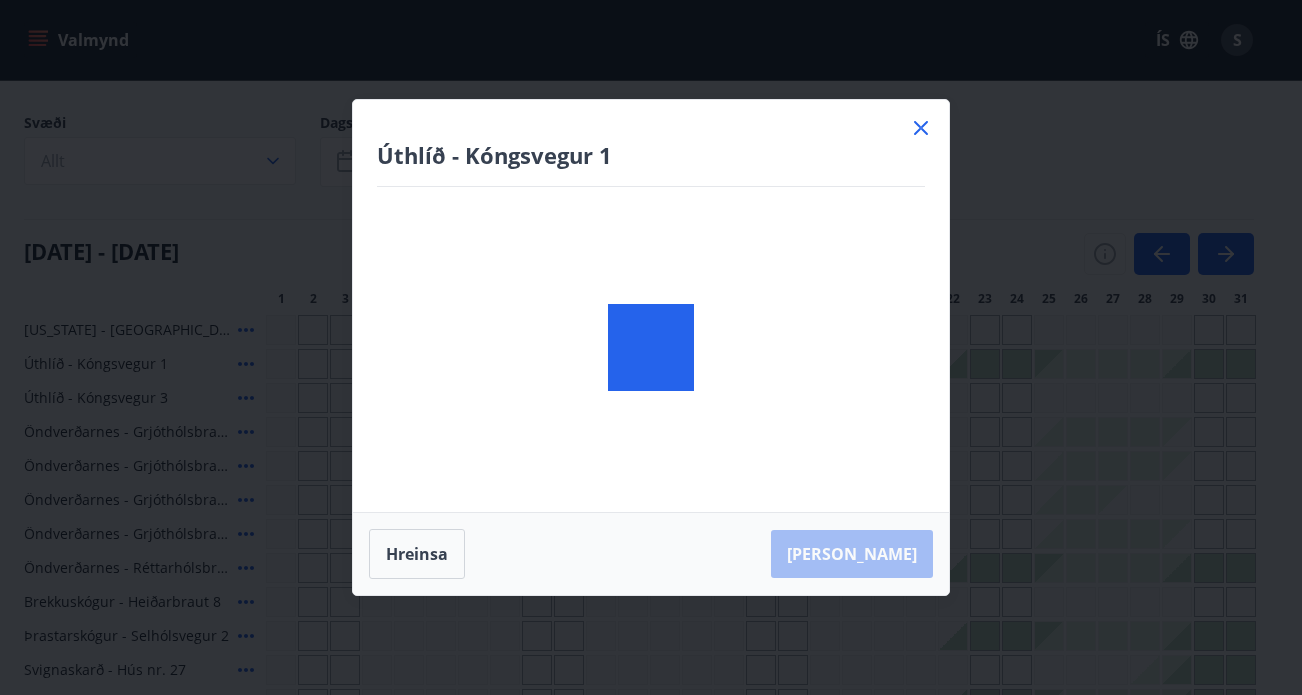 scroll, scrollTop: 625, scrollLeft: 0, axis: vertical 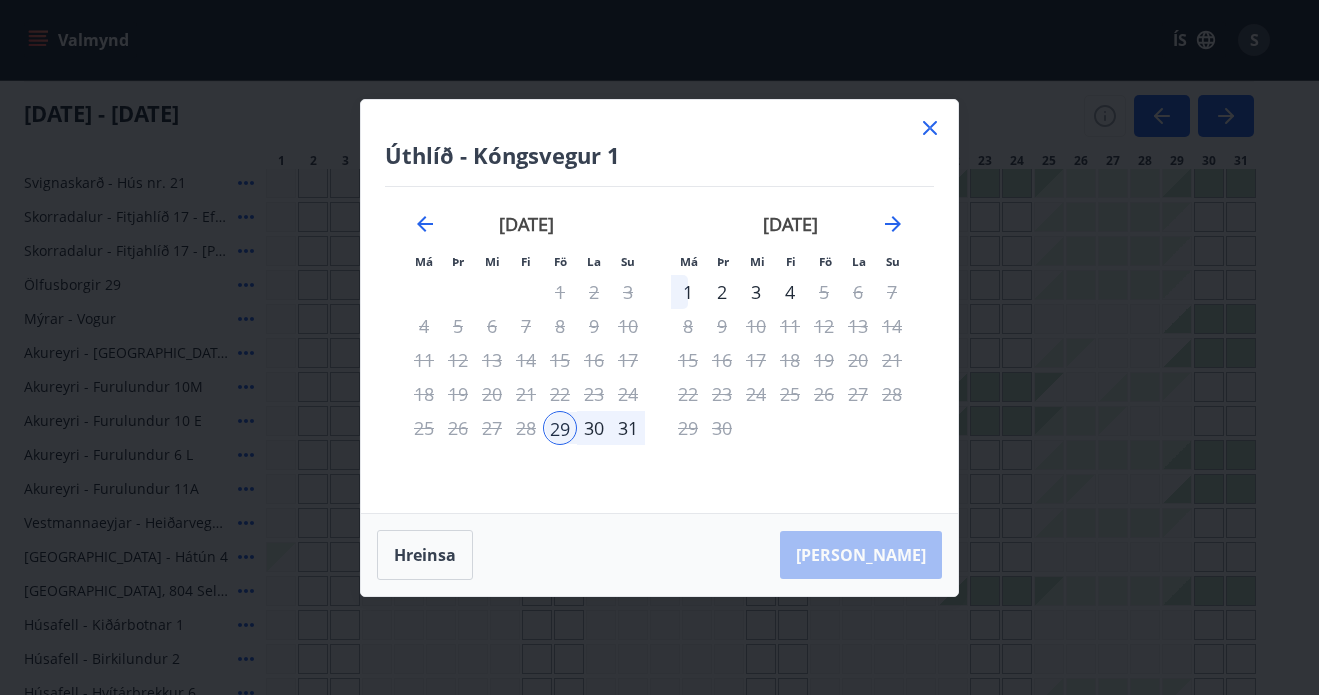 click 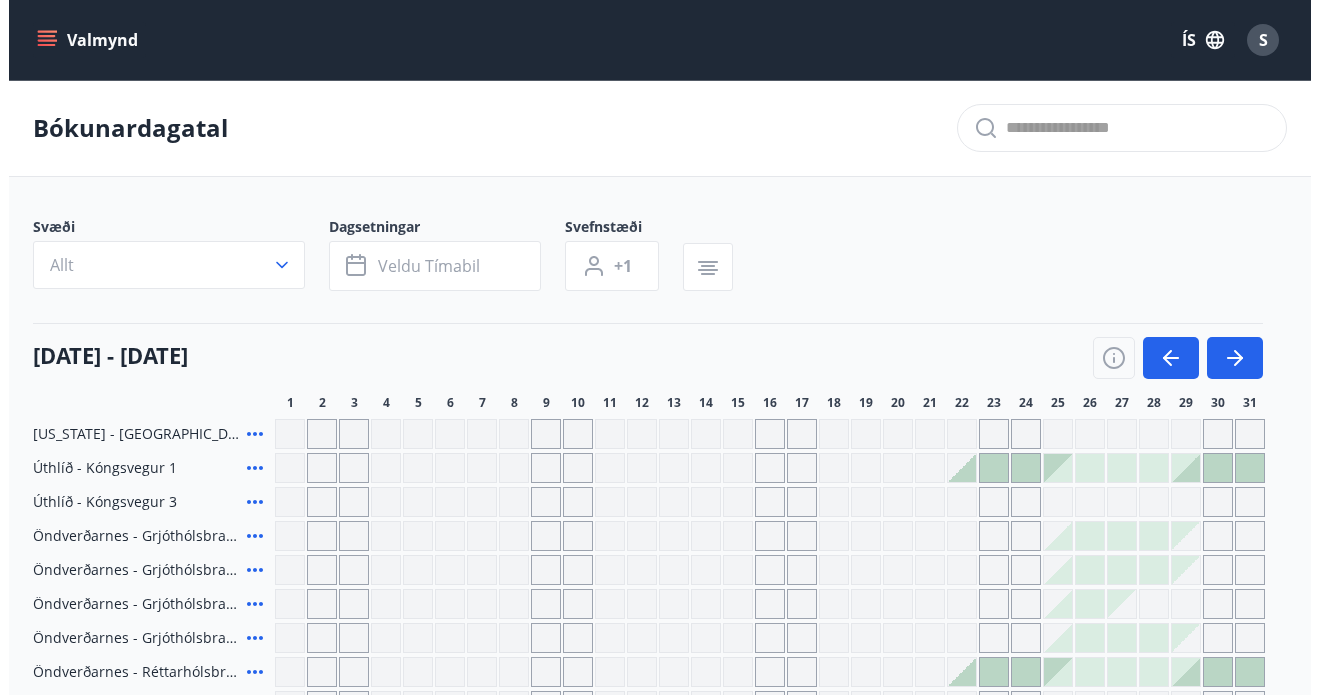 scroll, scrollTop: 0, scrollLeft: 0, axis: both 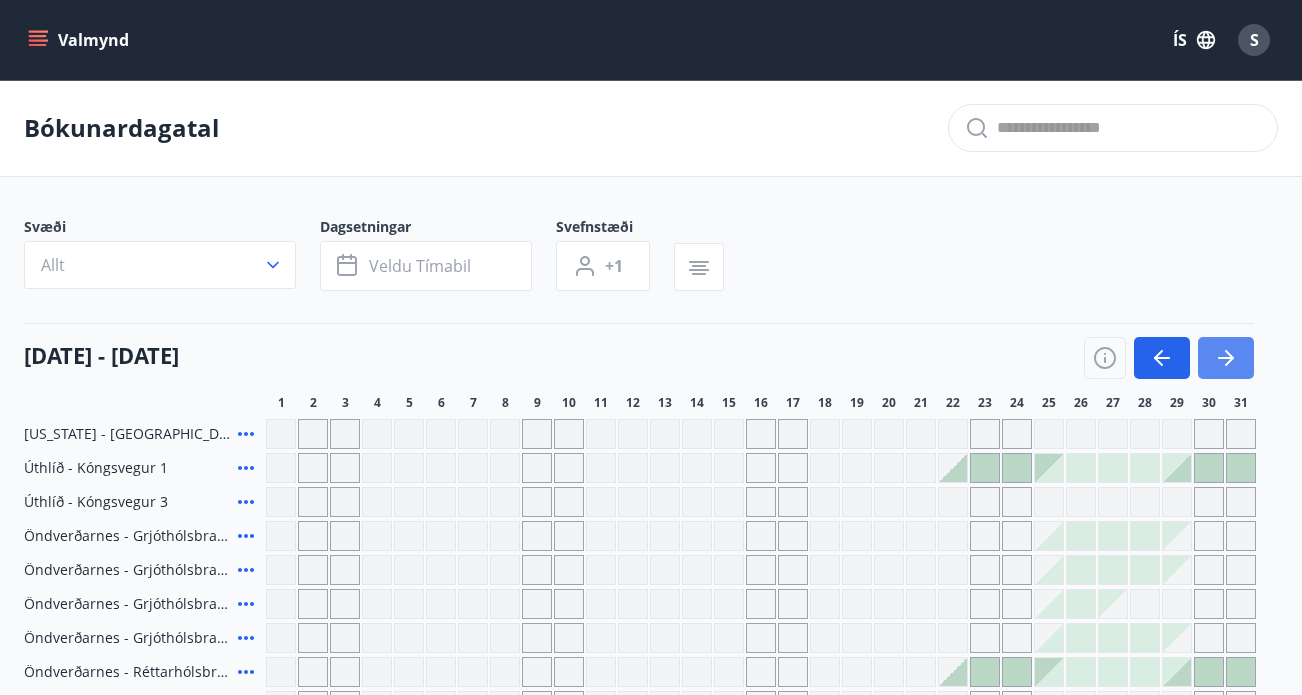 click 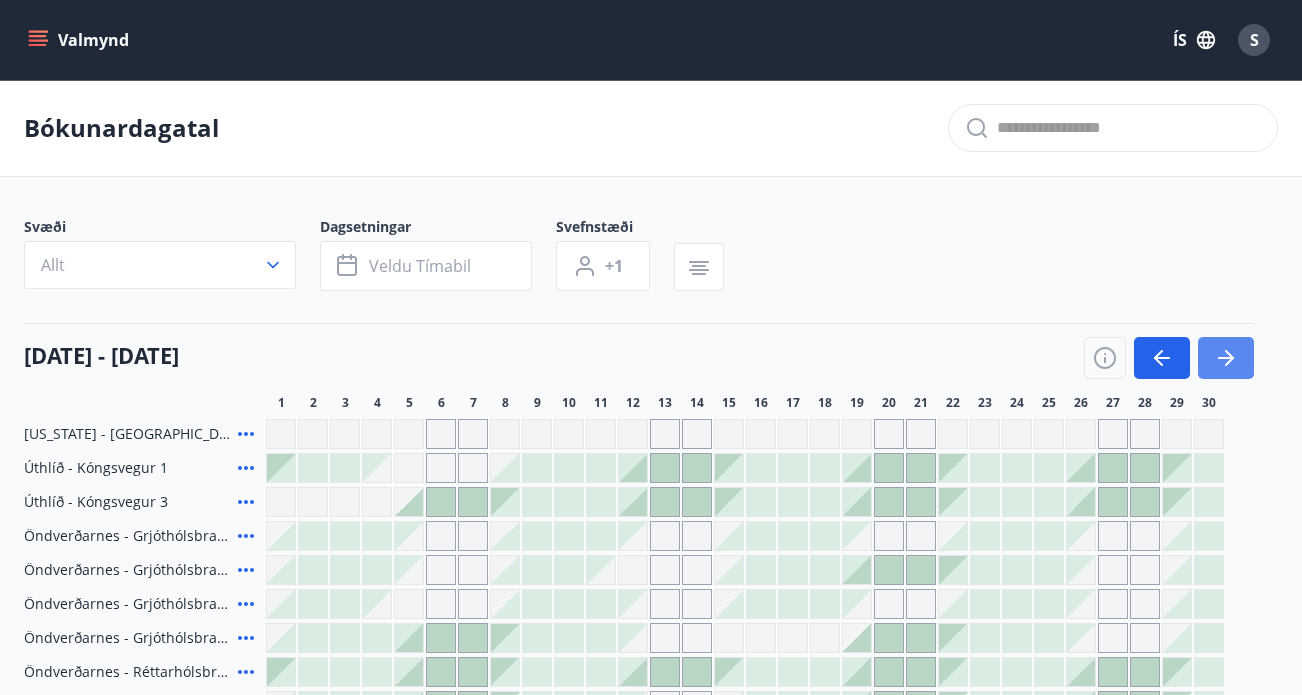 click 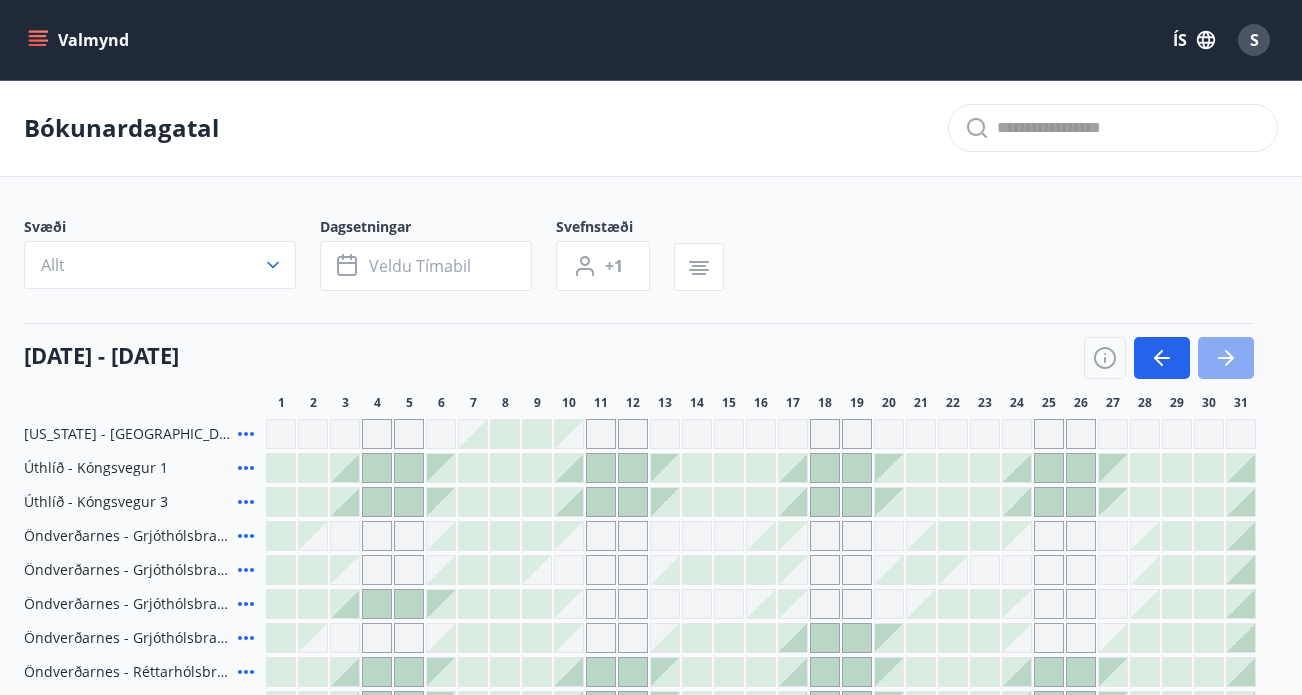 click 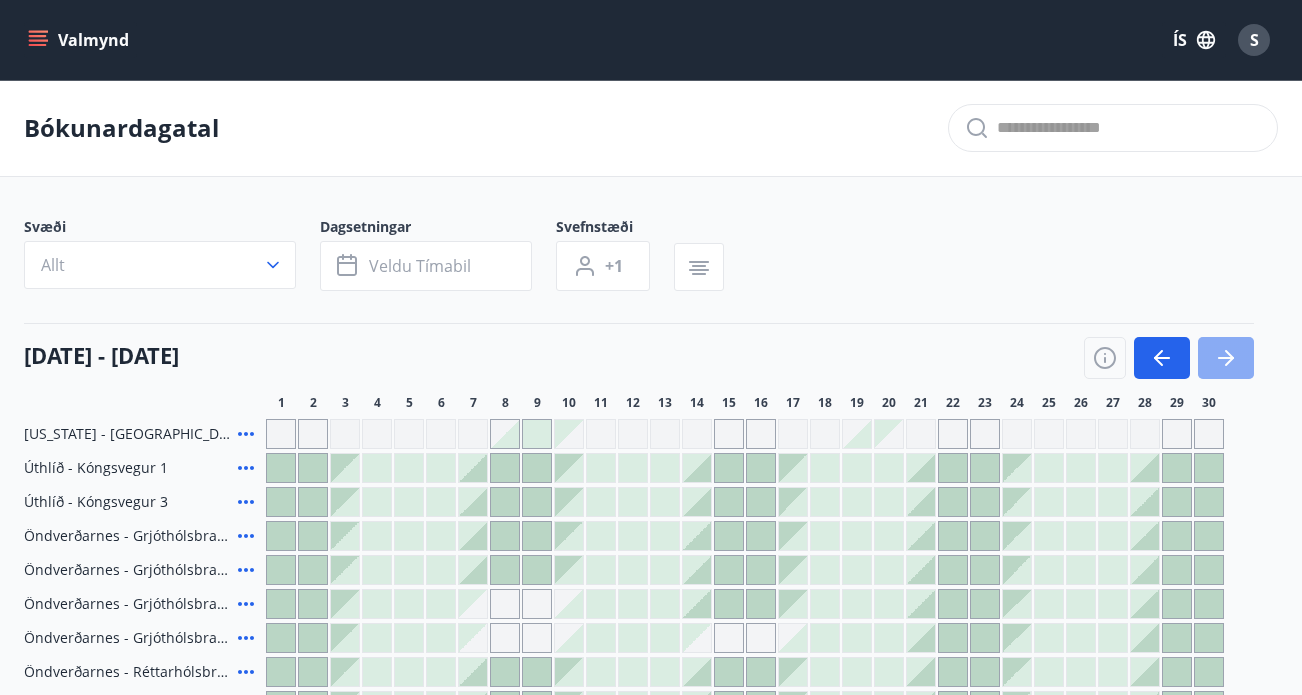 click 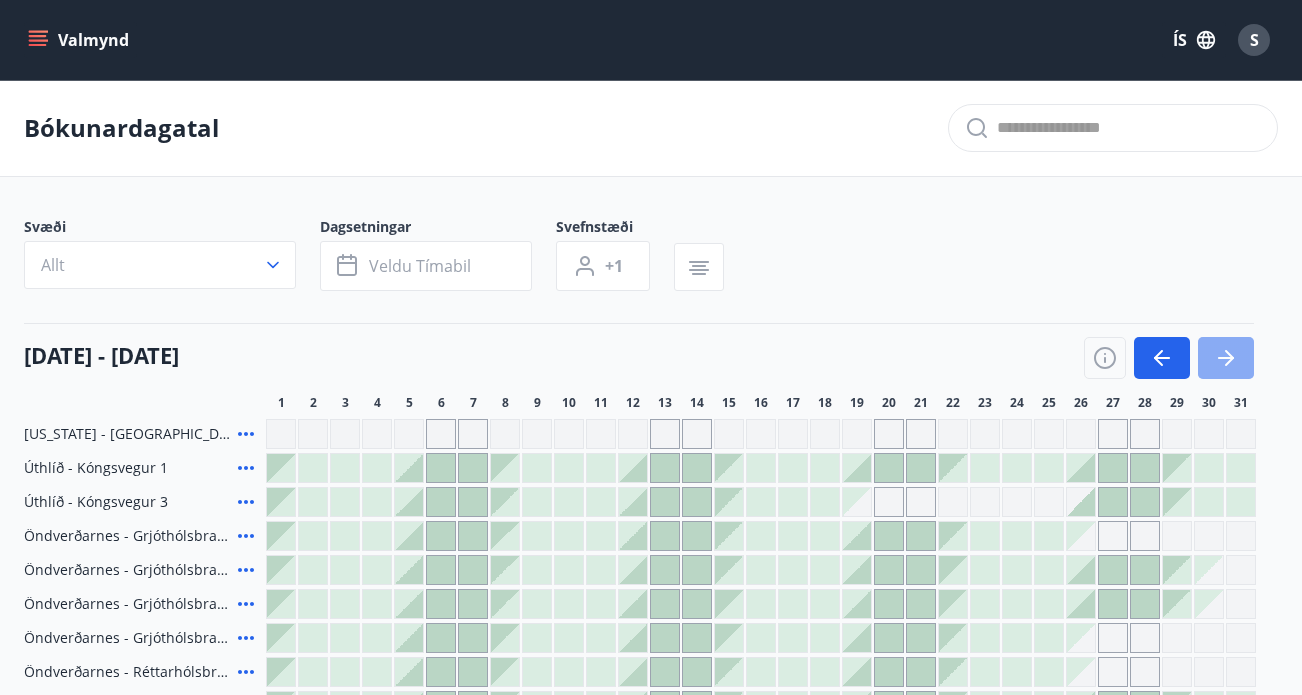 click 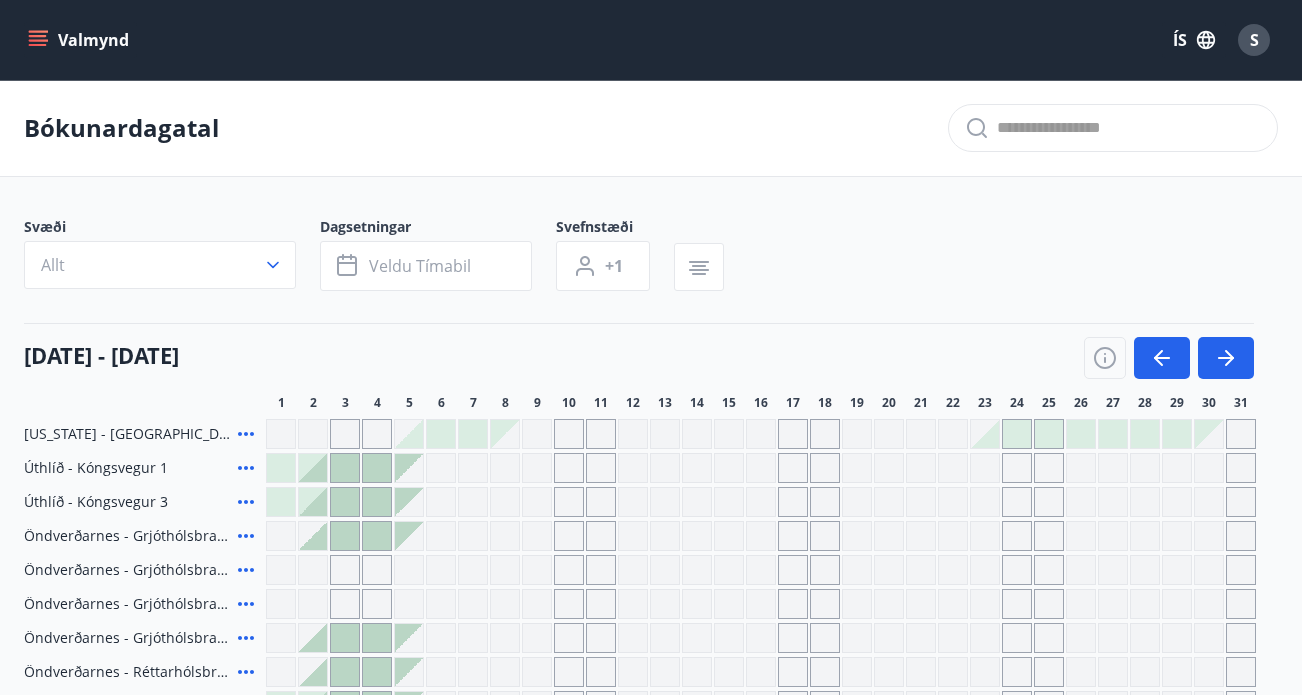 click at bounding box center [1017, 434] 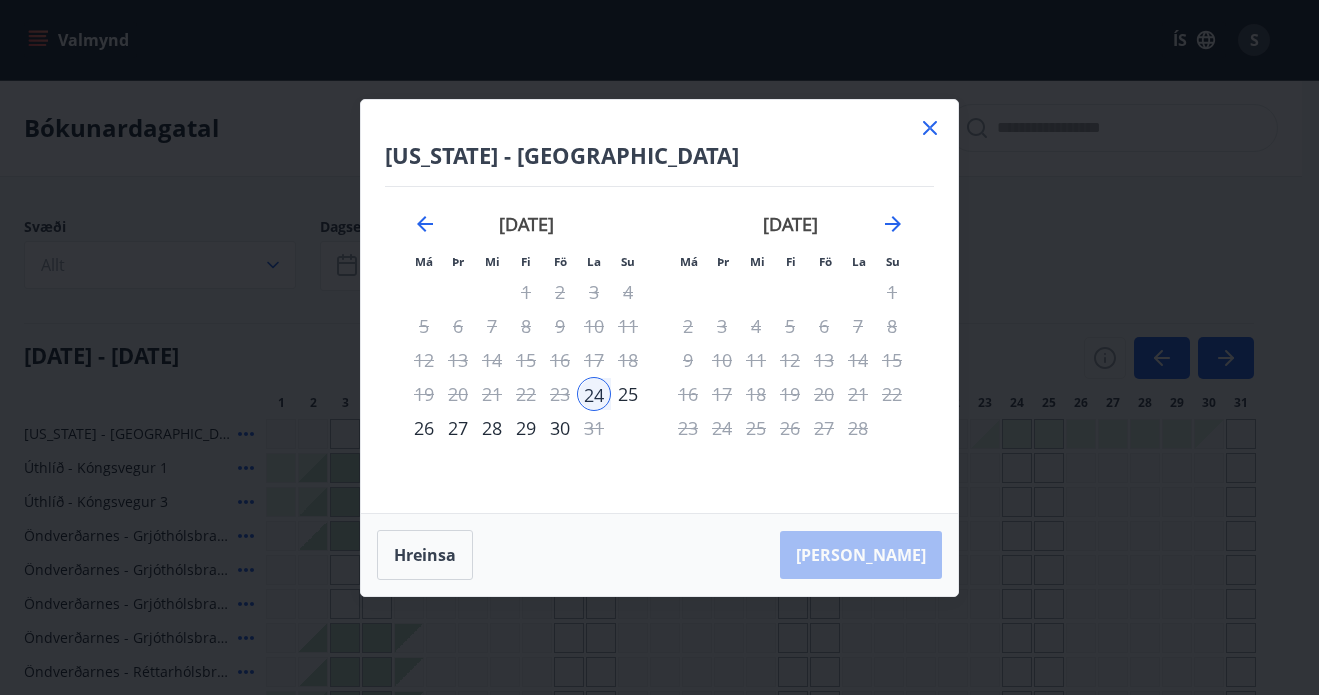 click 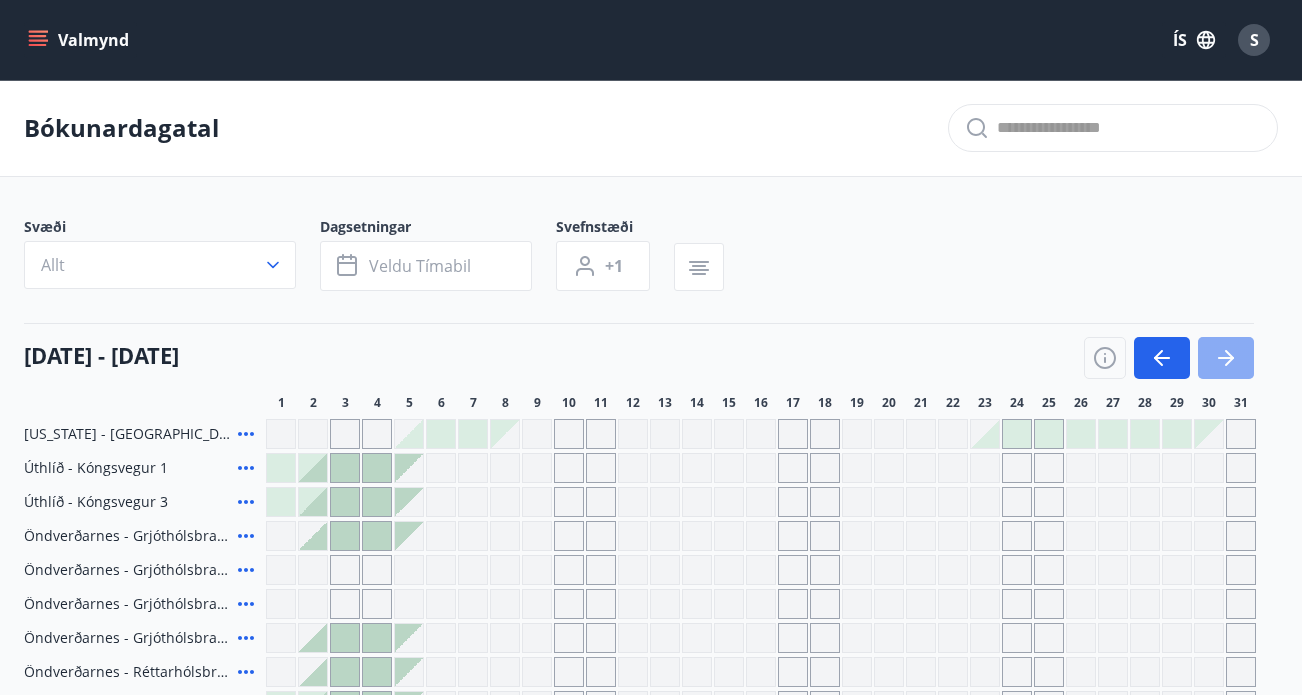 click 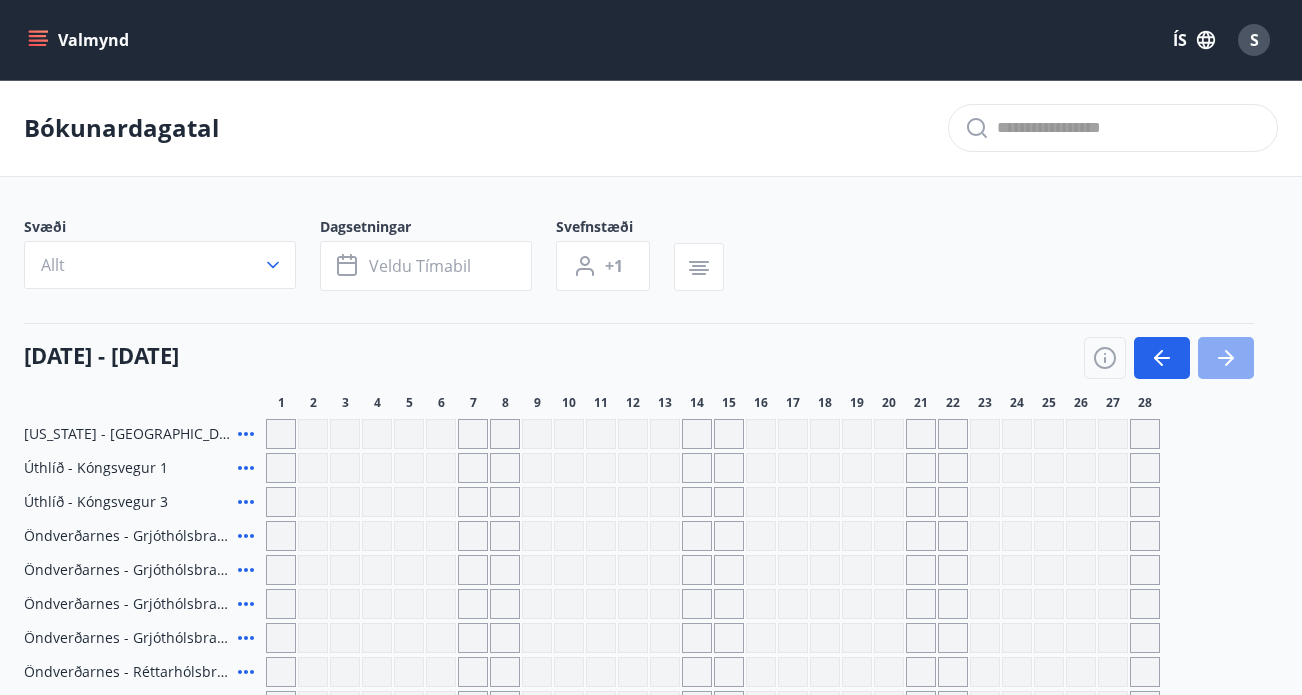 click 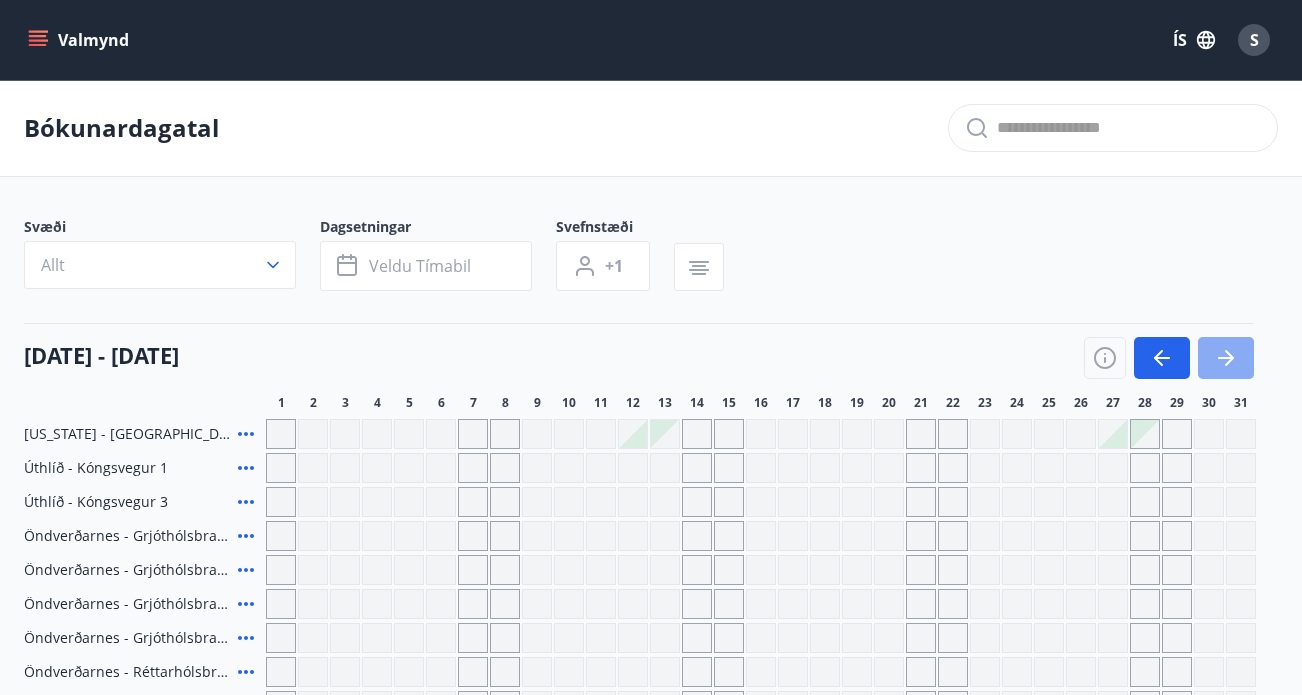 click 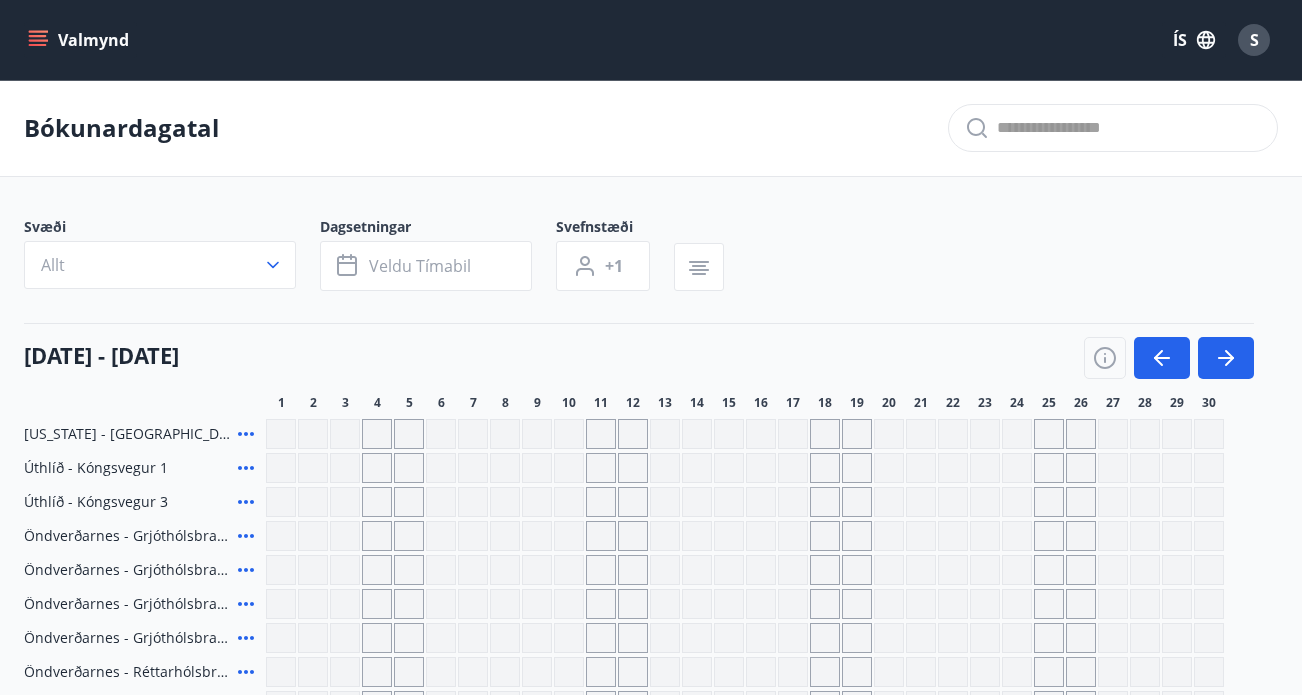 click on "S" at bounding box center [1254, 40] 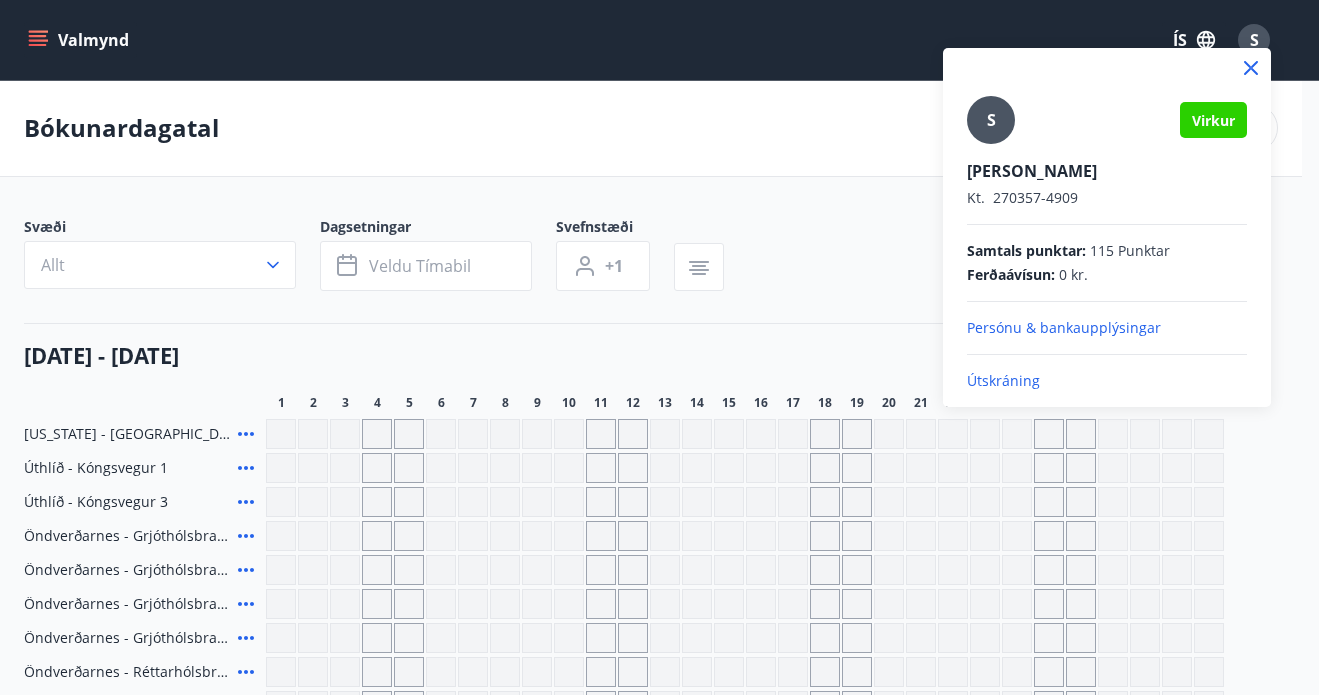 click on "Útskráning" at bounding box center [1107, 381] 